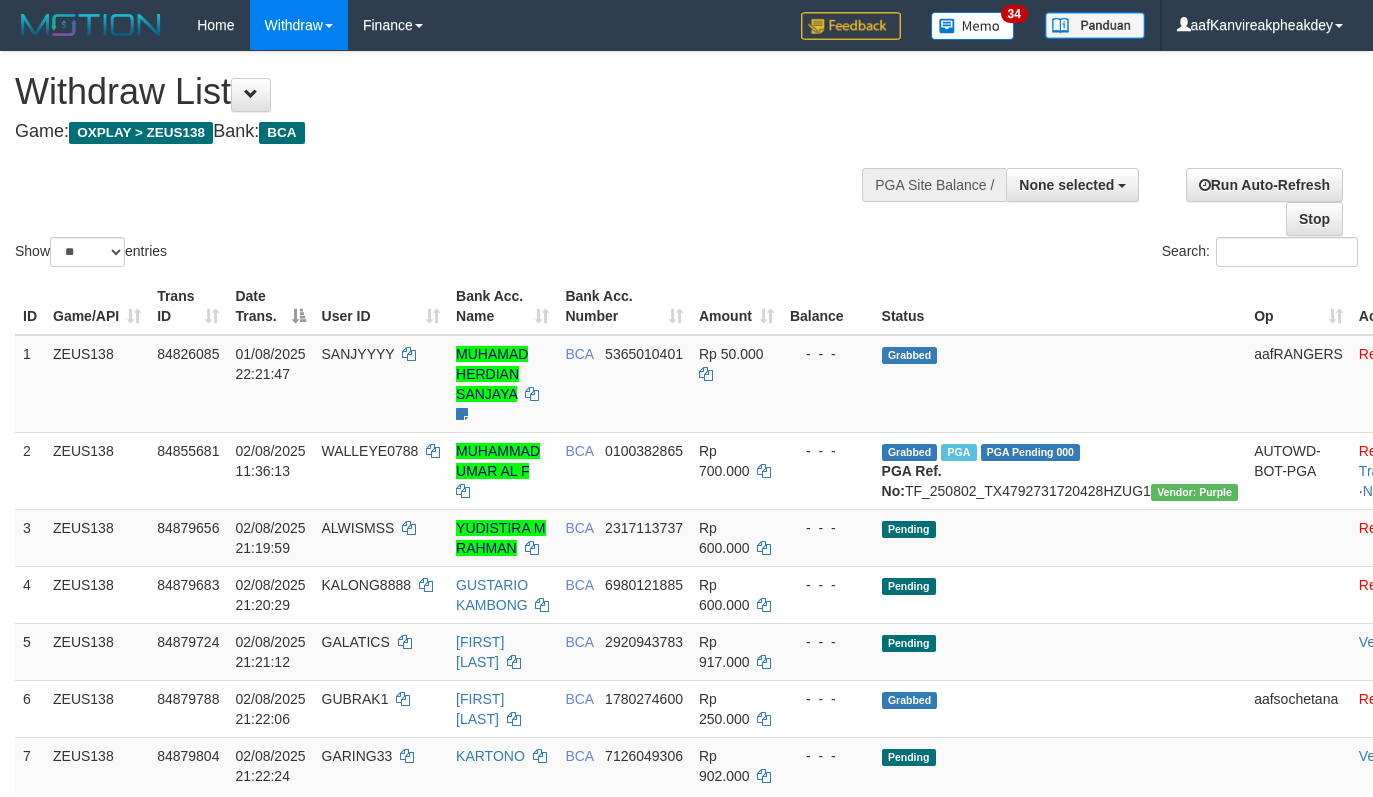 select 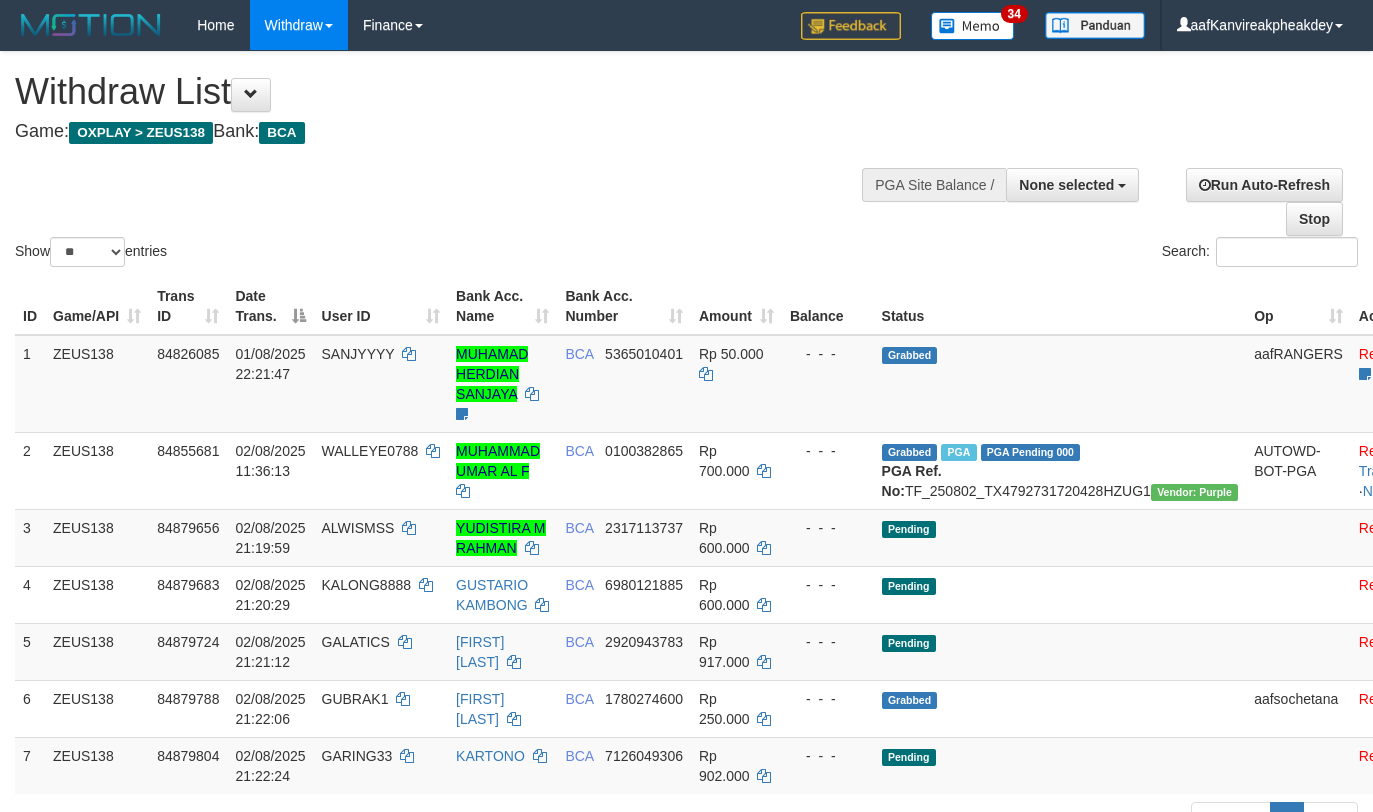 select 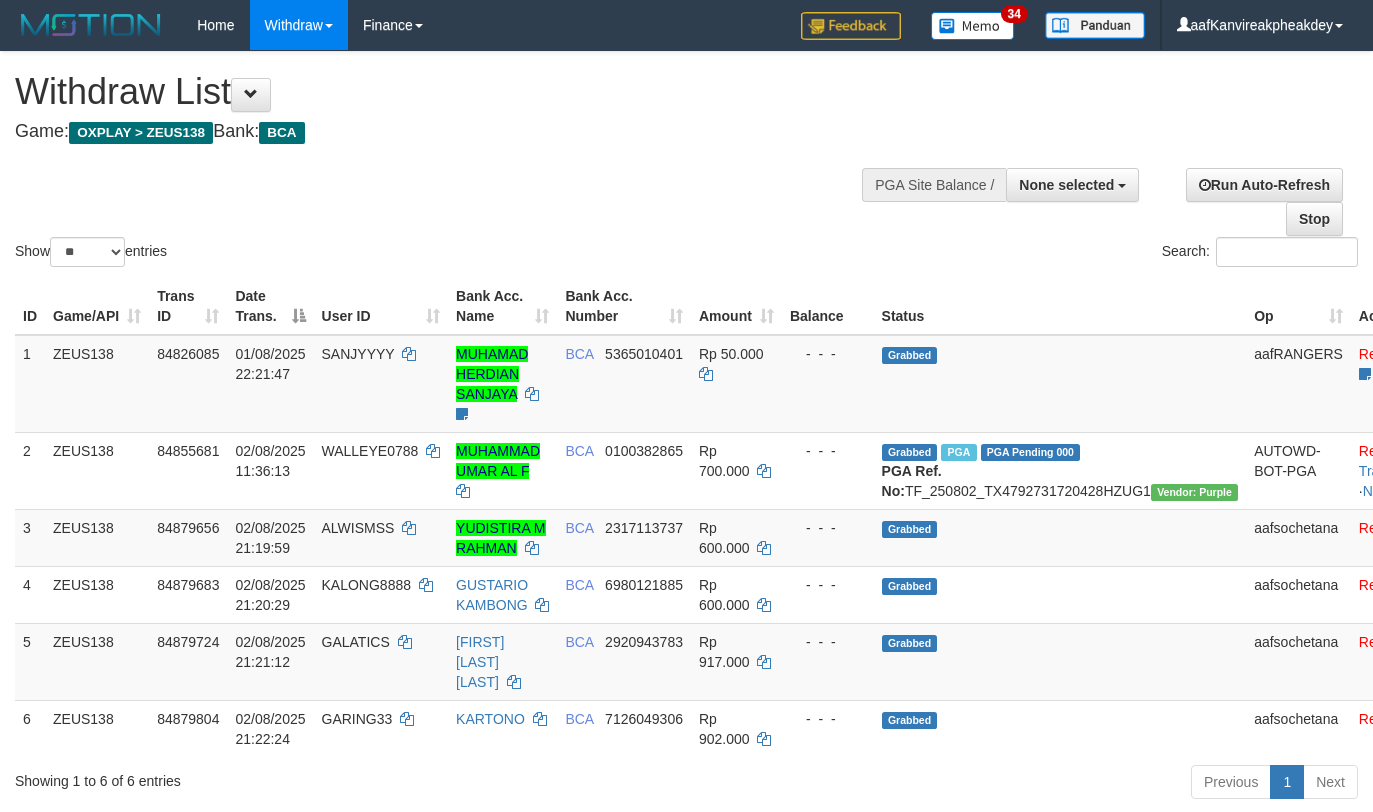 select 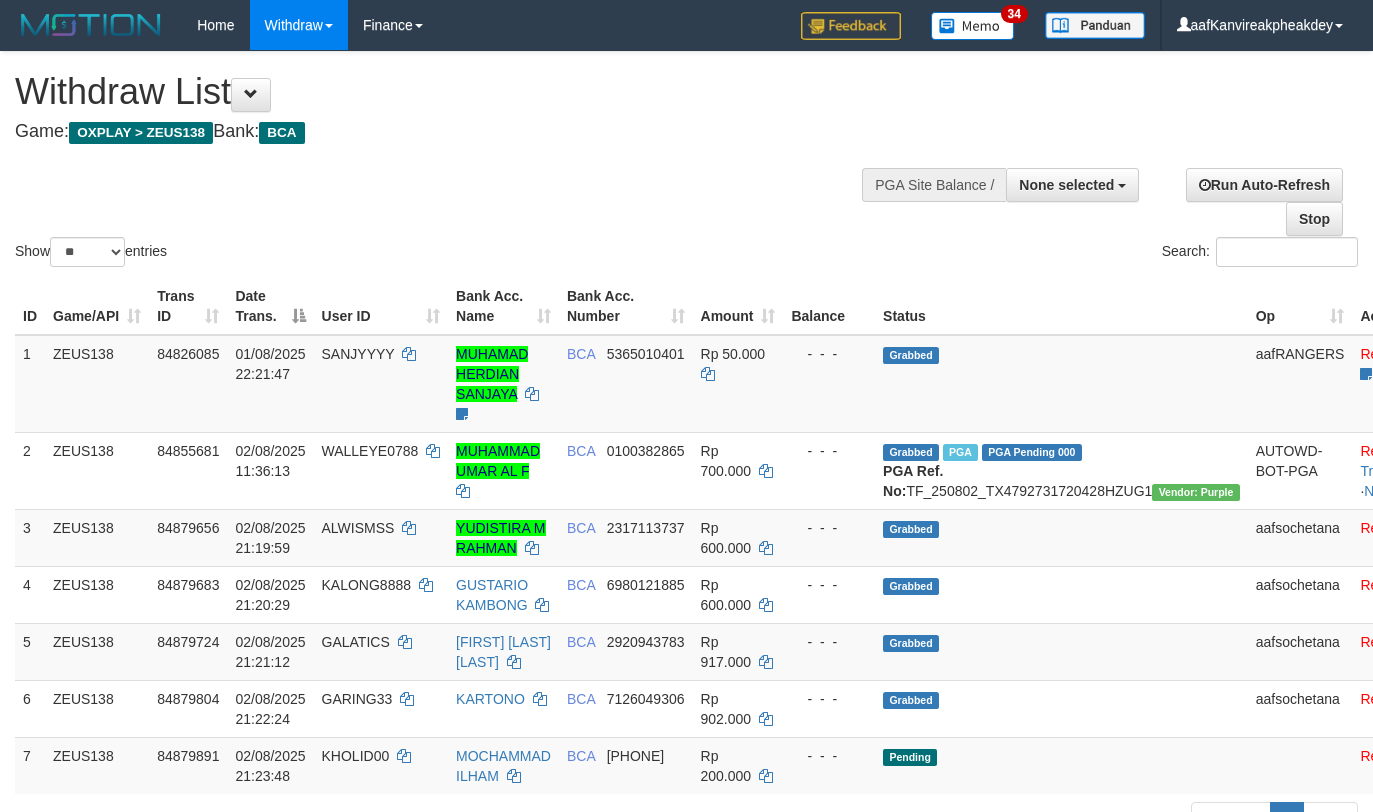 select 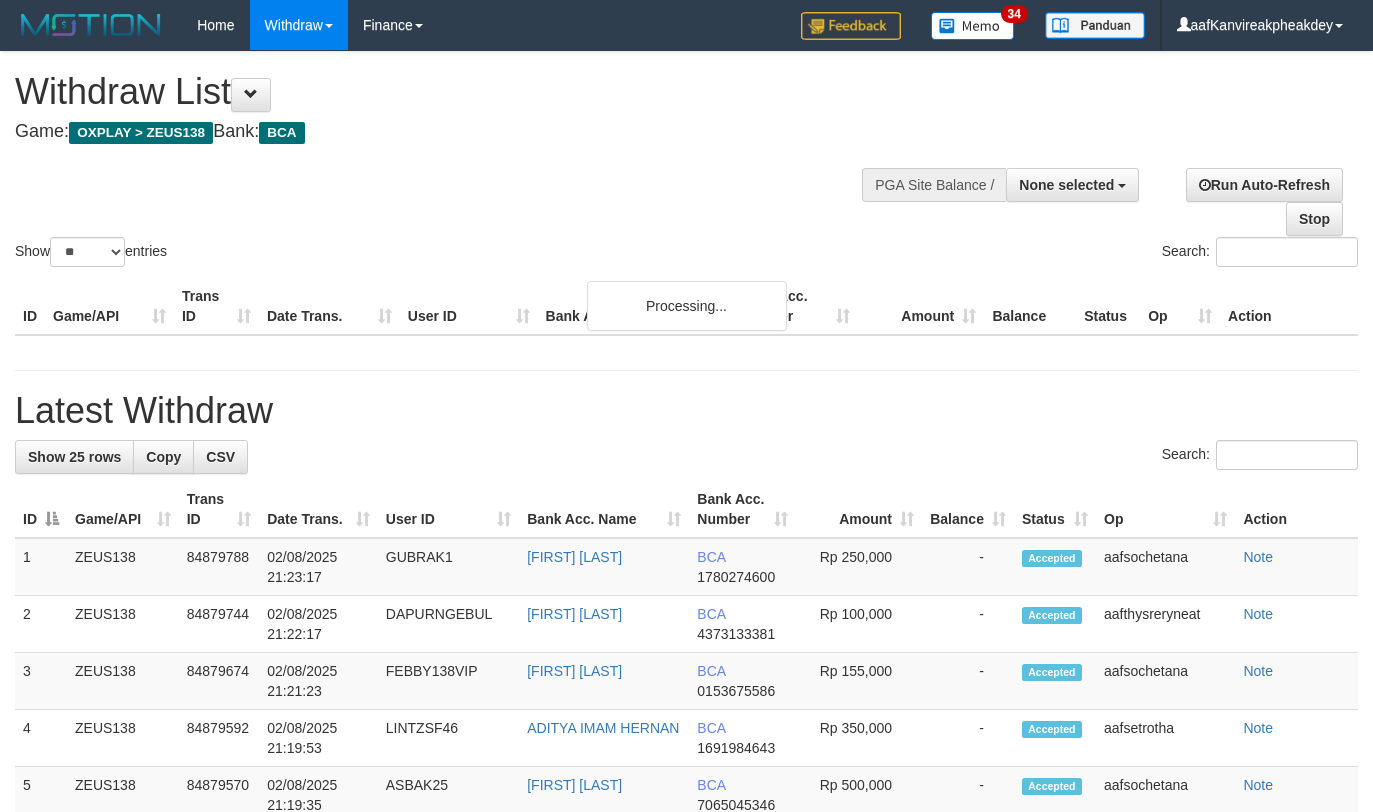 select 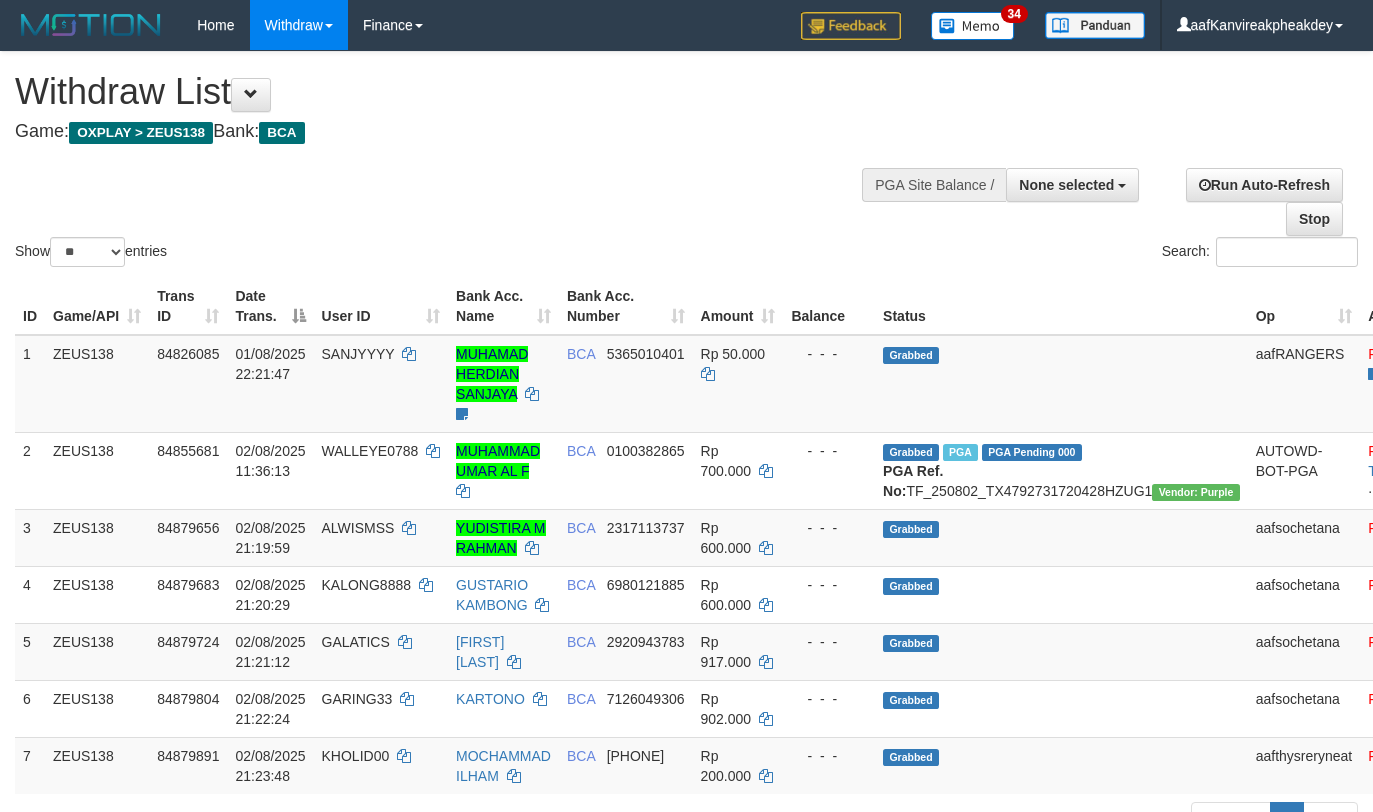 select 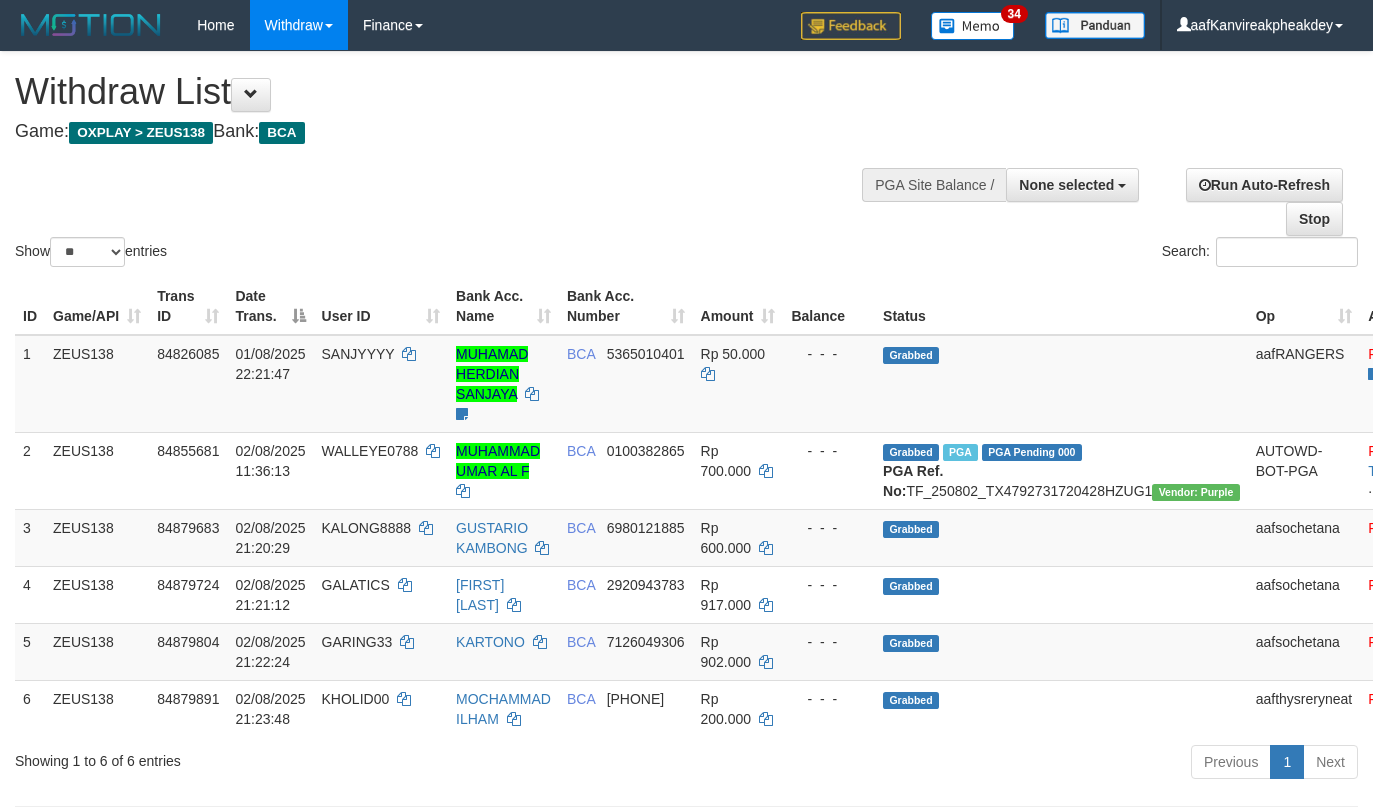 select 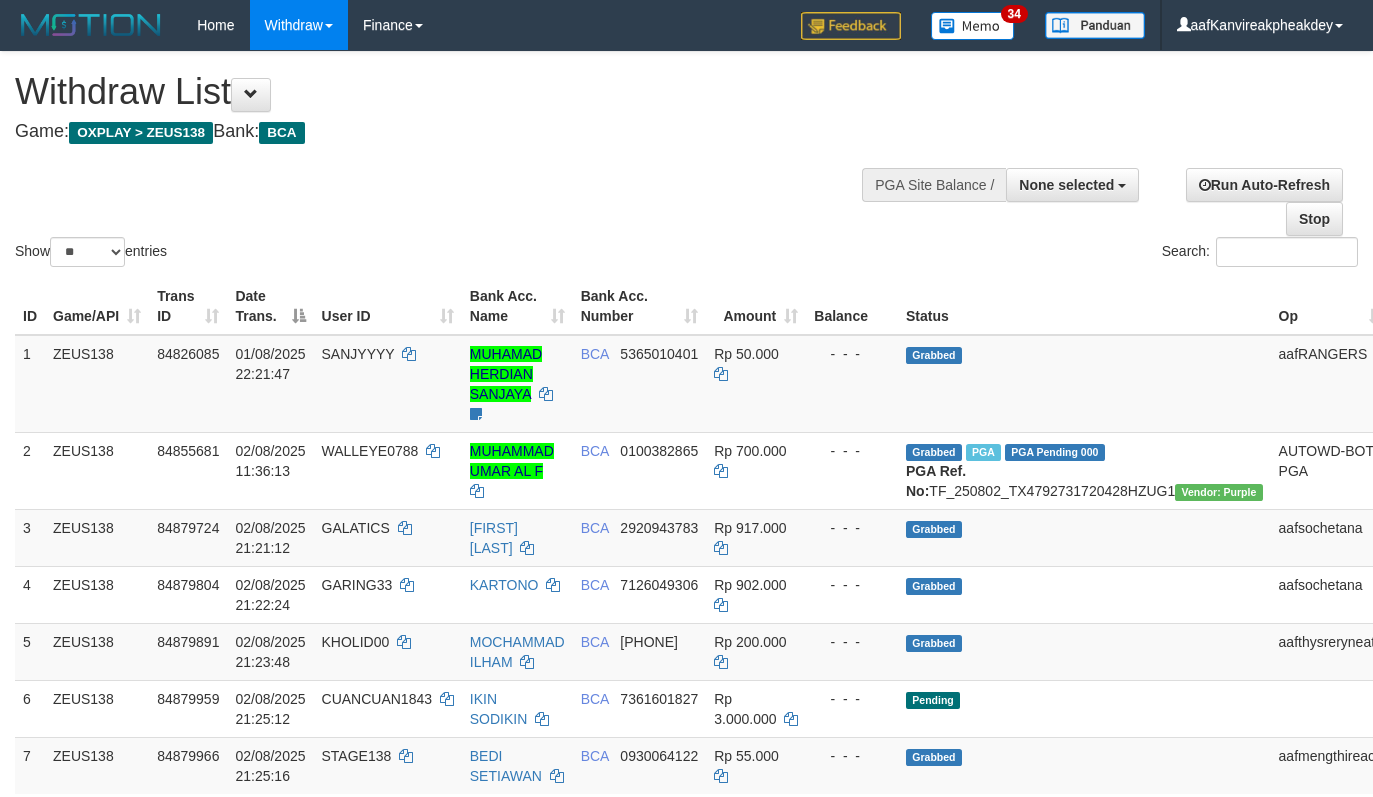 select 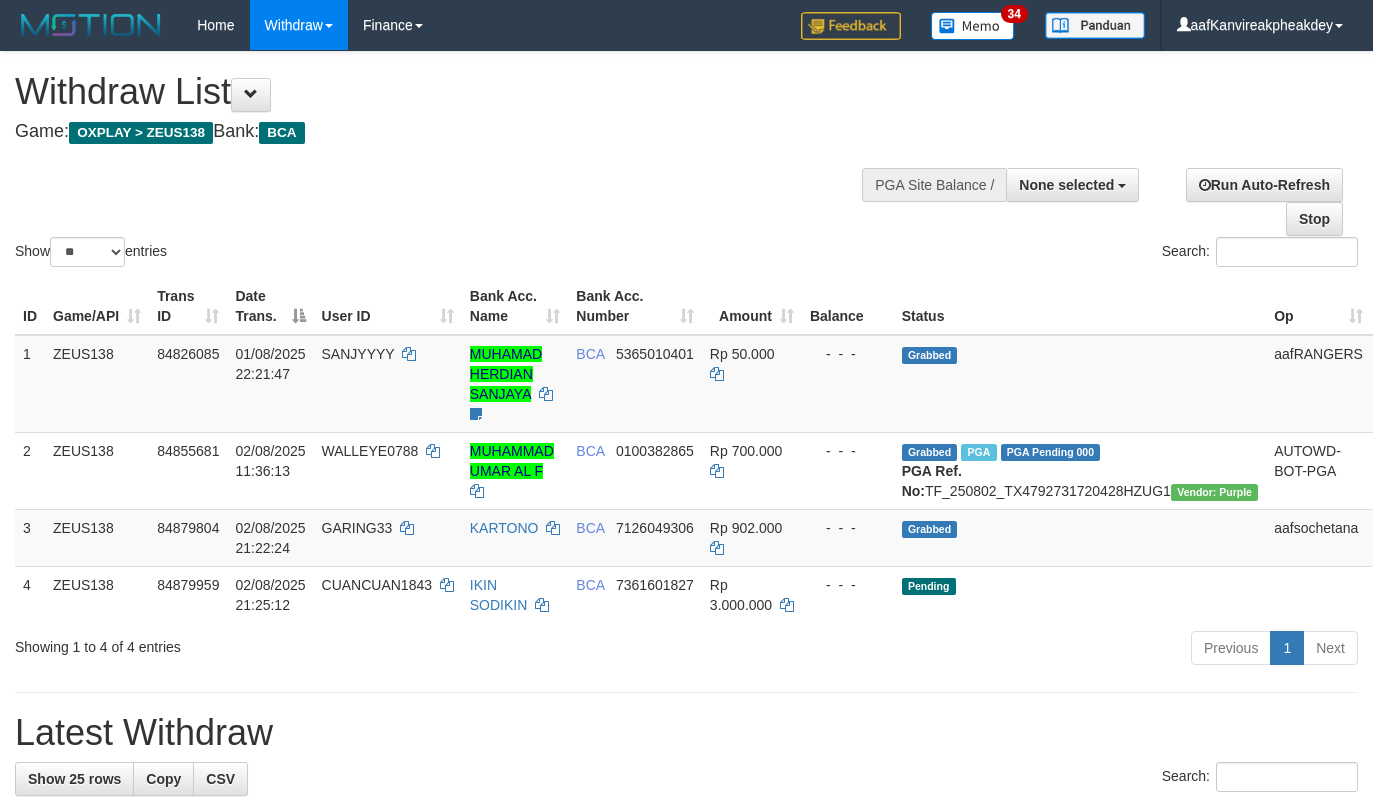 select 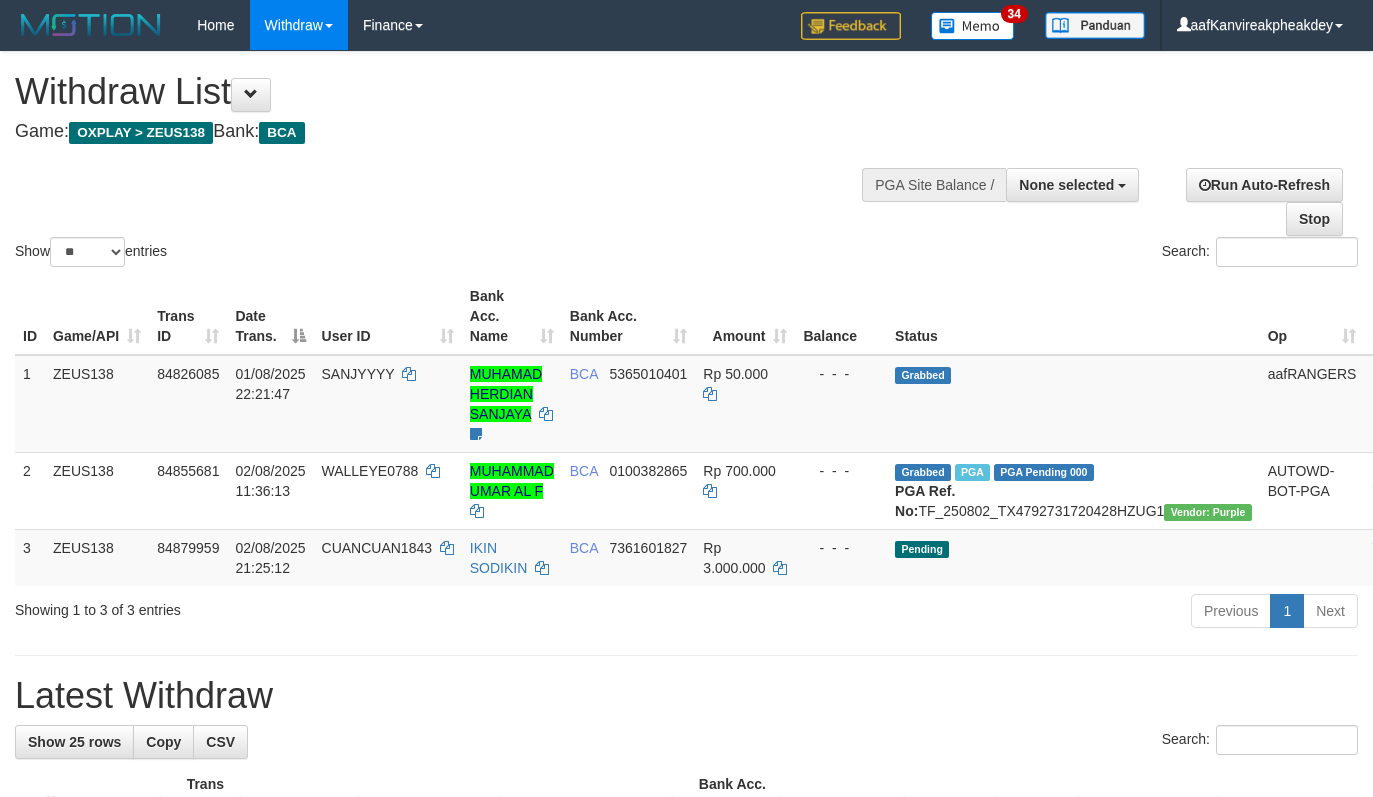 select 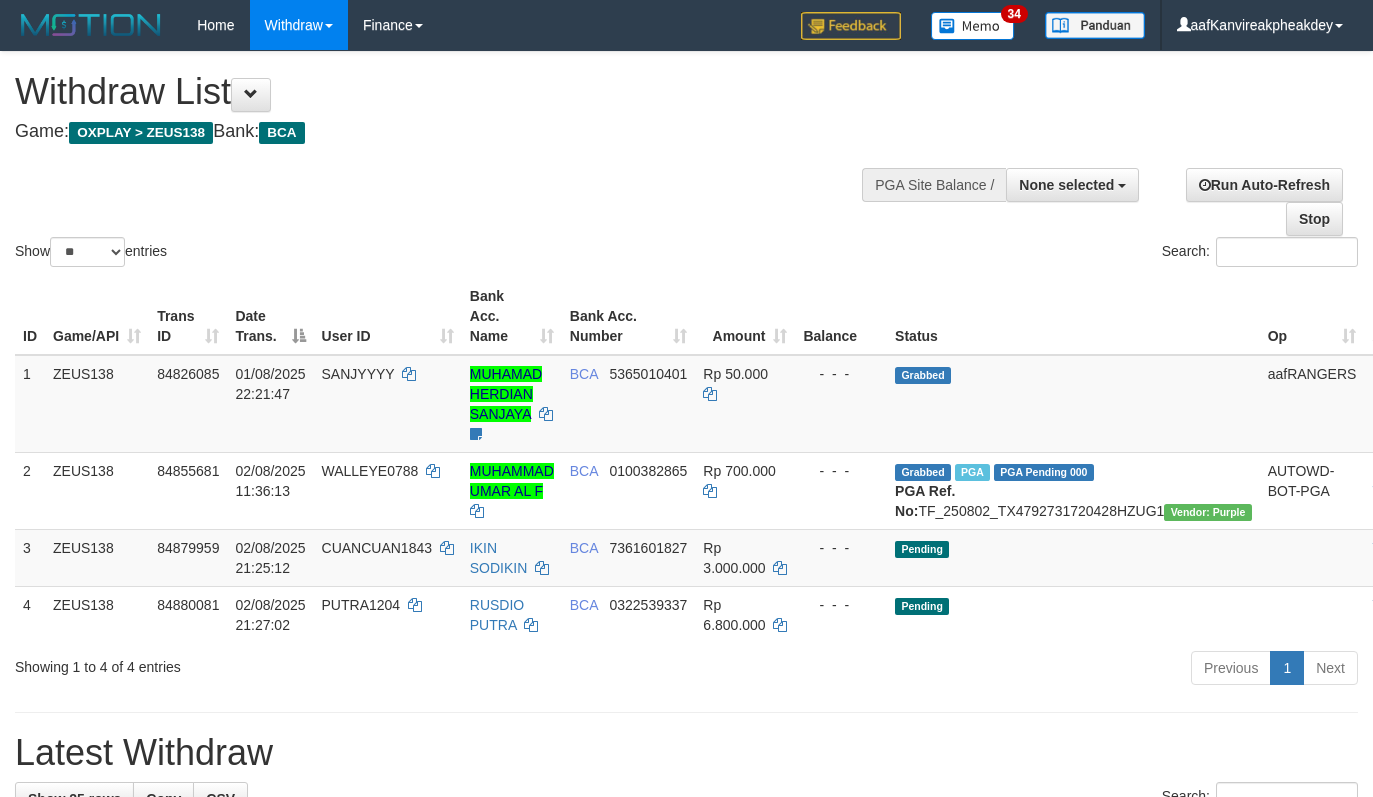 select 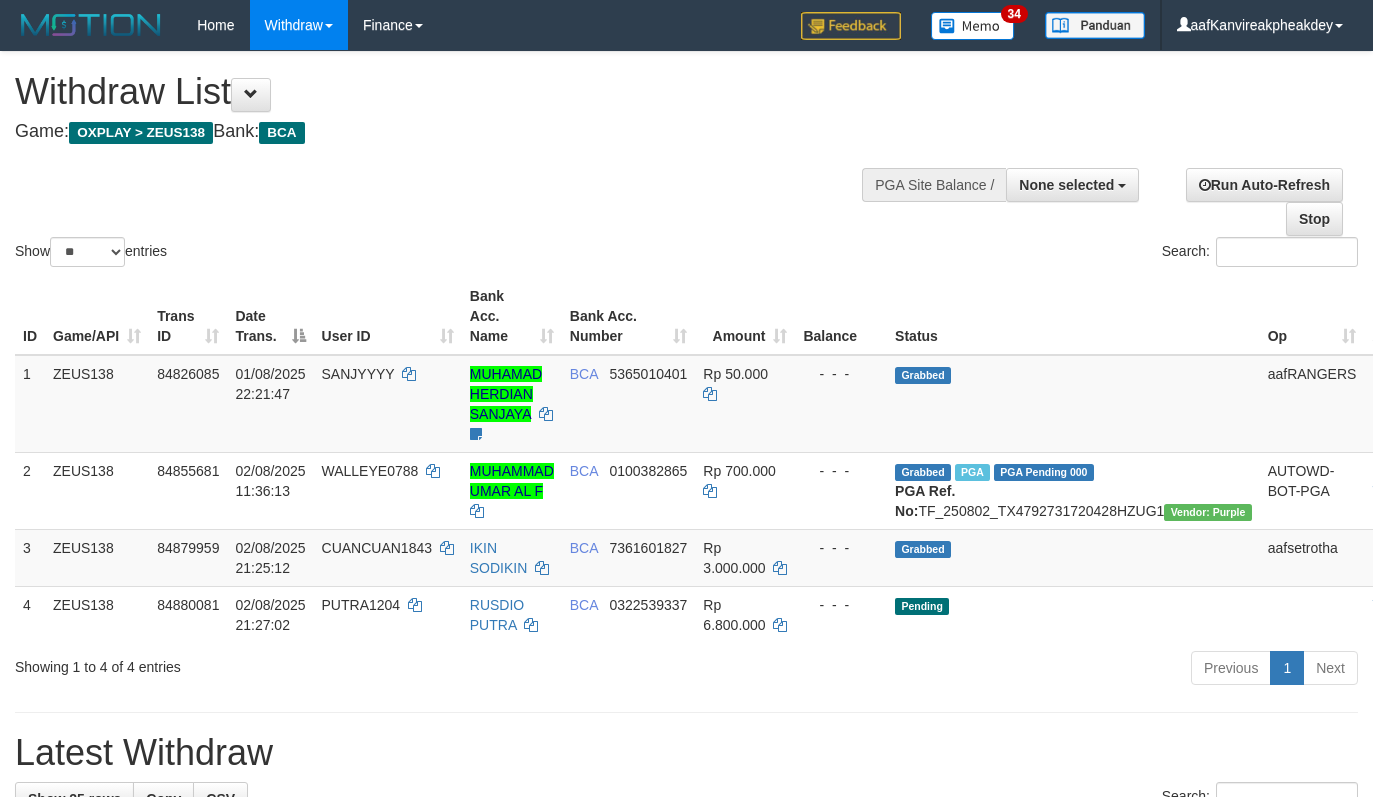 select 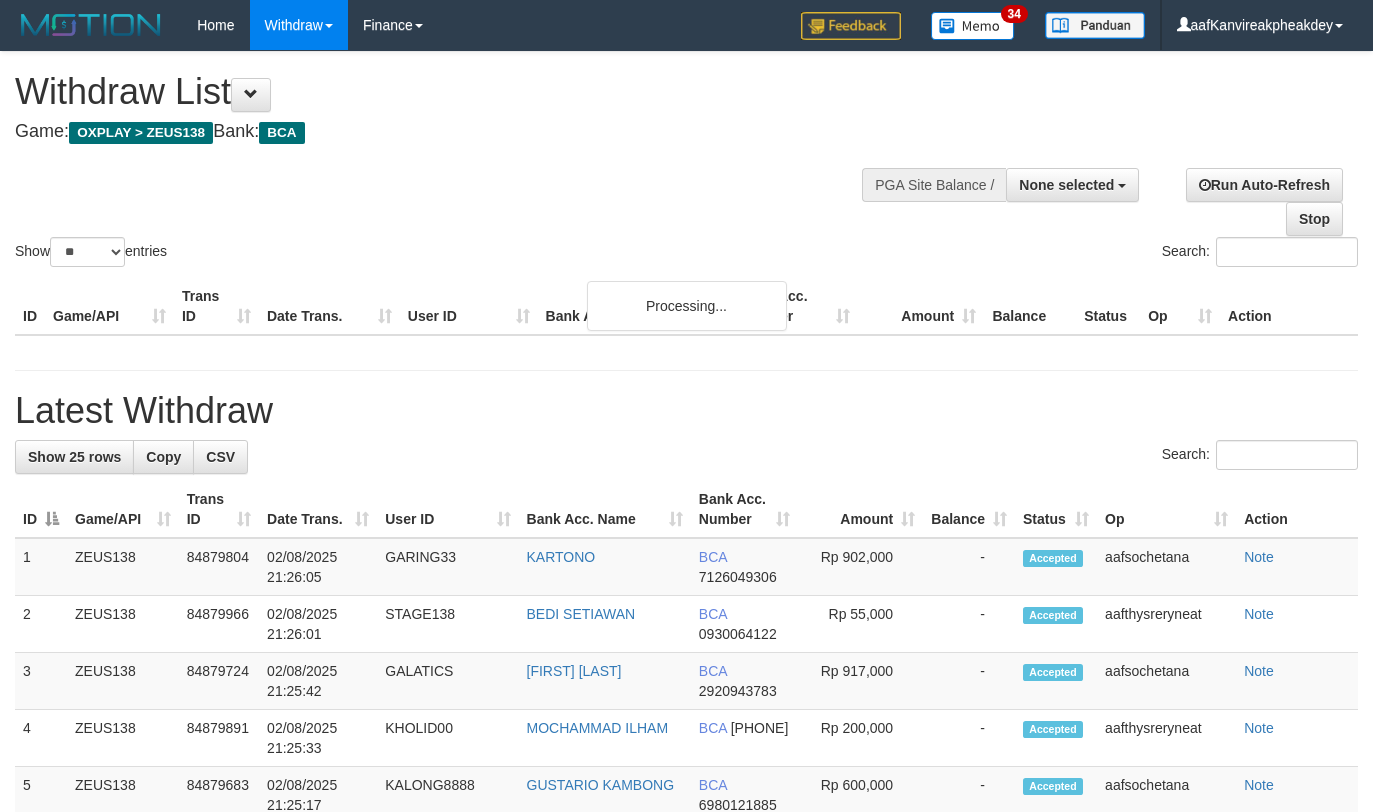select 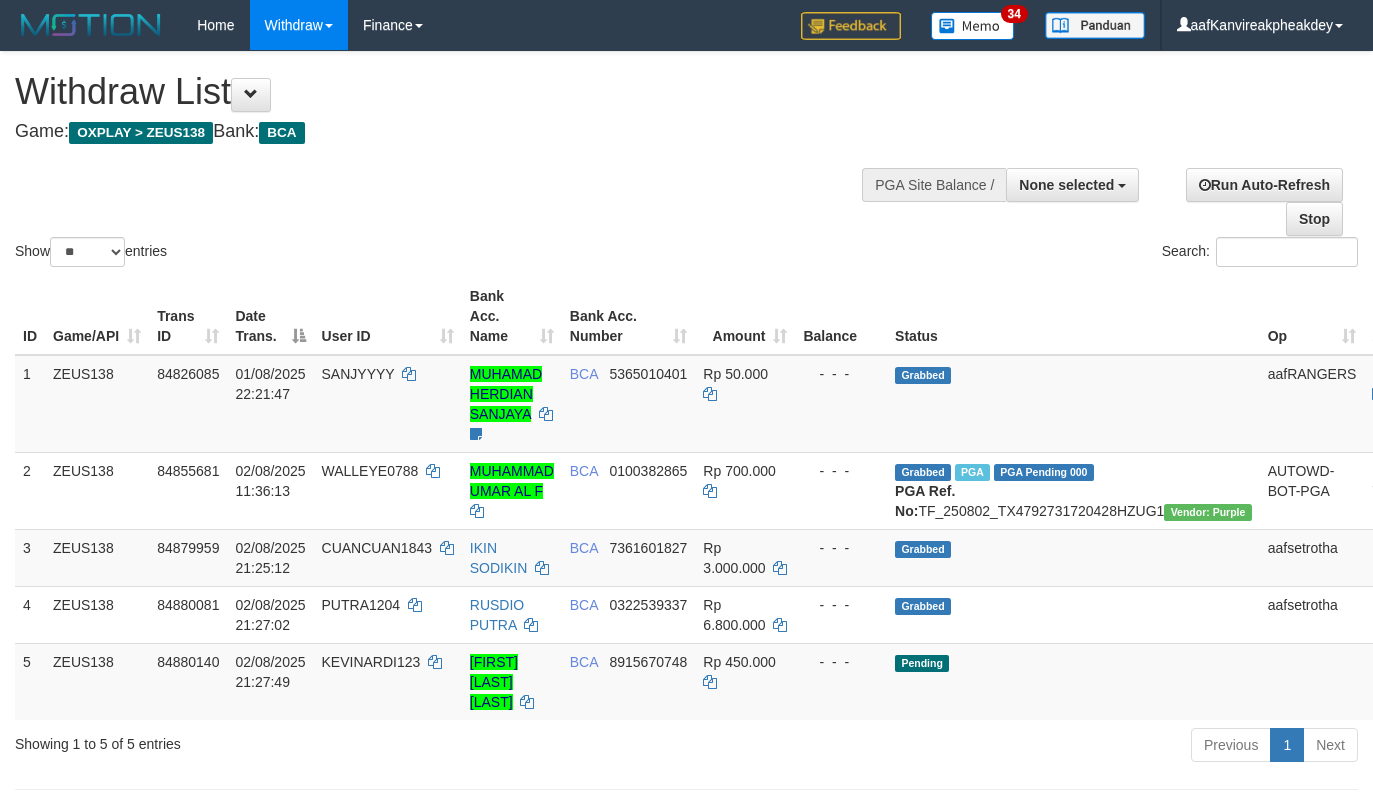 select 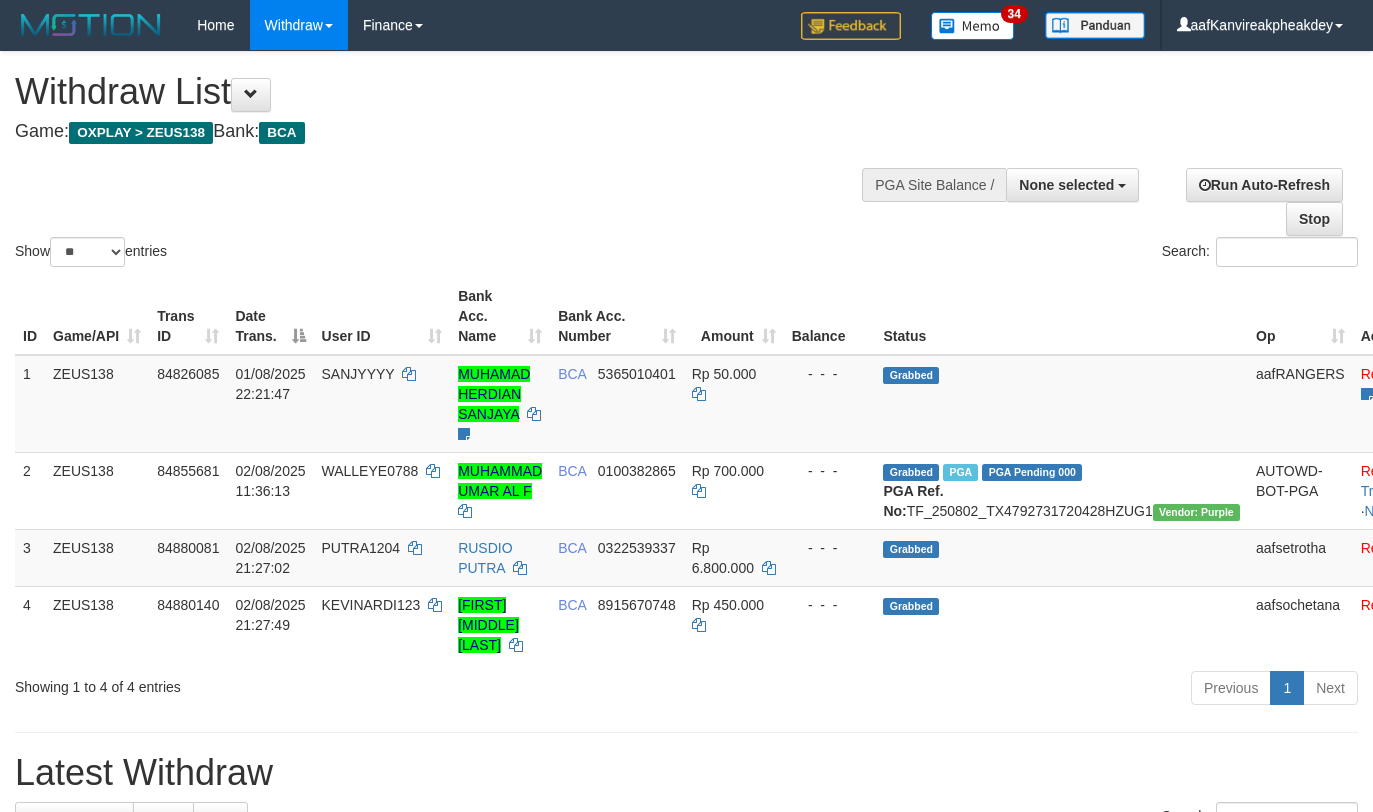 select 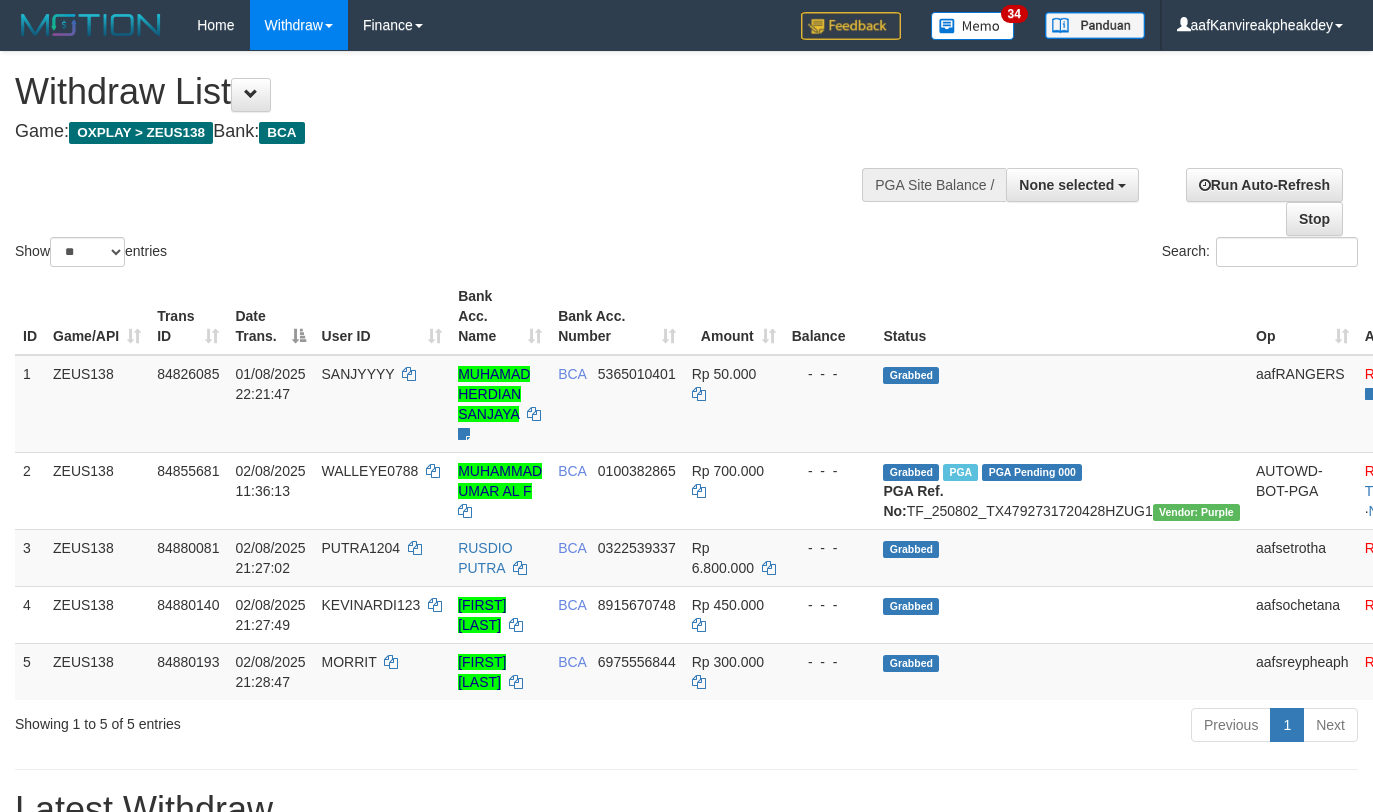 select 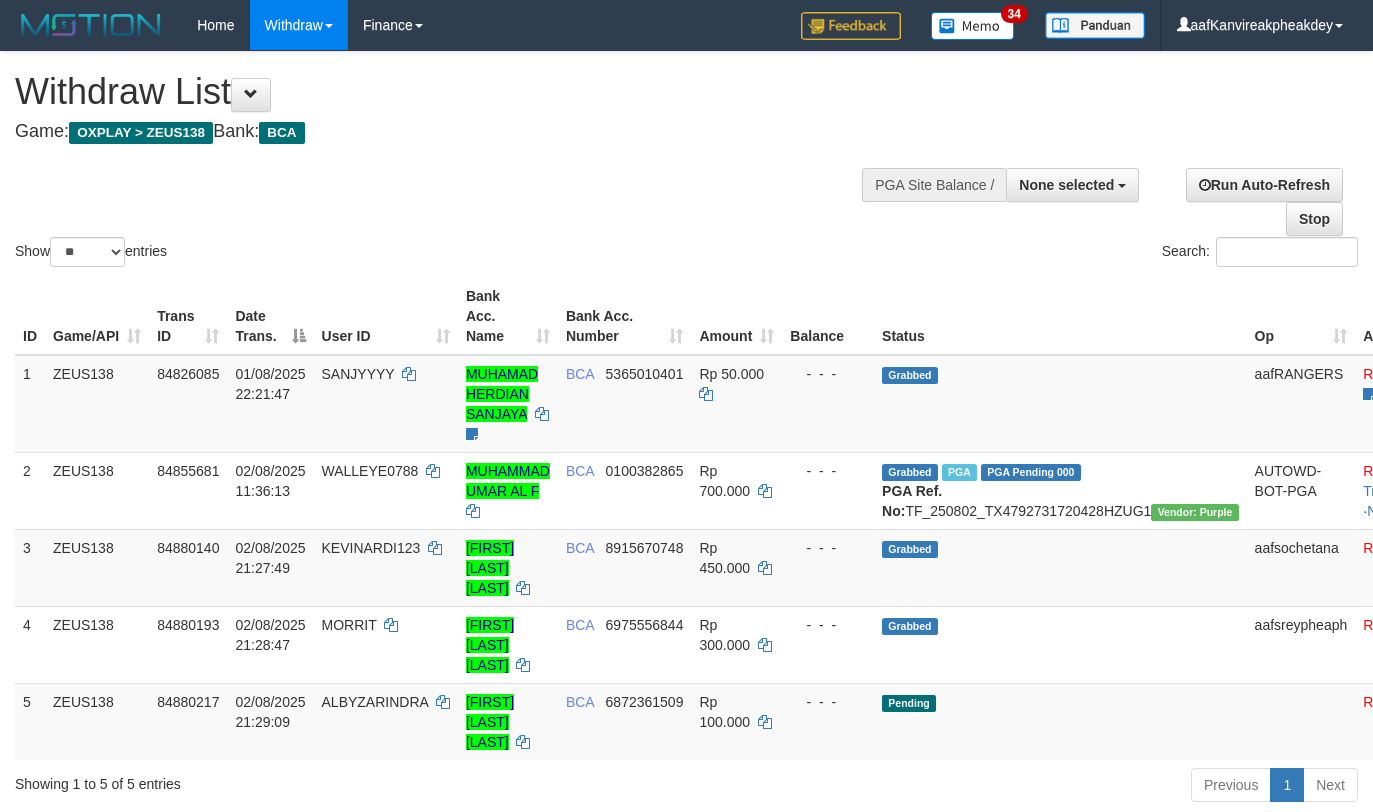 select 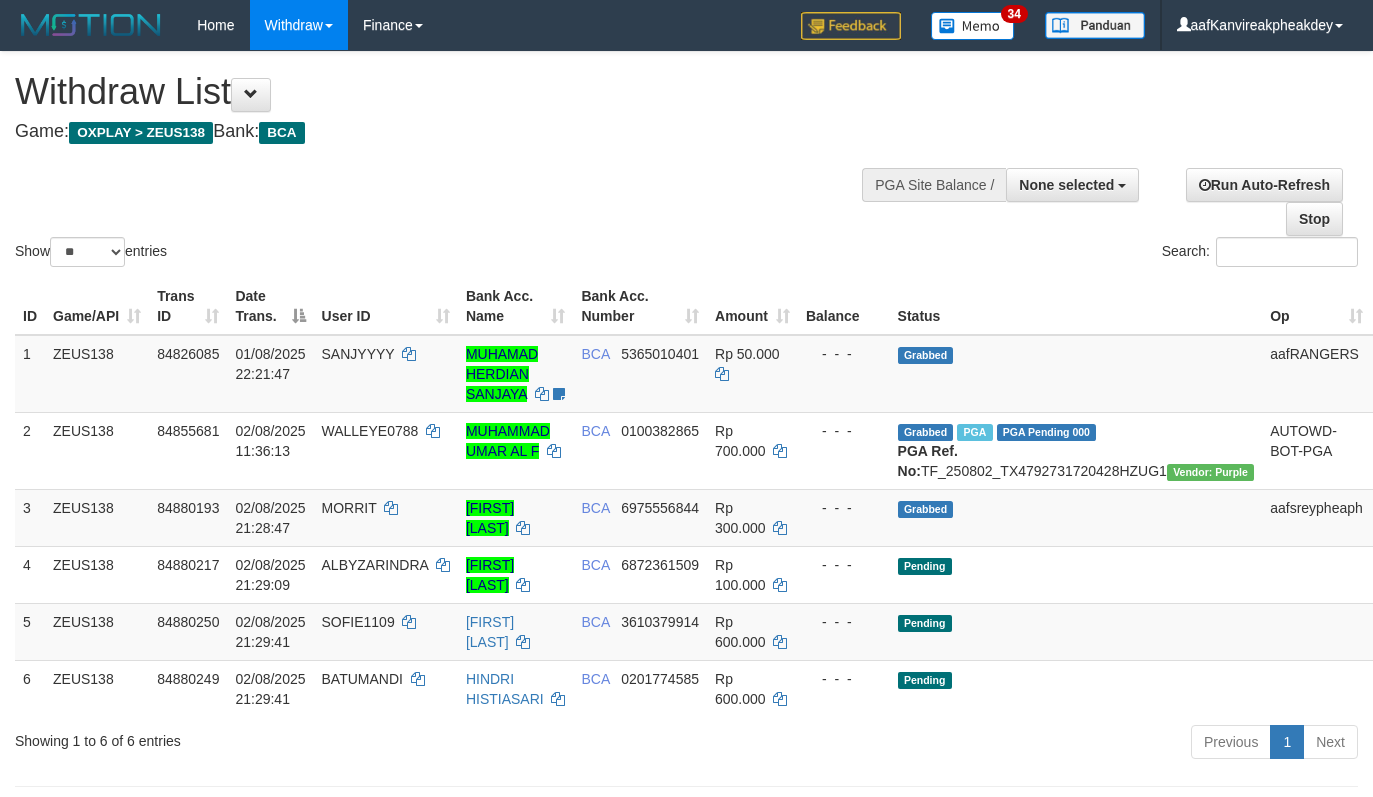 select 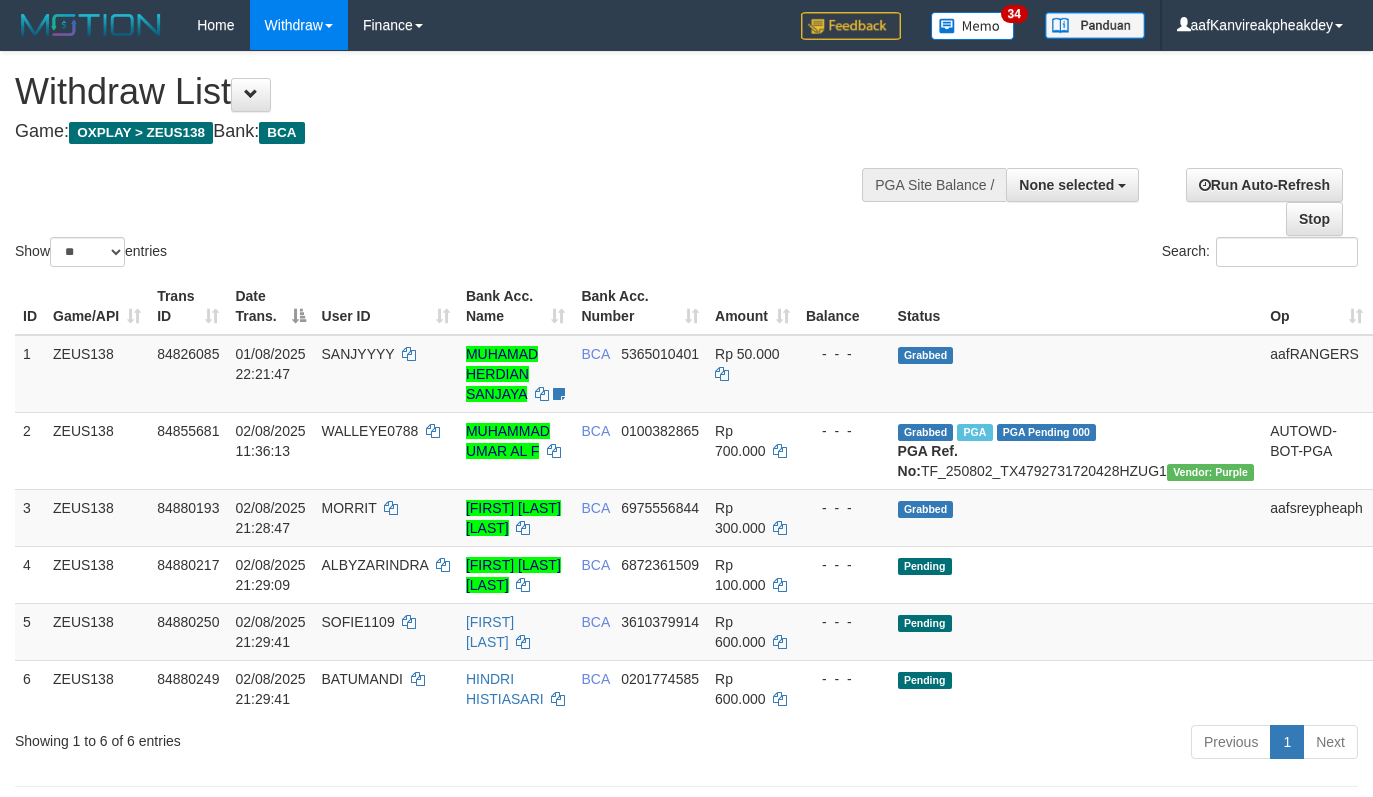 select 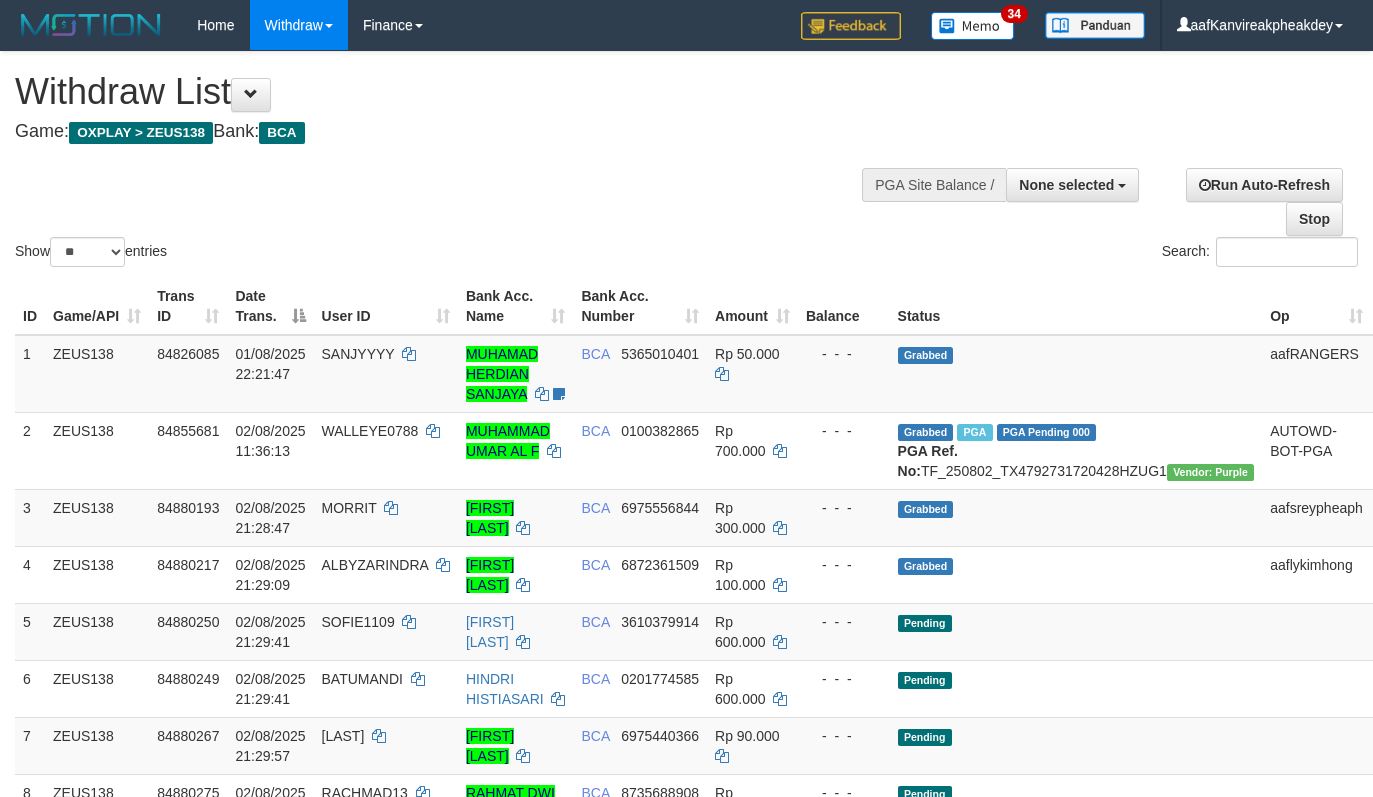 select 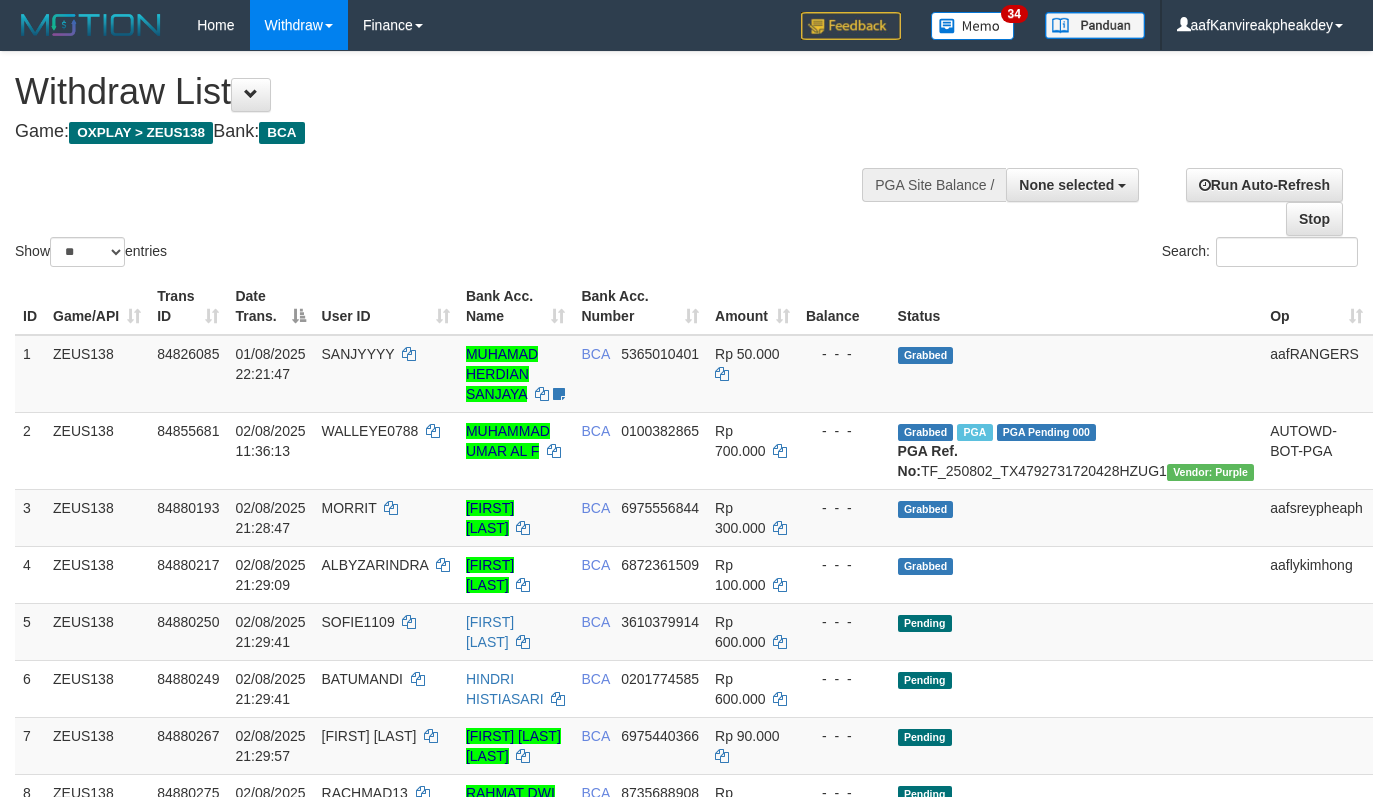 select 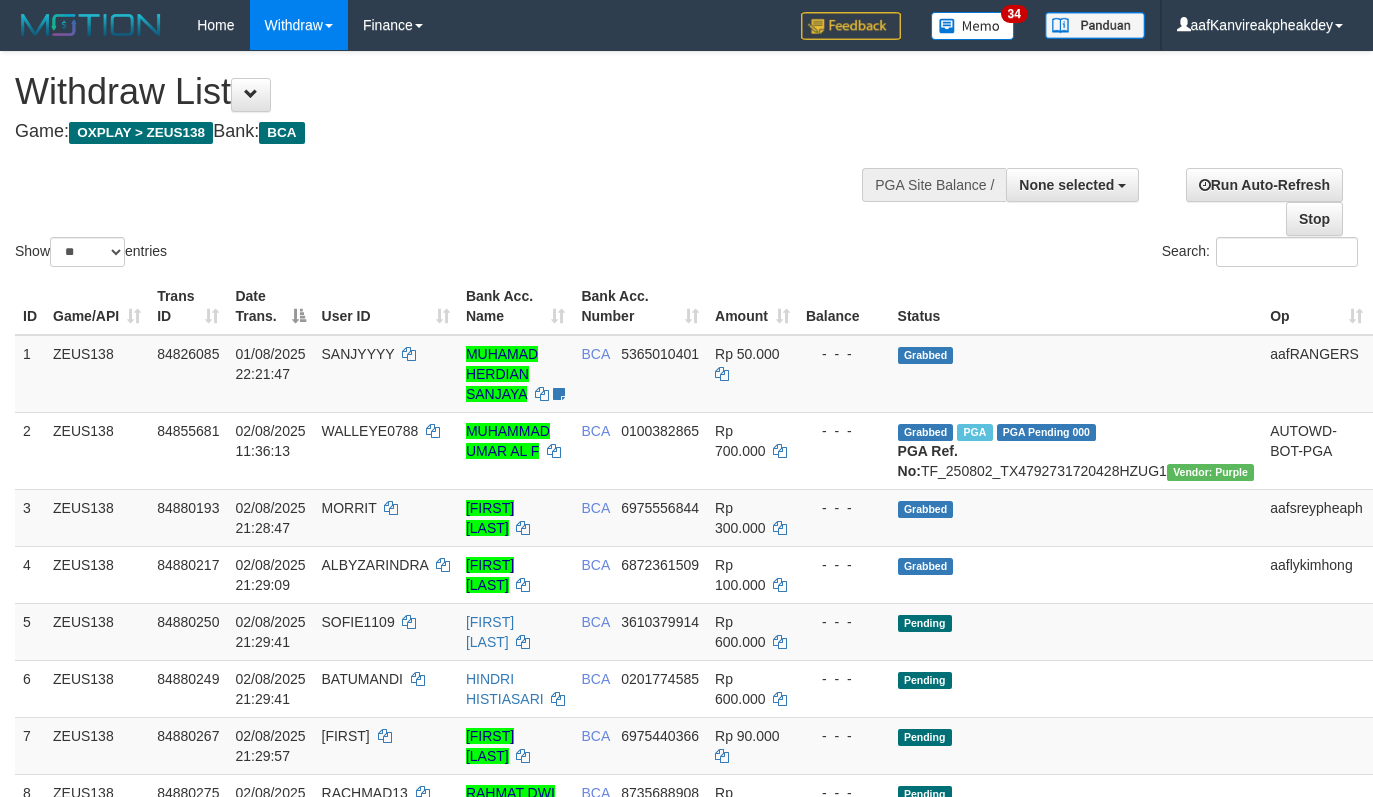select 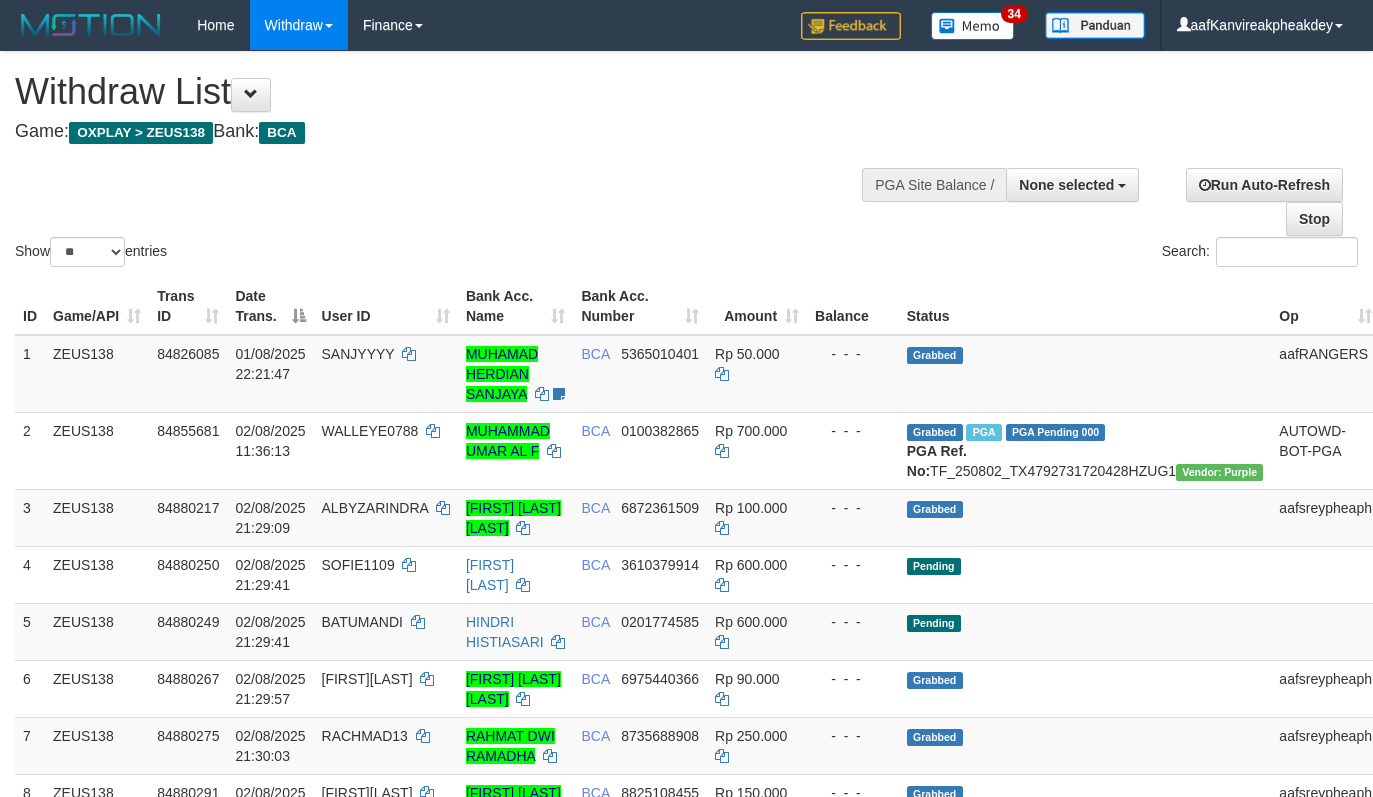 select 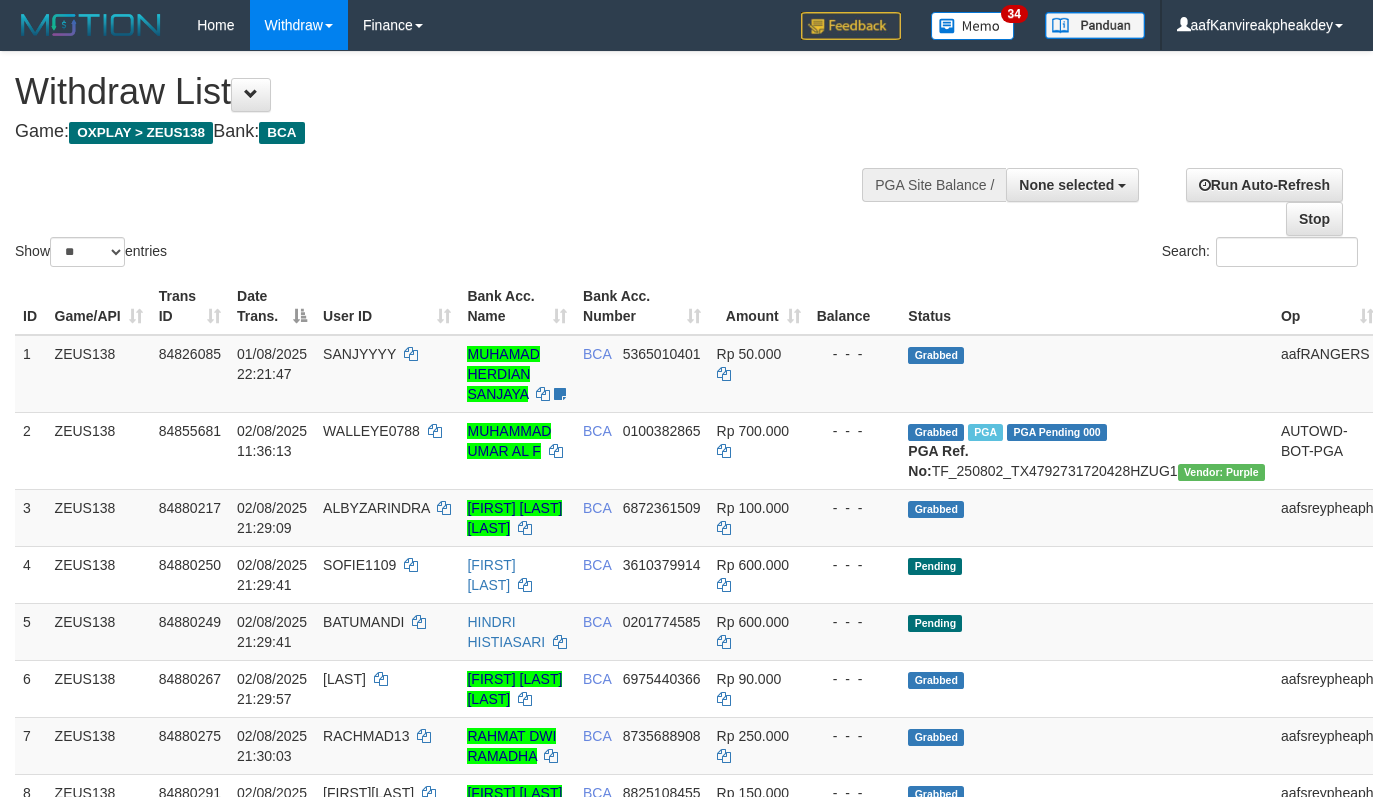 select 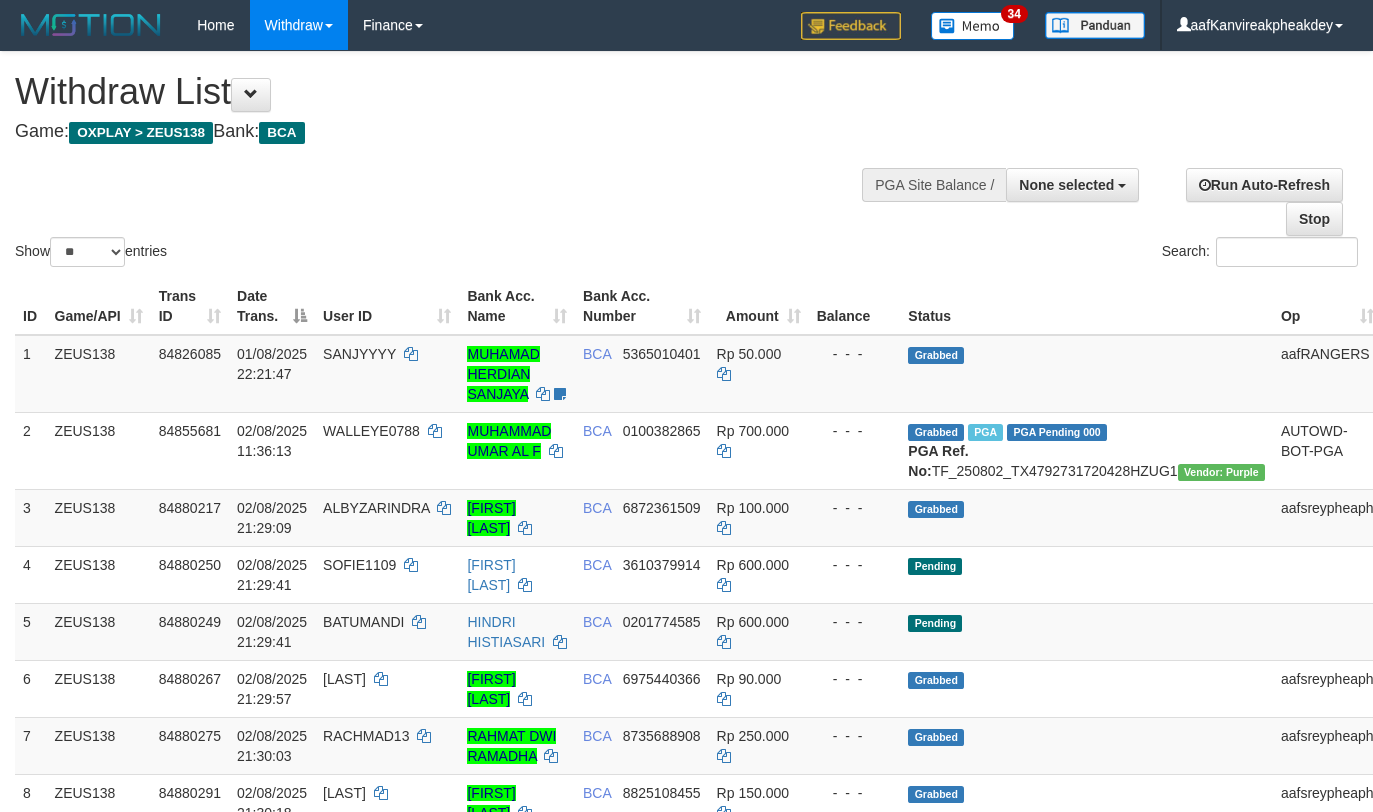 select 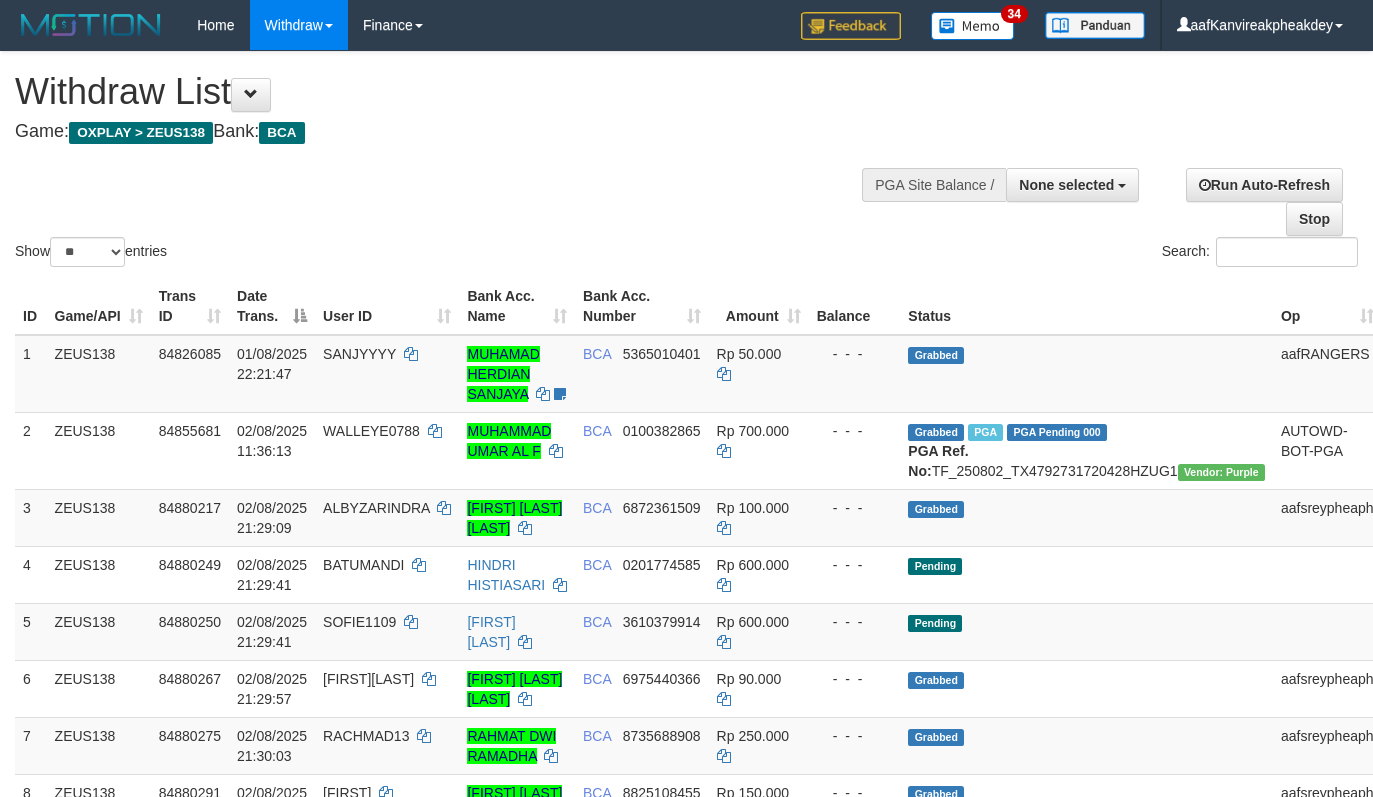 select 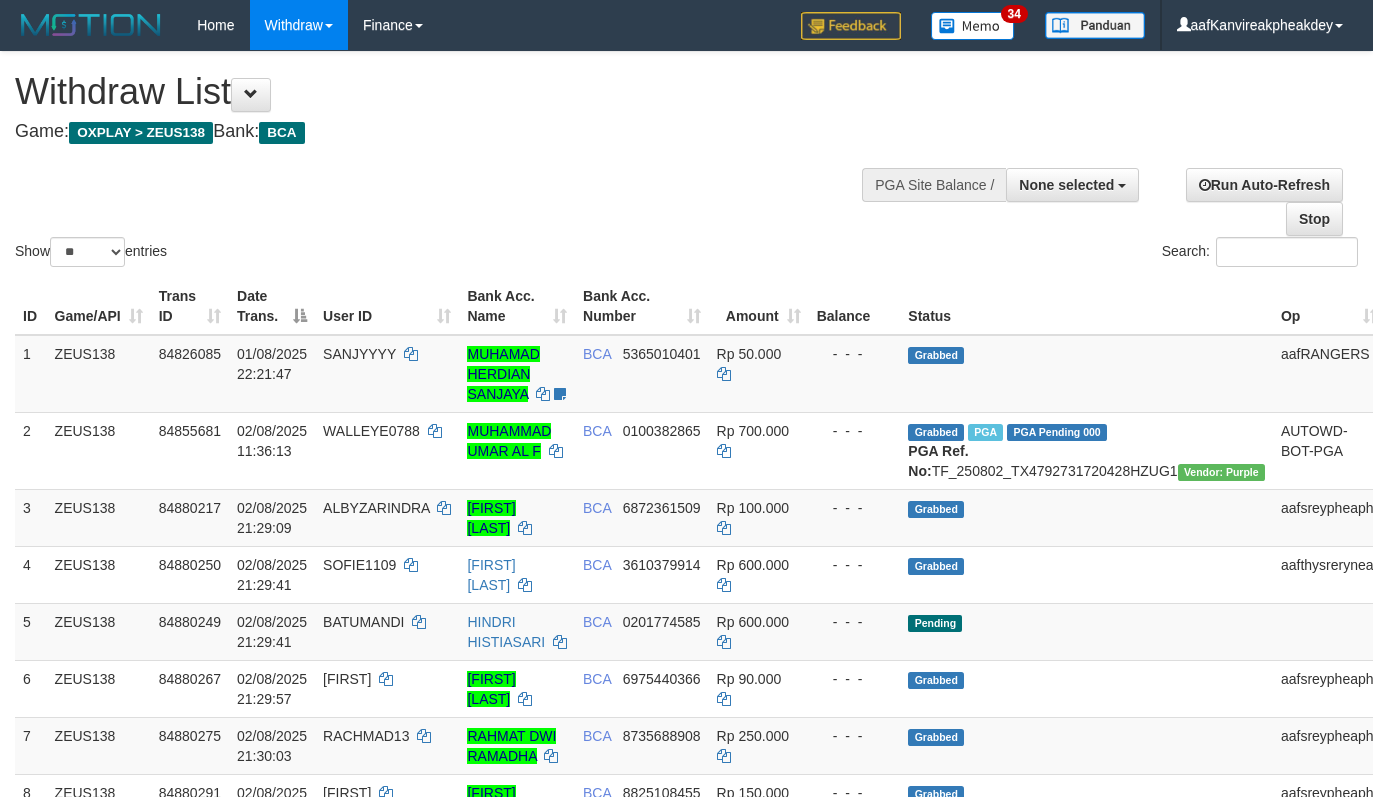 select 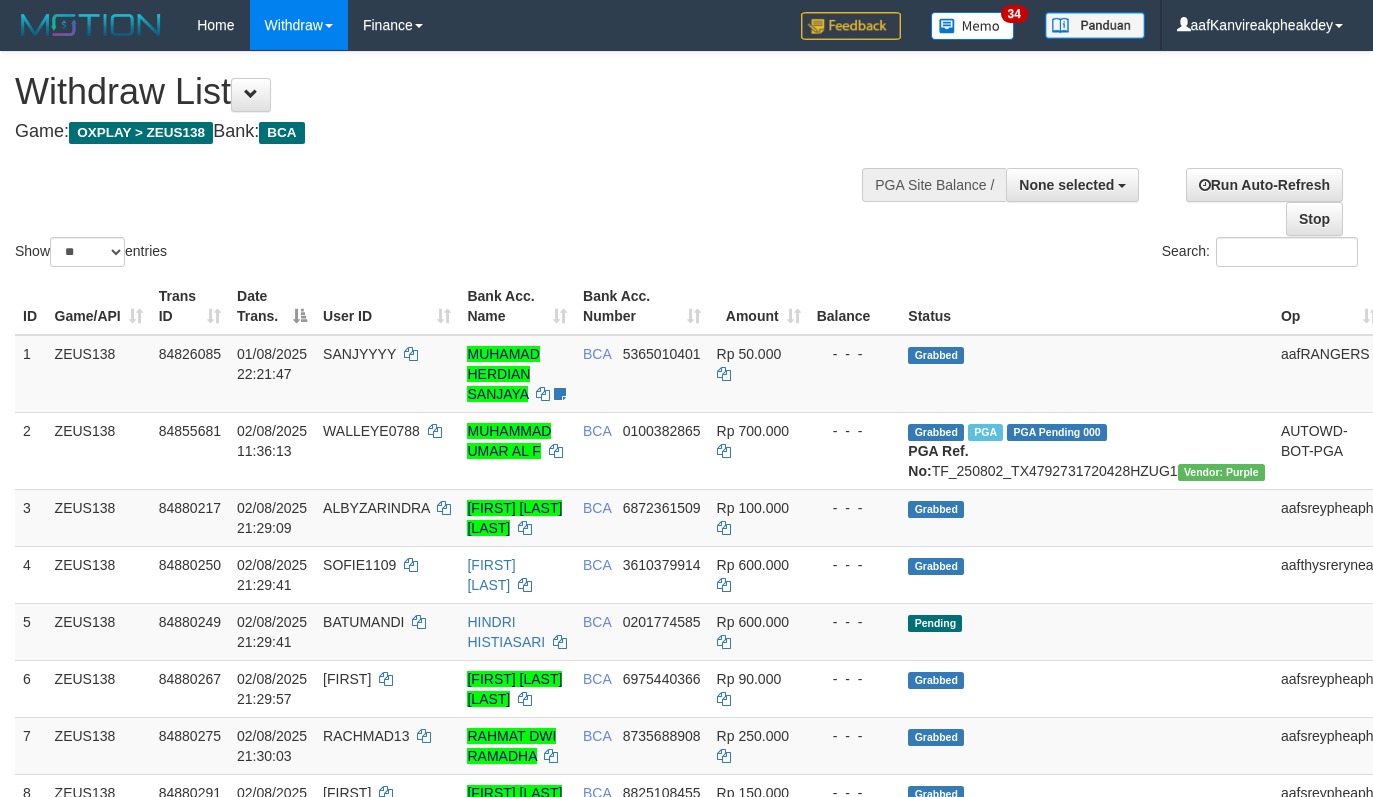 select 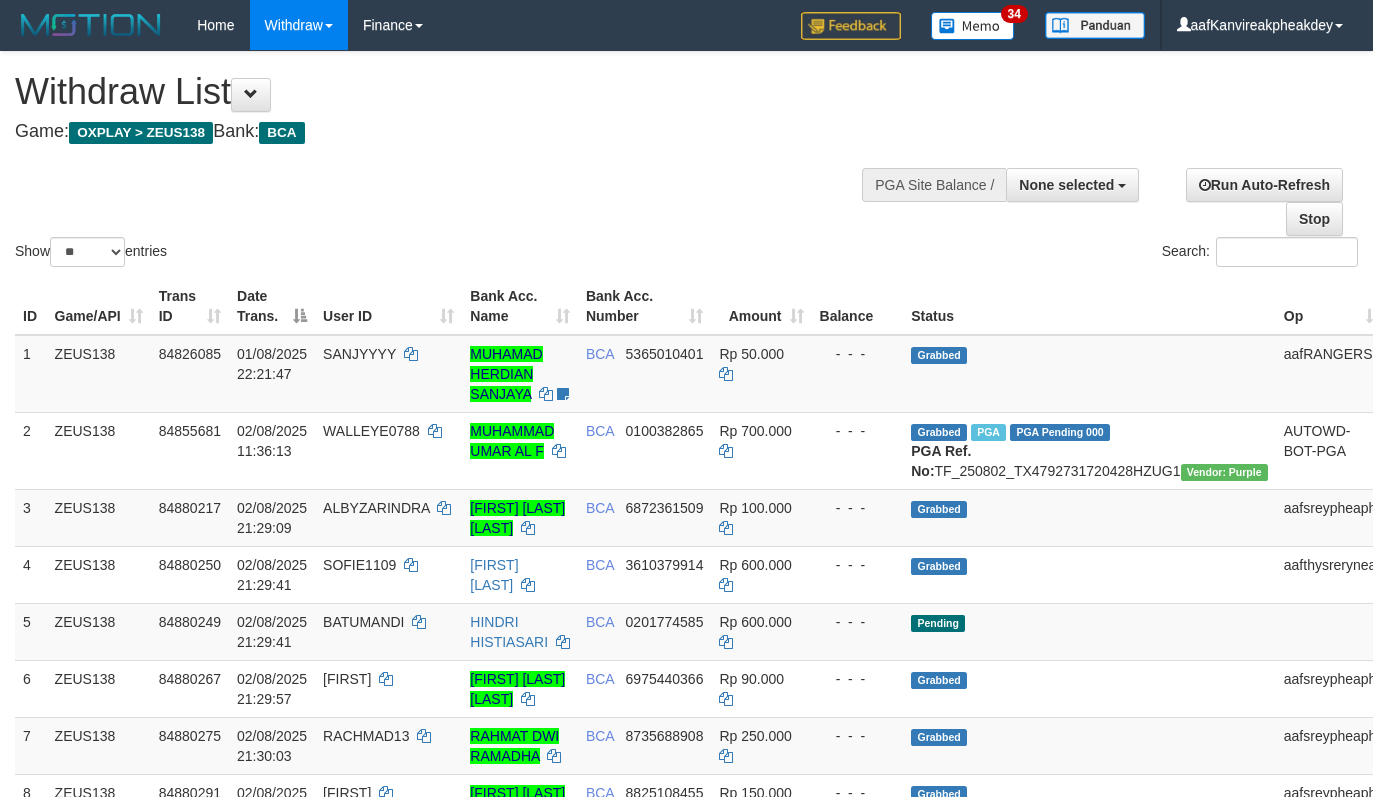 select 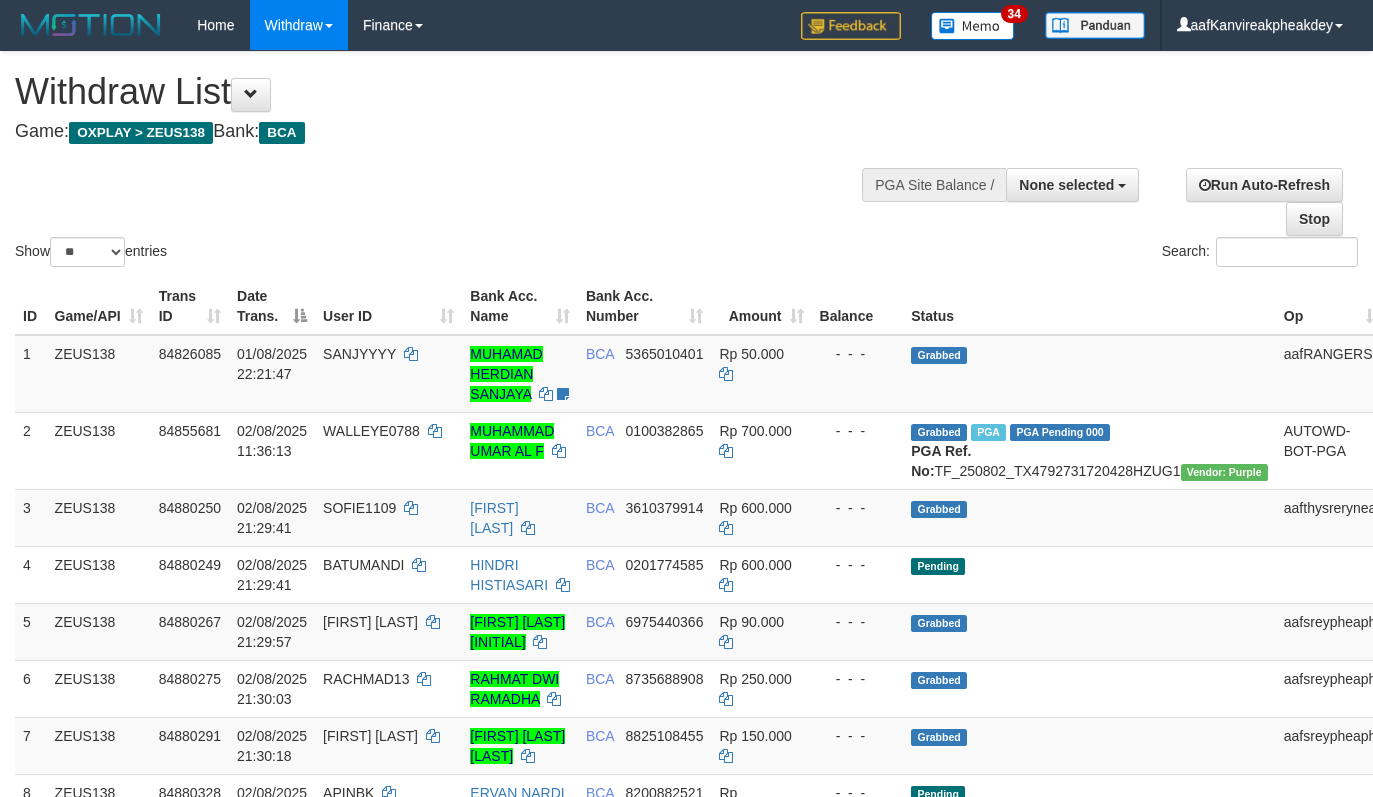 select 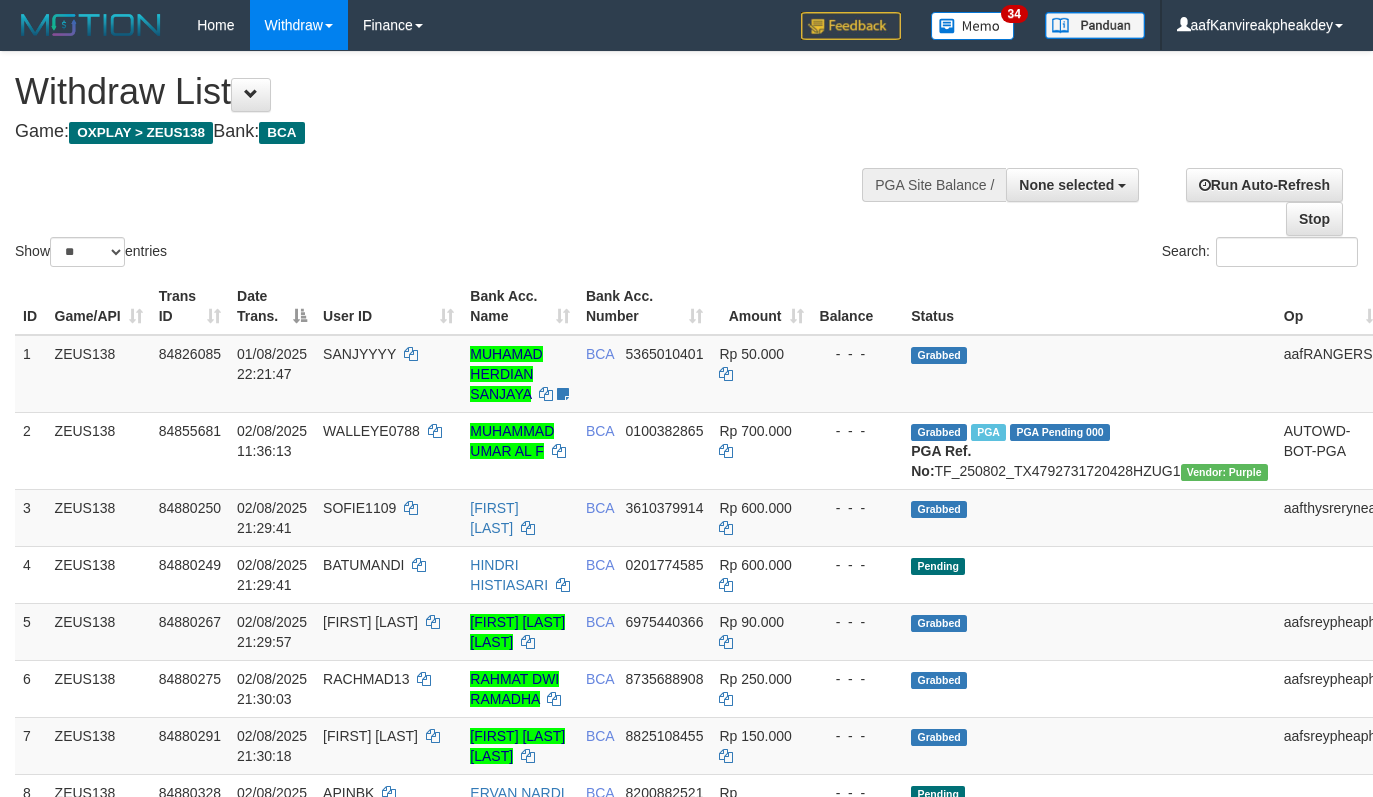 select 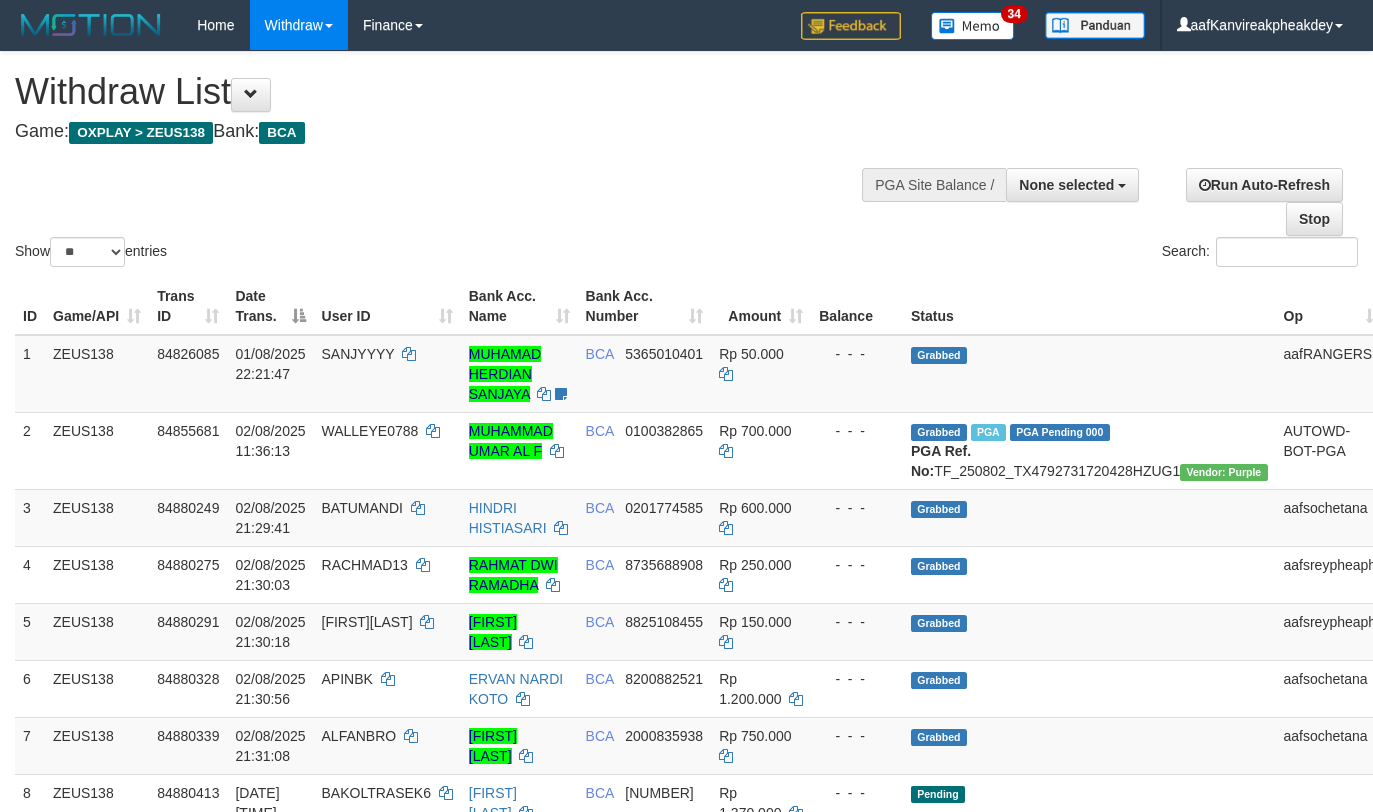 select 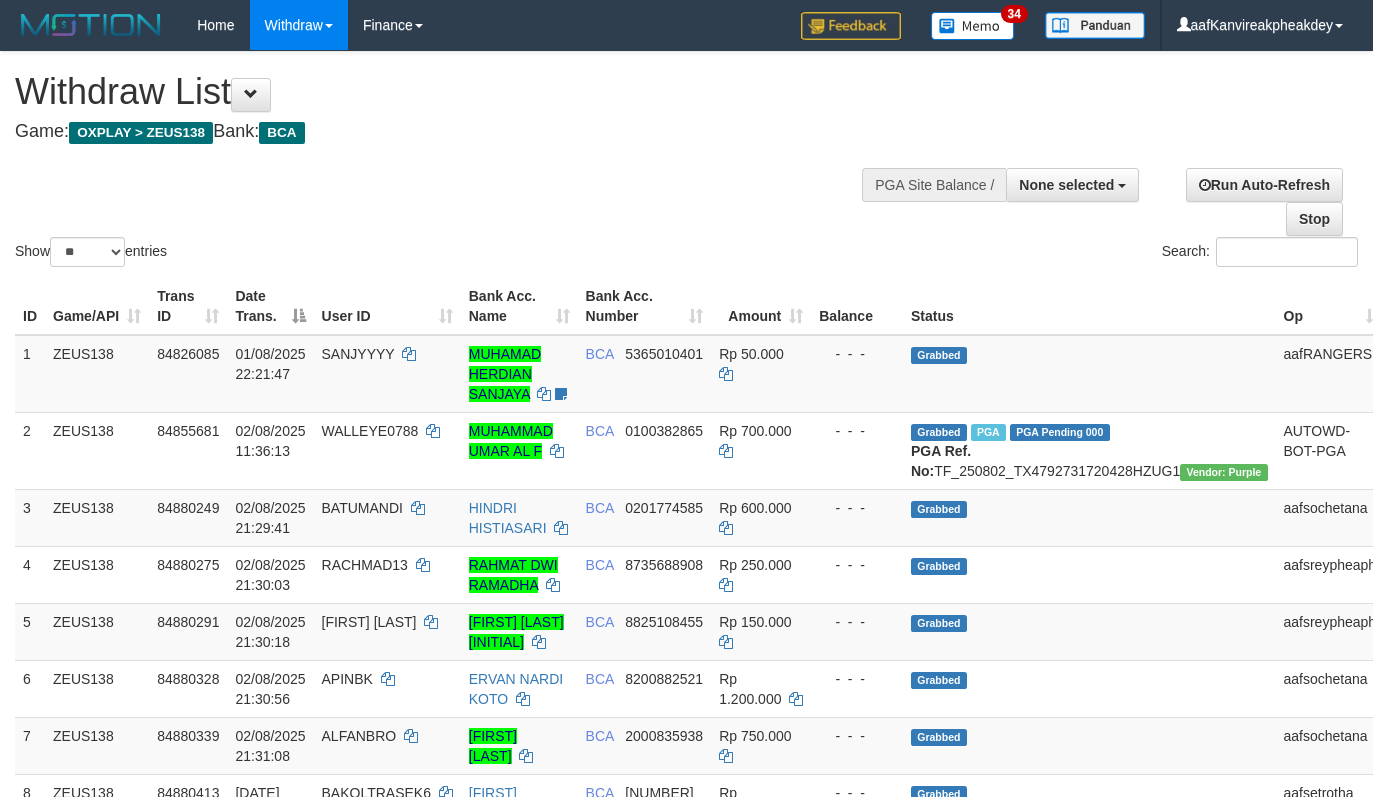 select 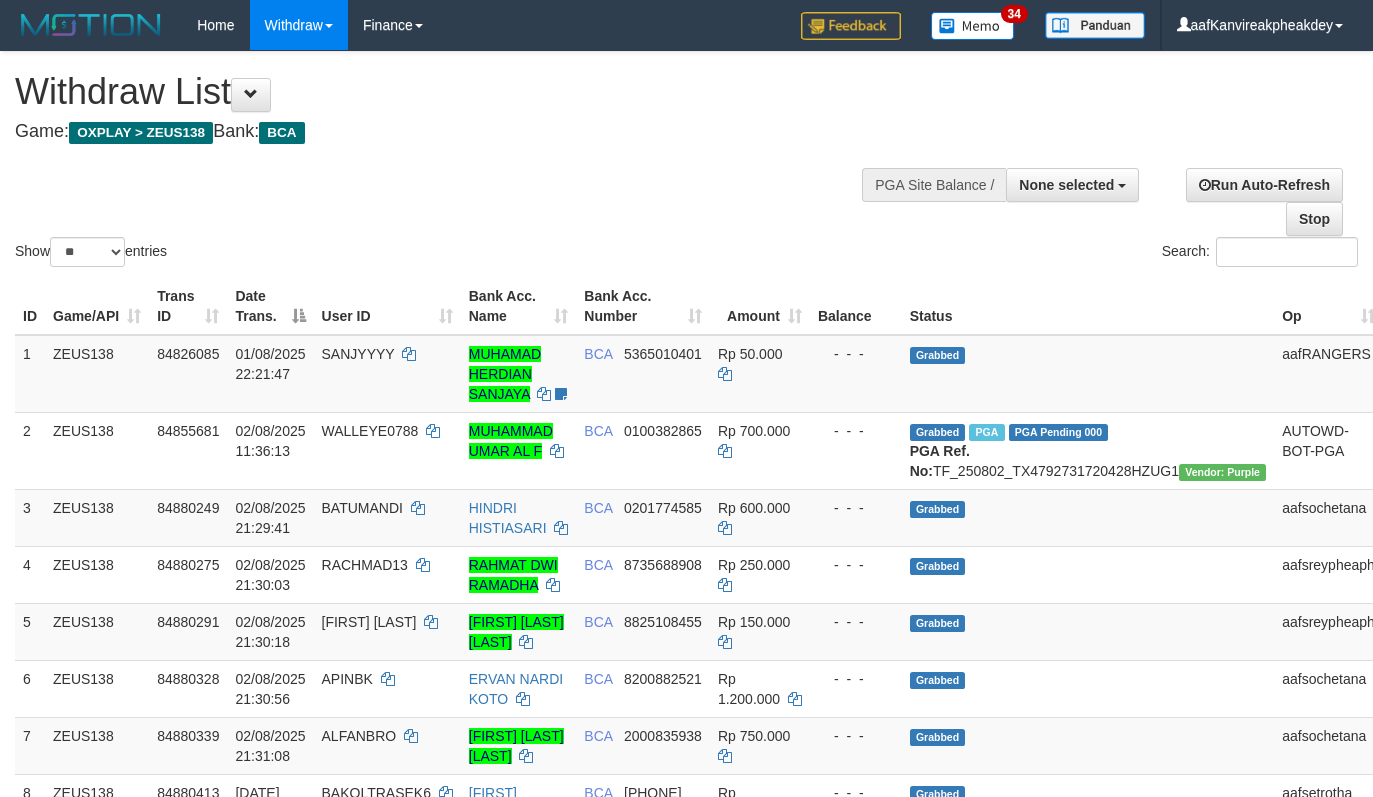 select 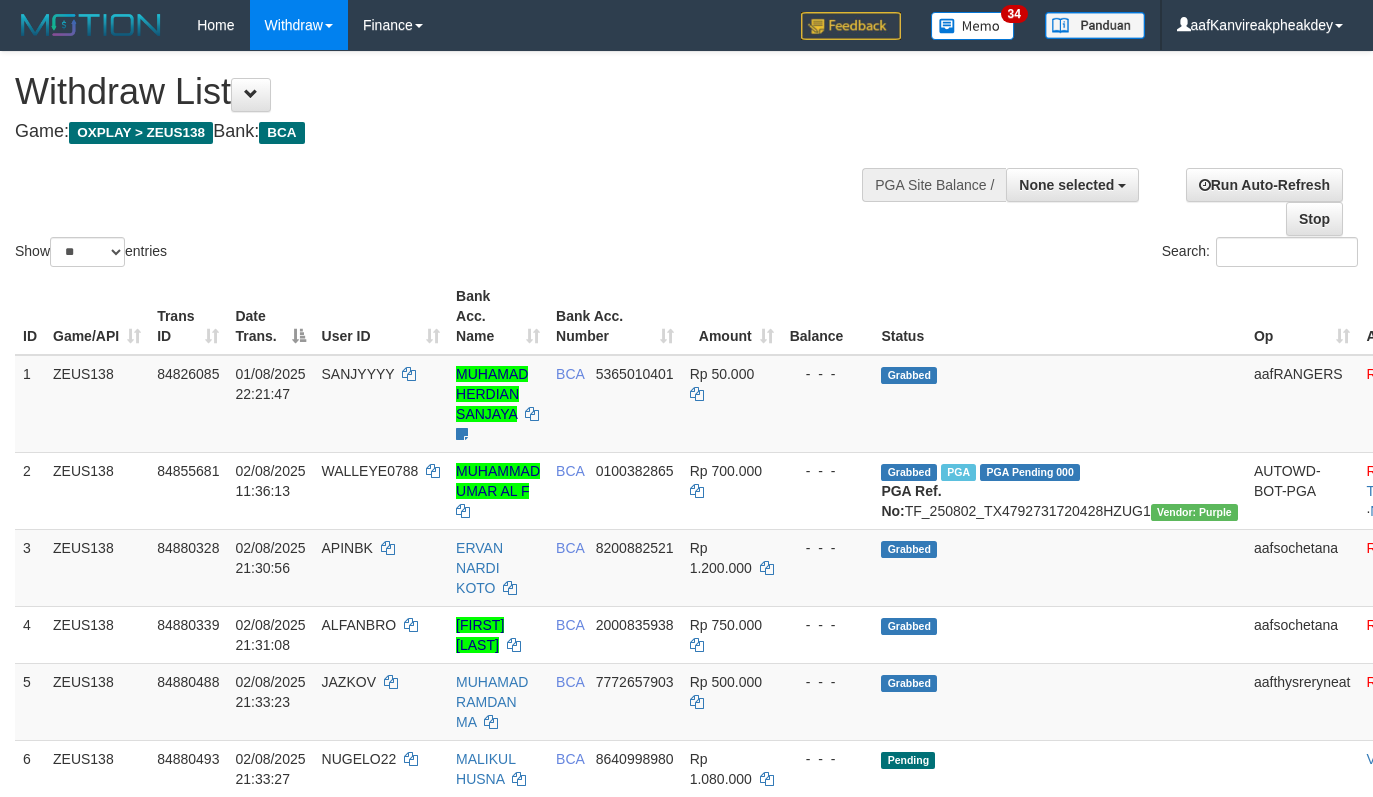 select 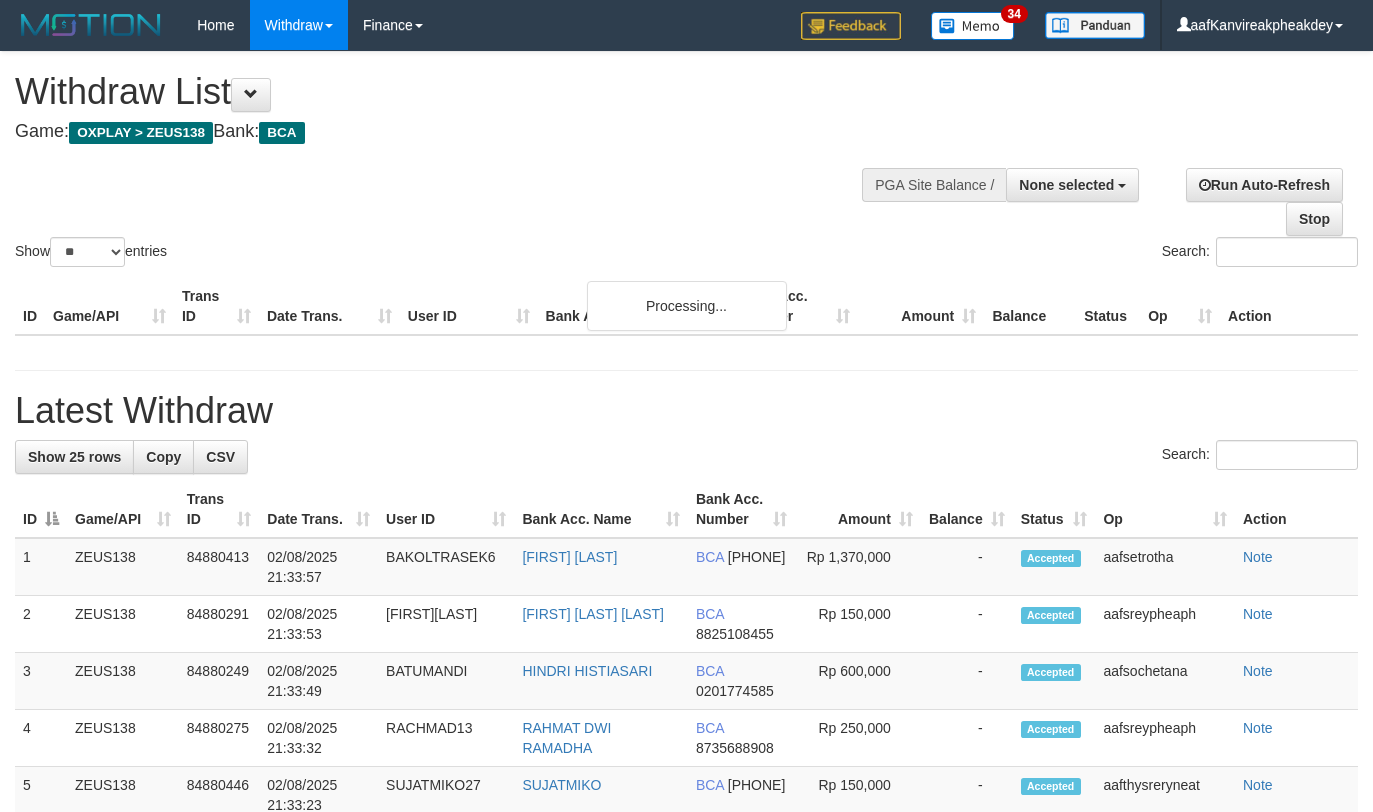 select 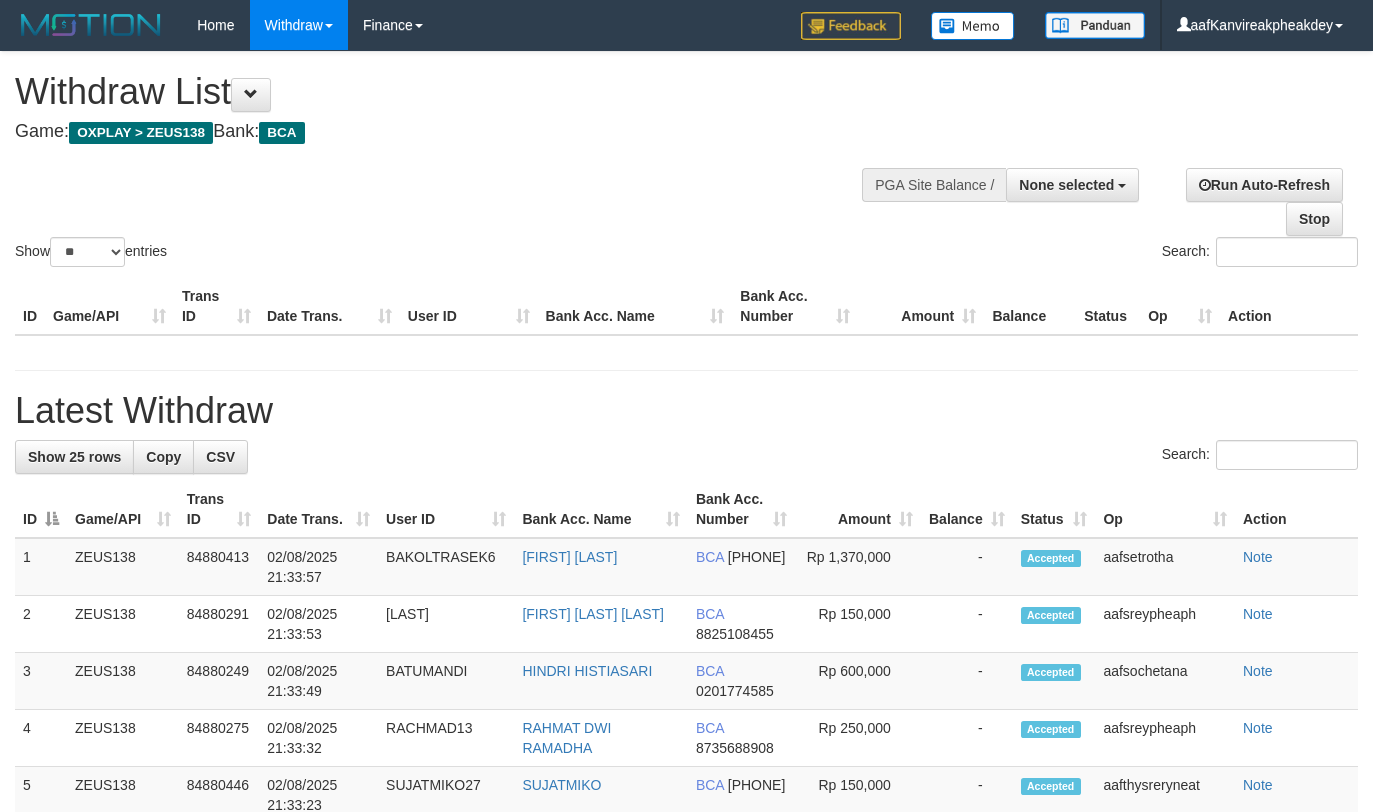 select 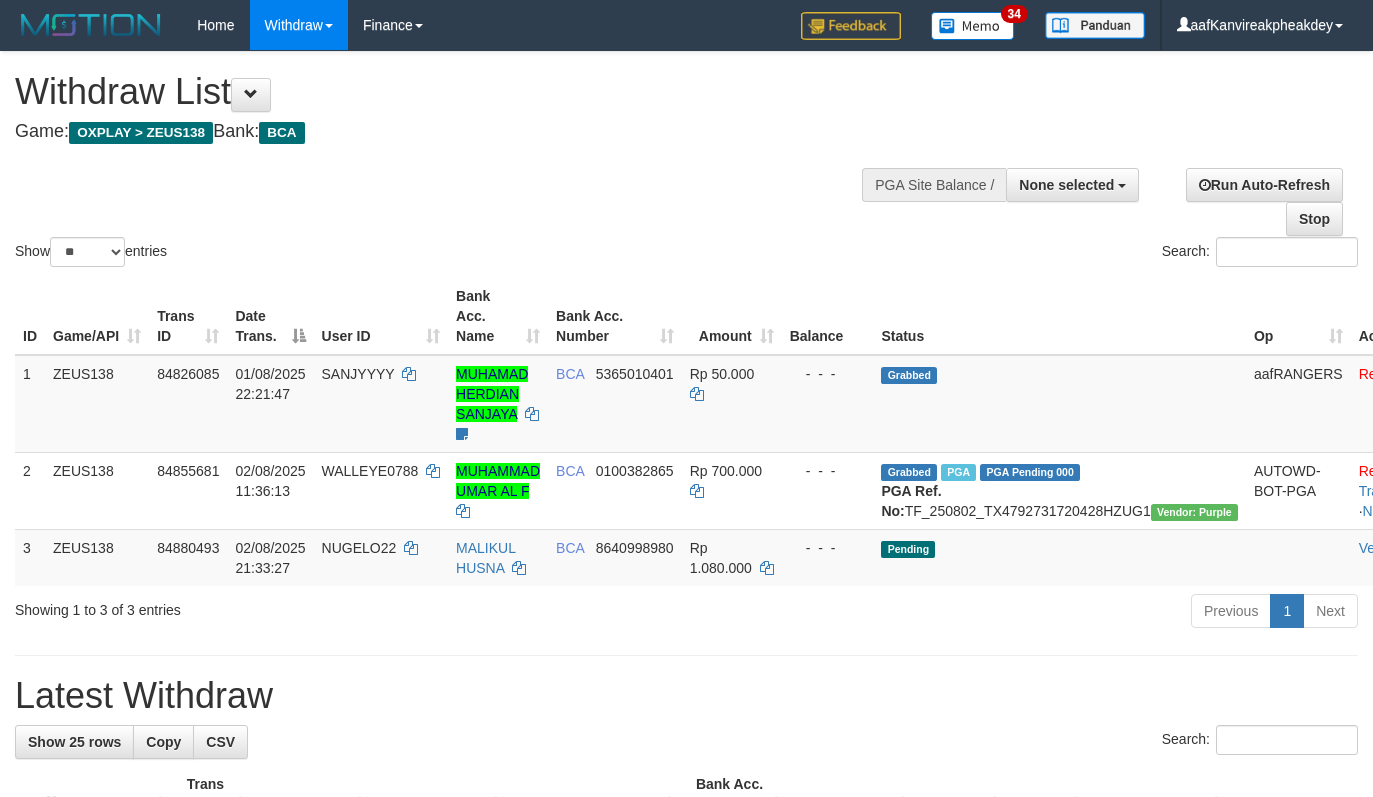 select 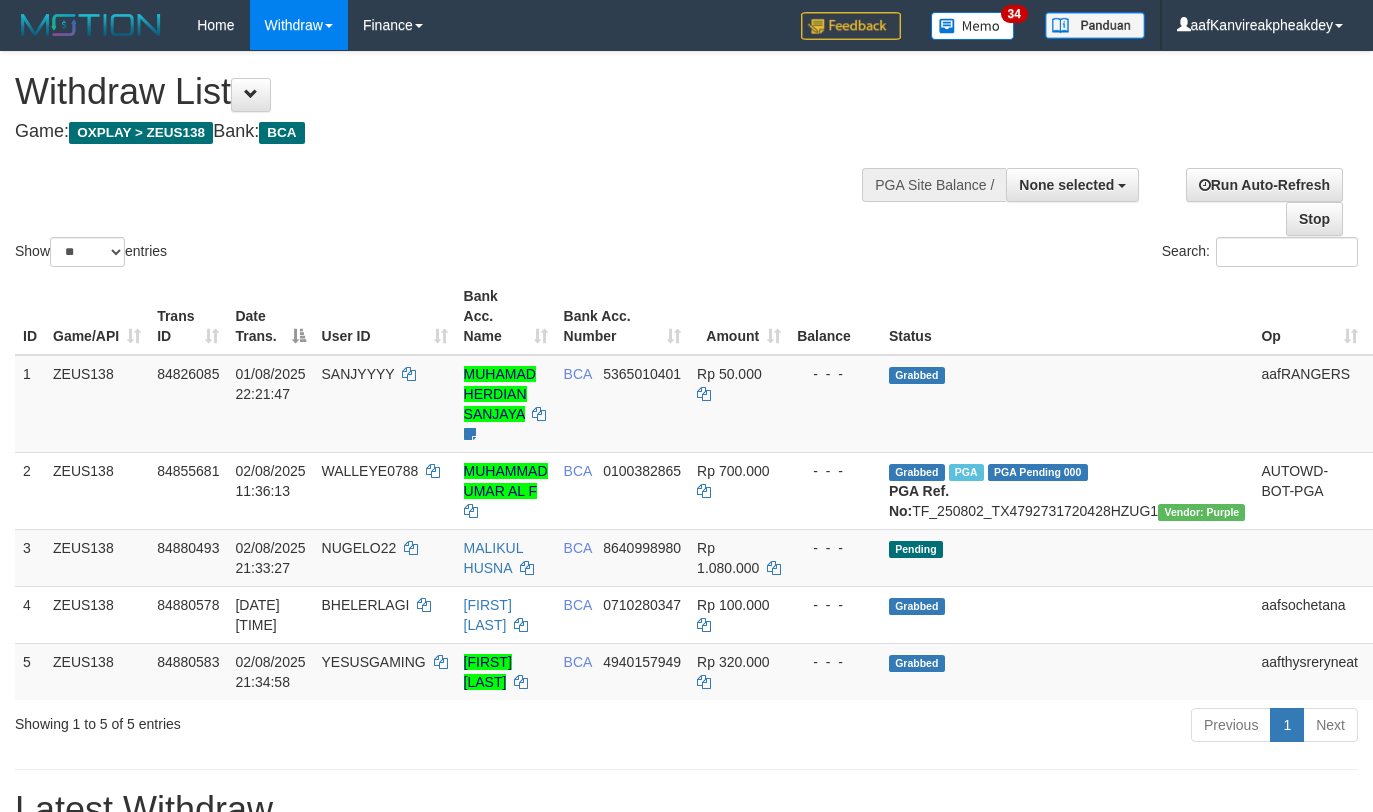 select 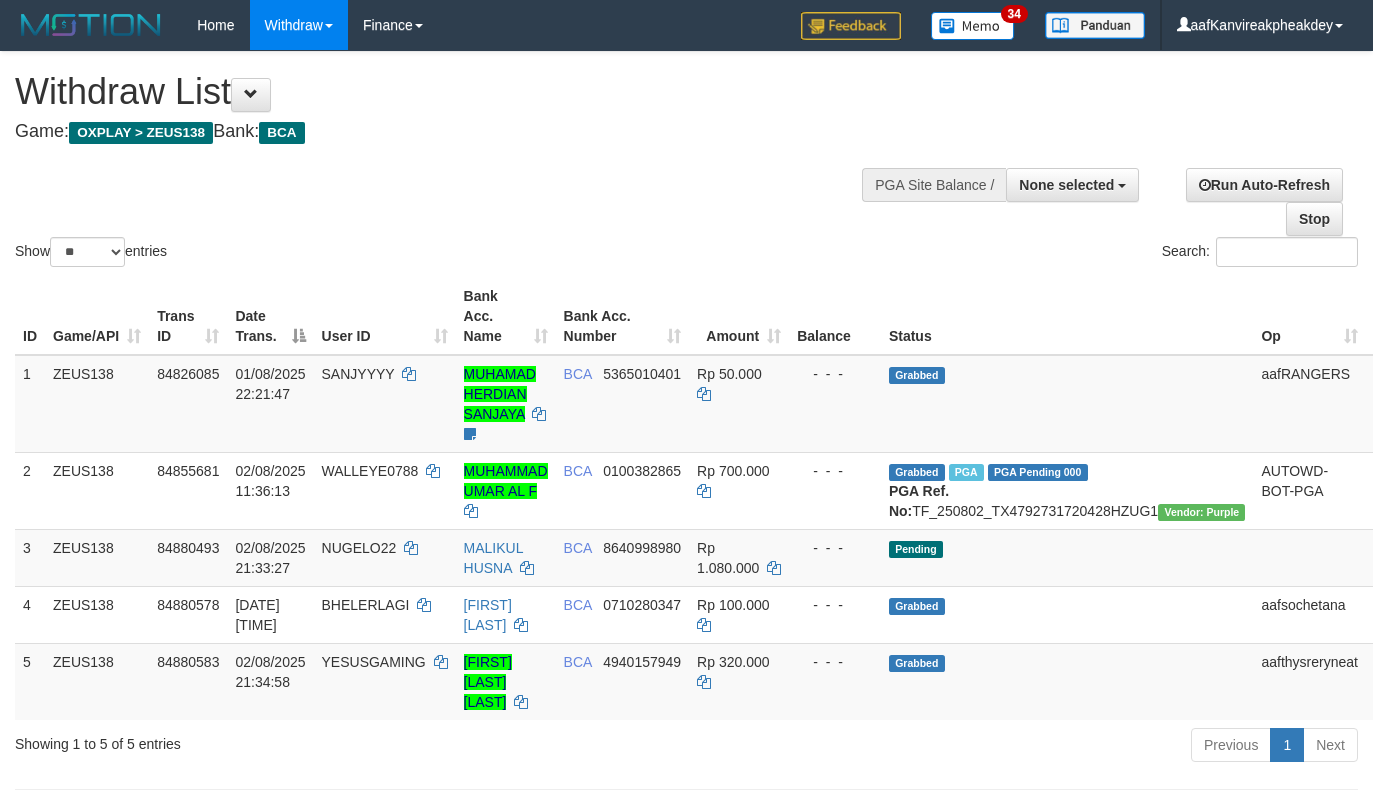select 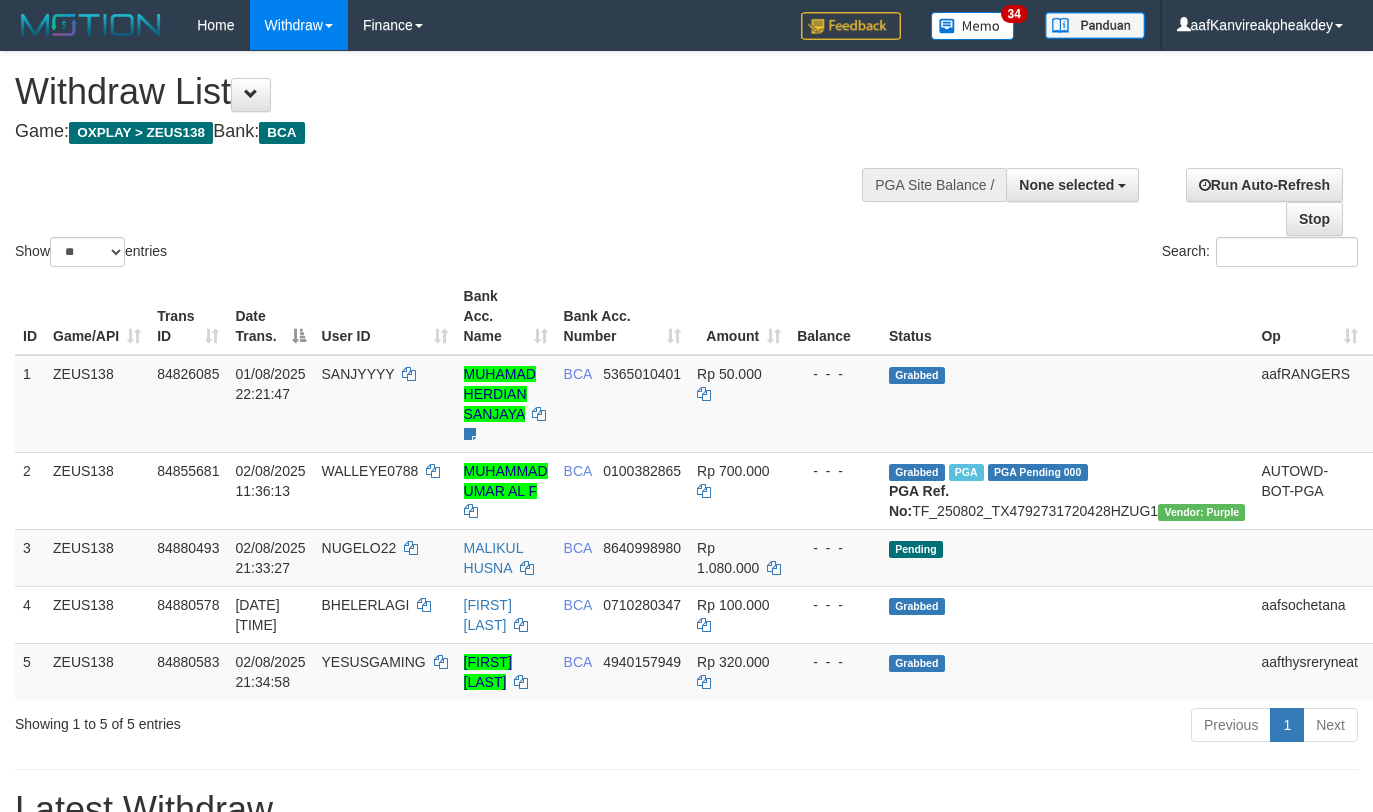 select 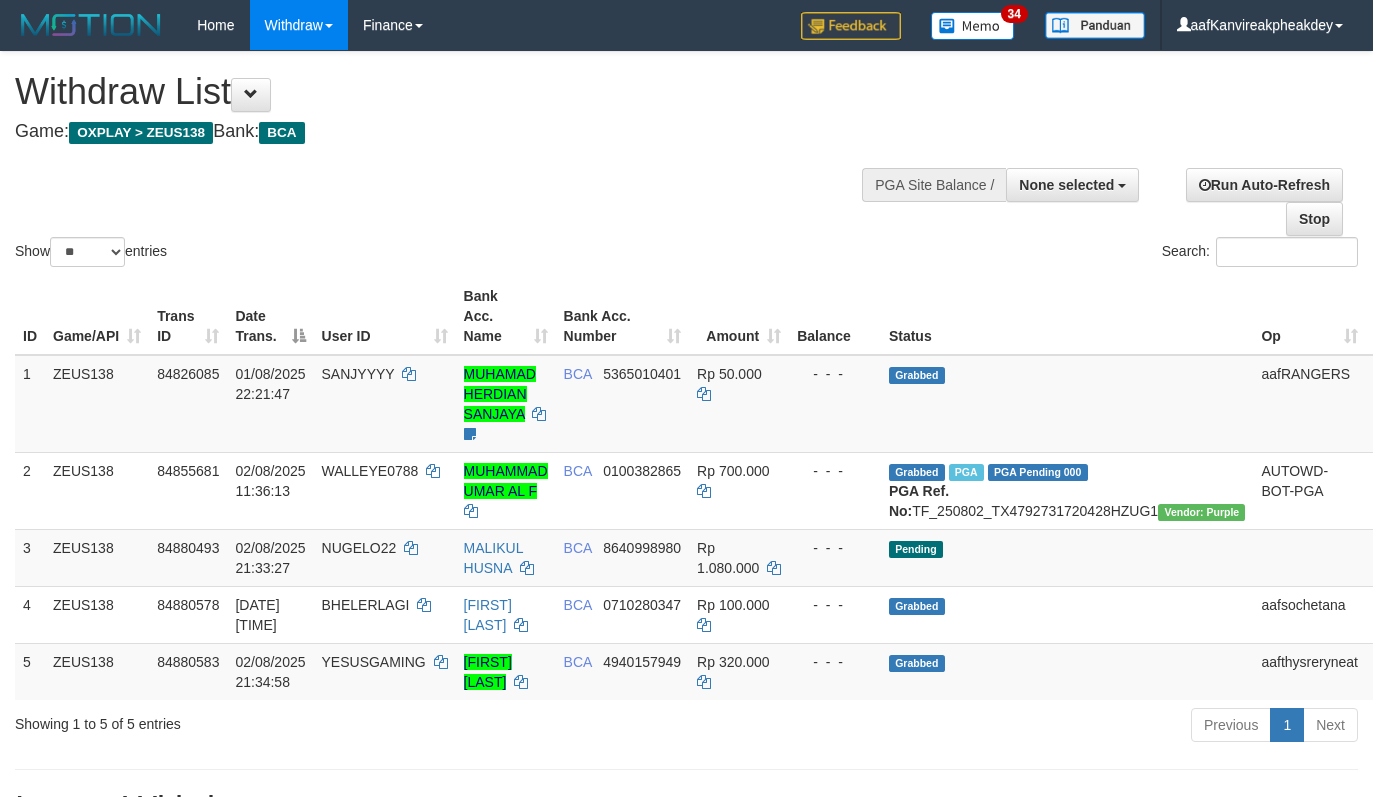 select 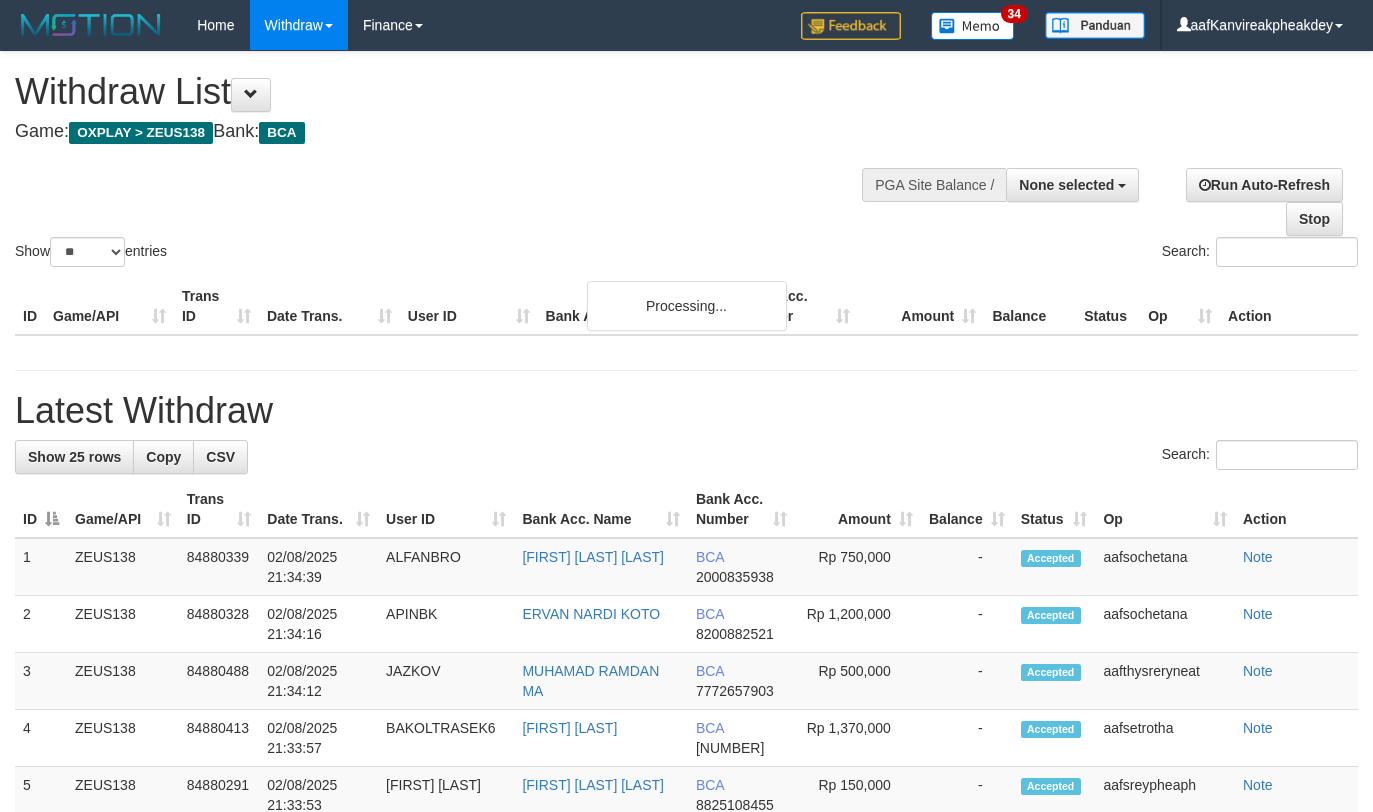select 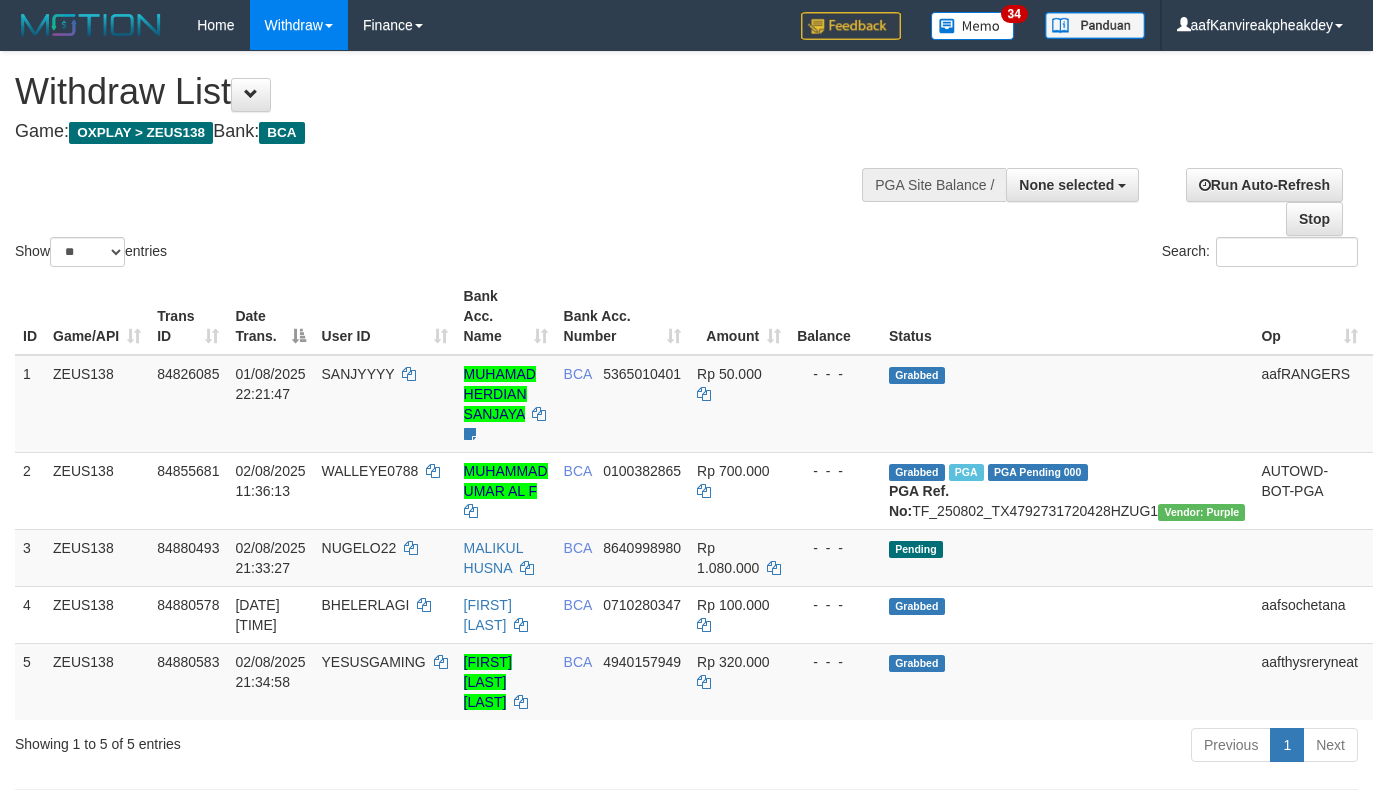 select 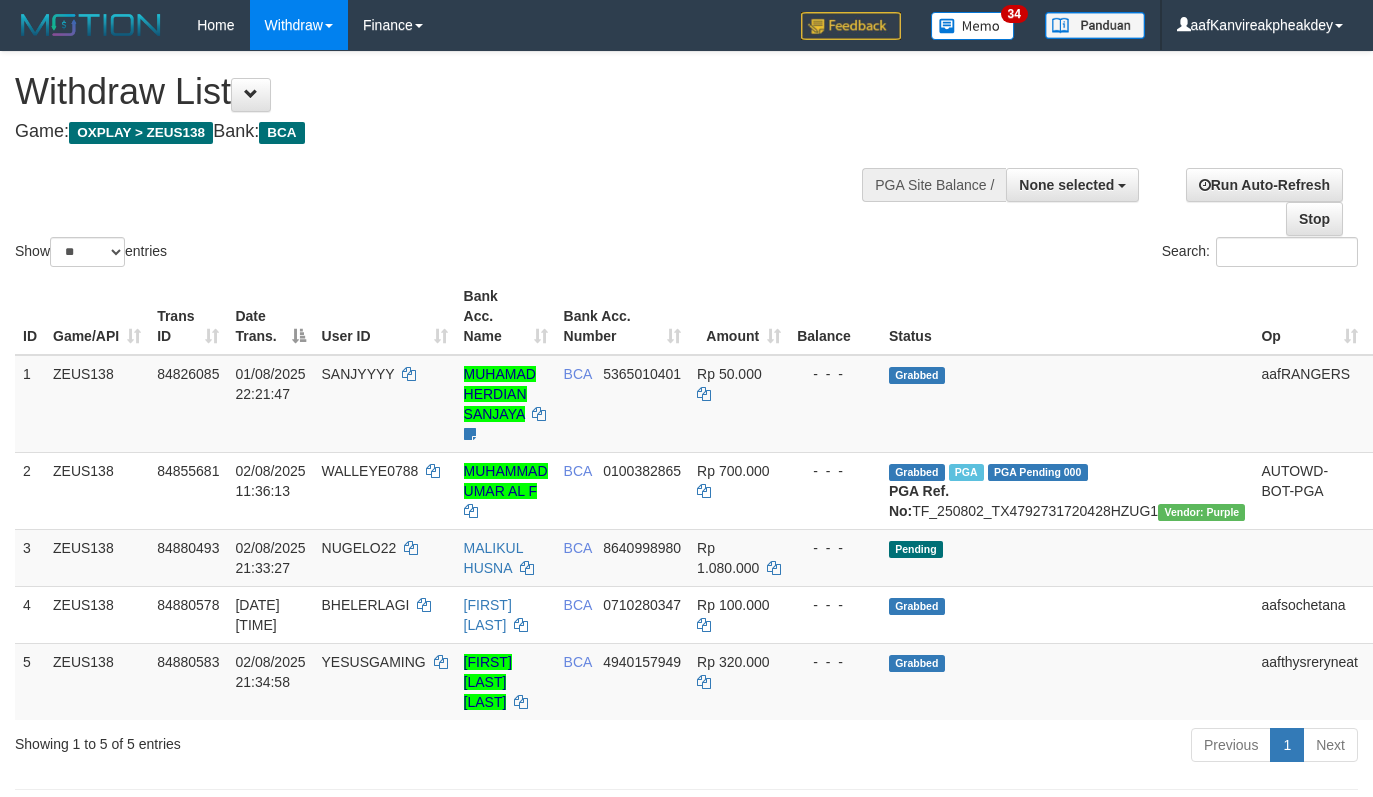 select 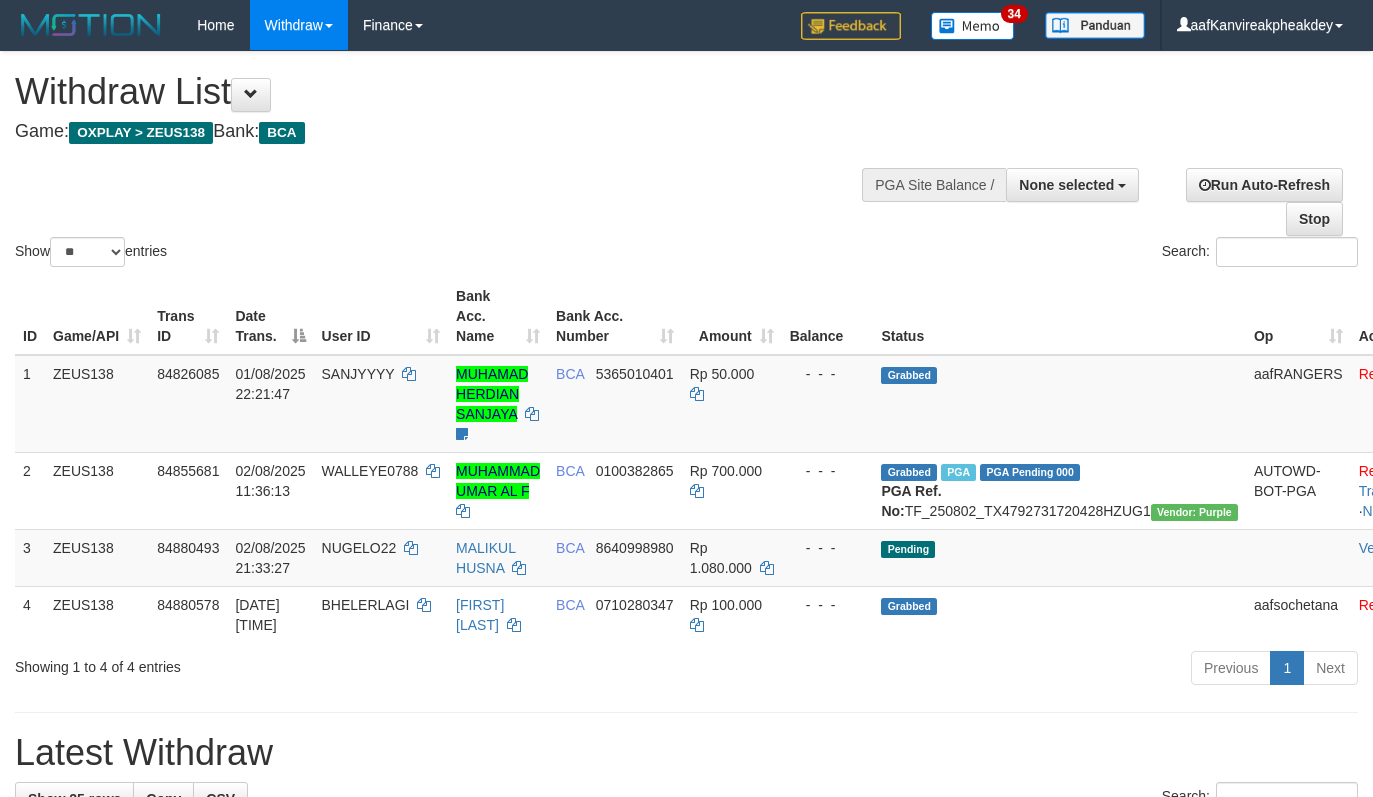select 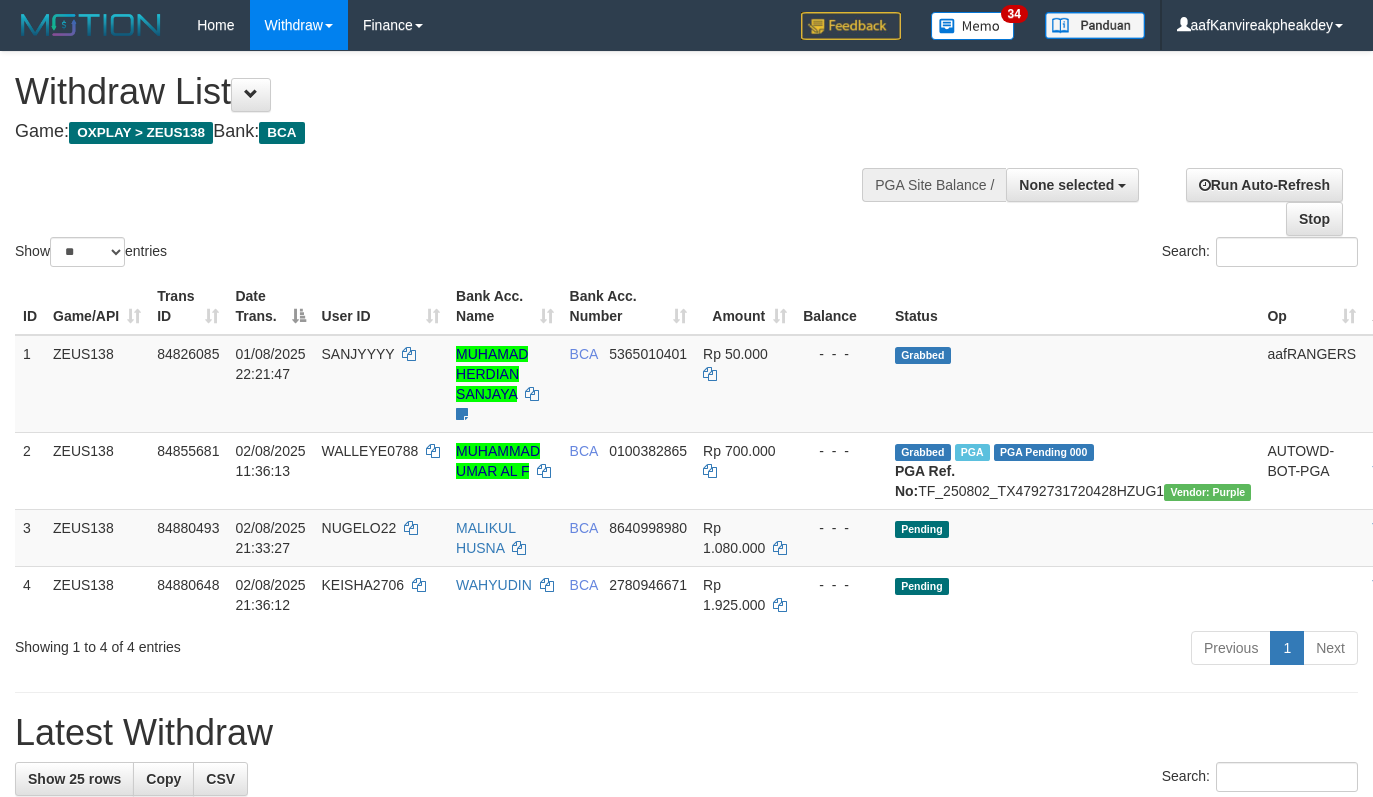 select 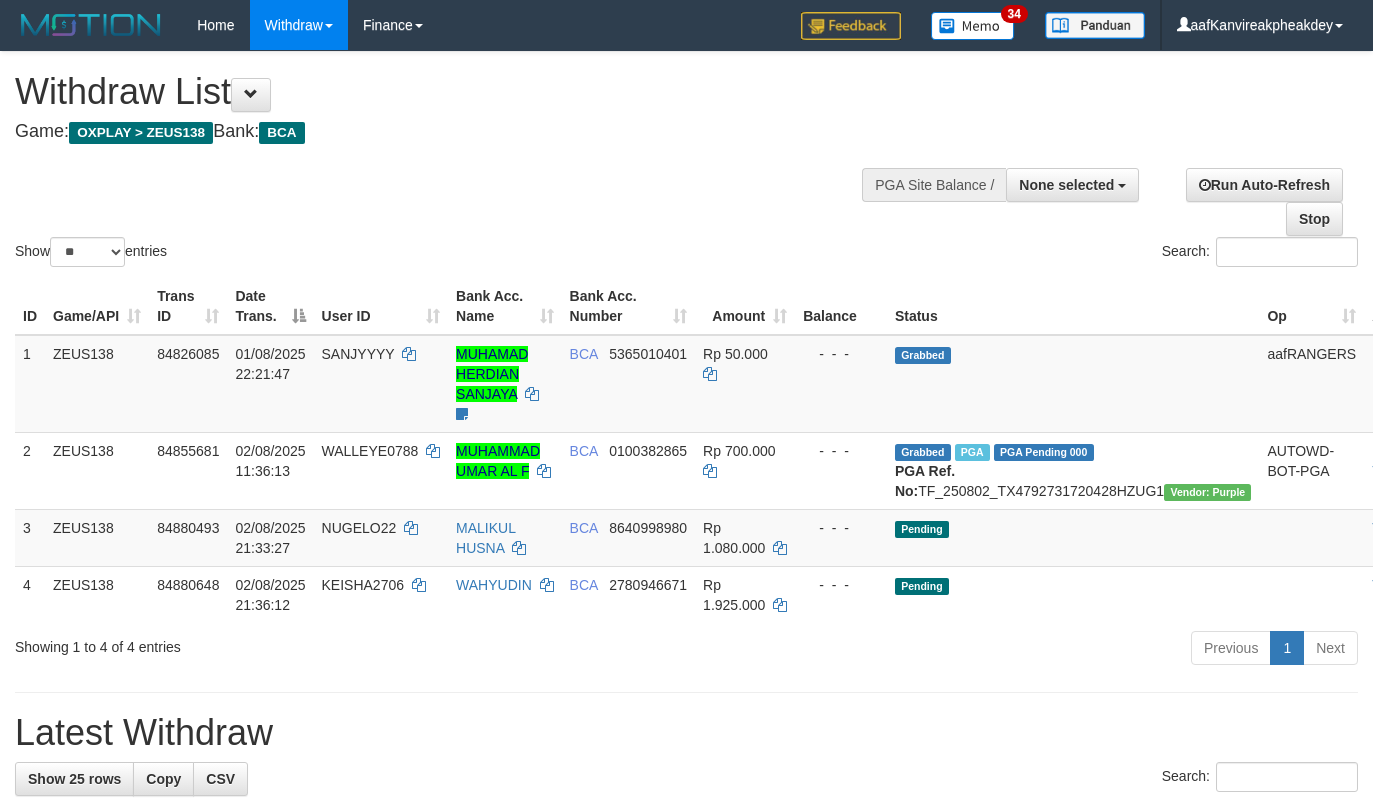 select 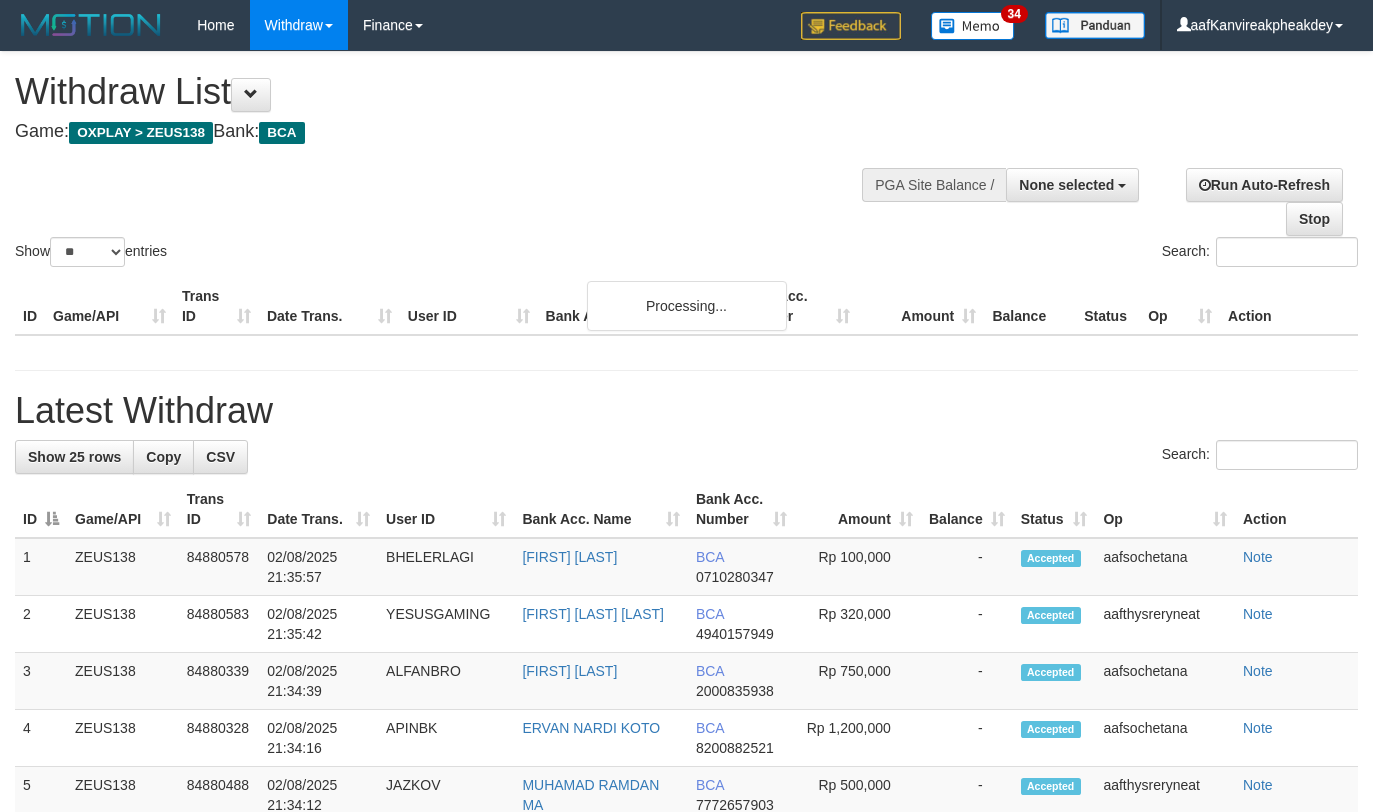 select 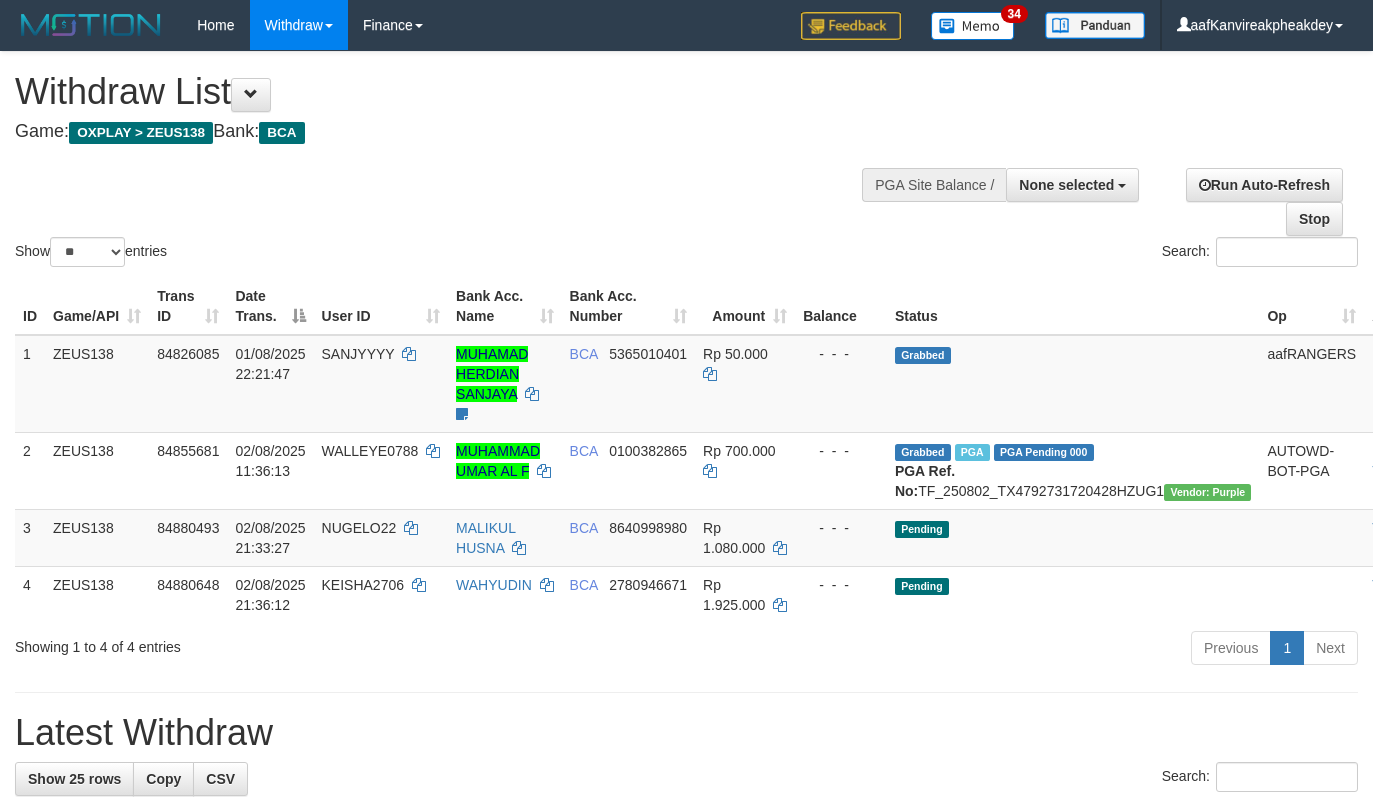 select 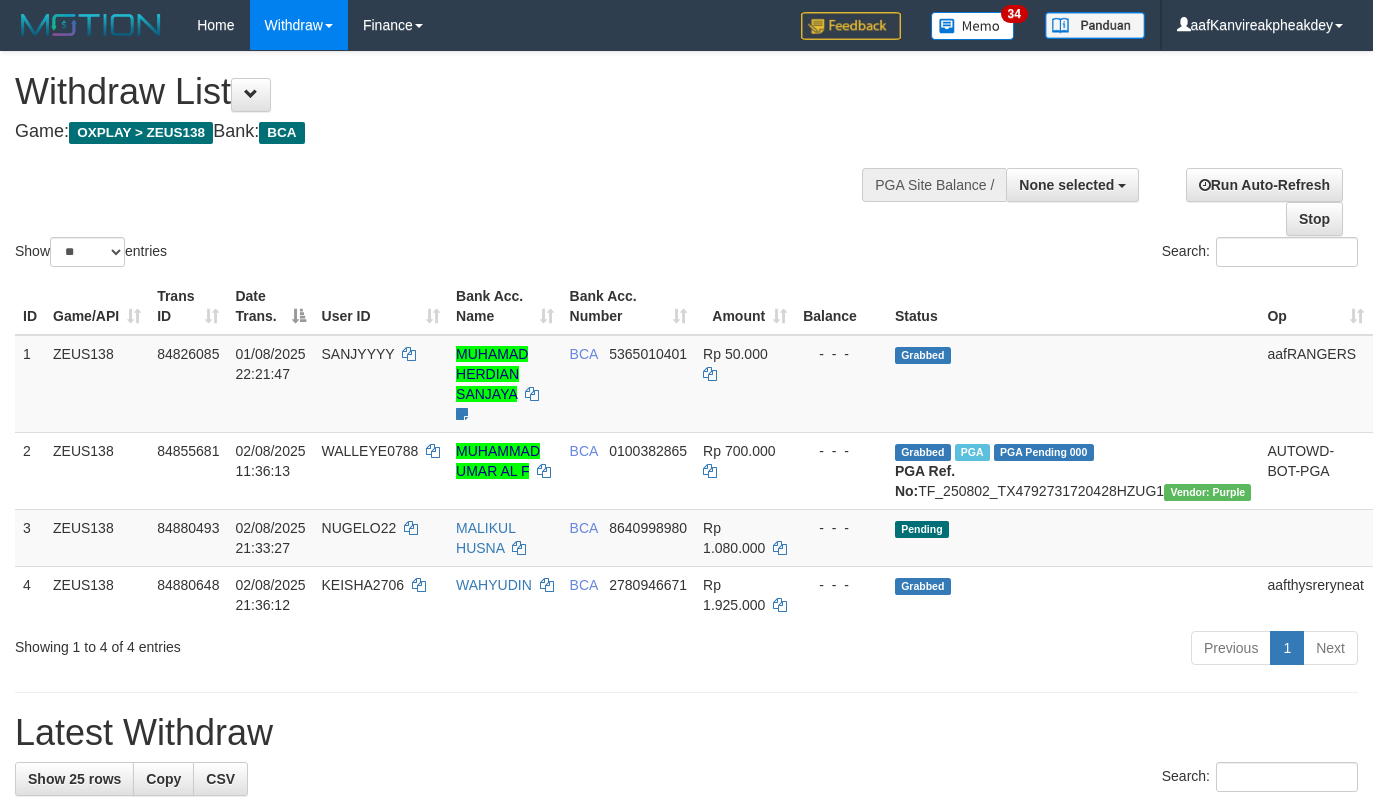 select 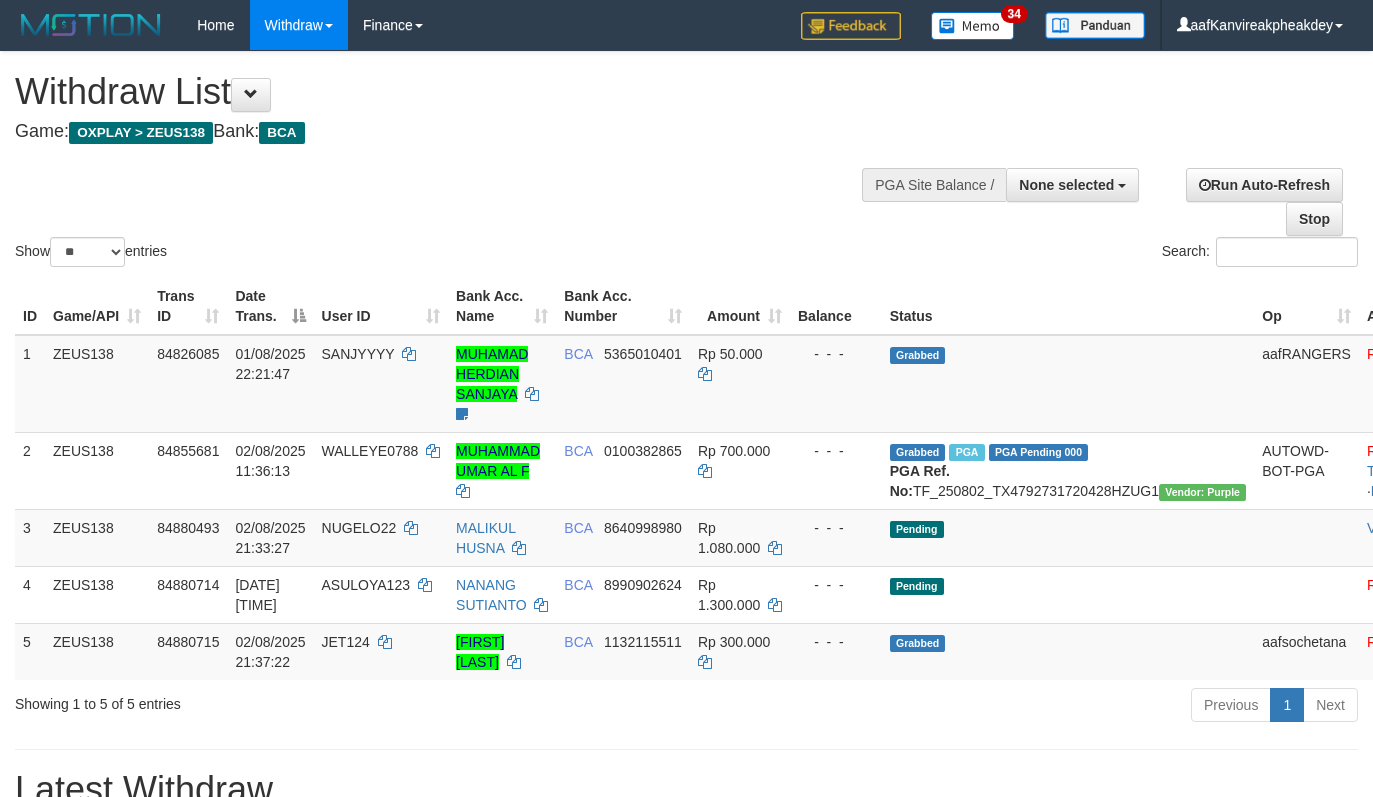 select 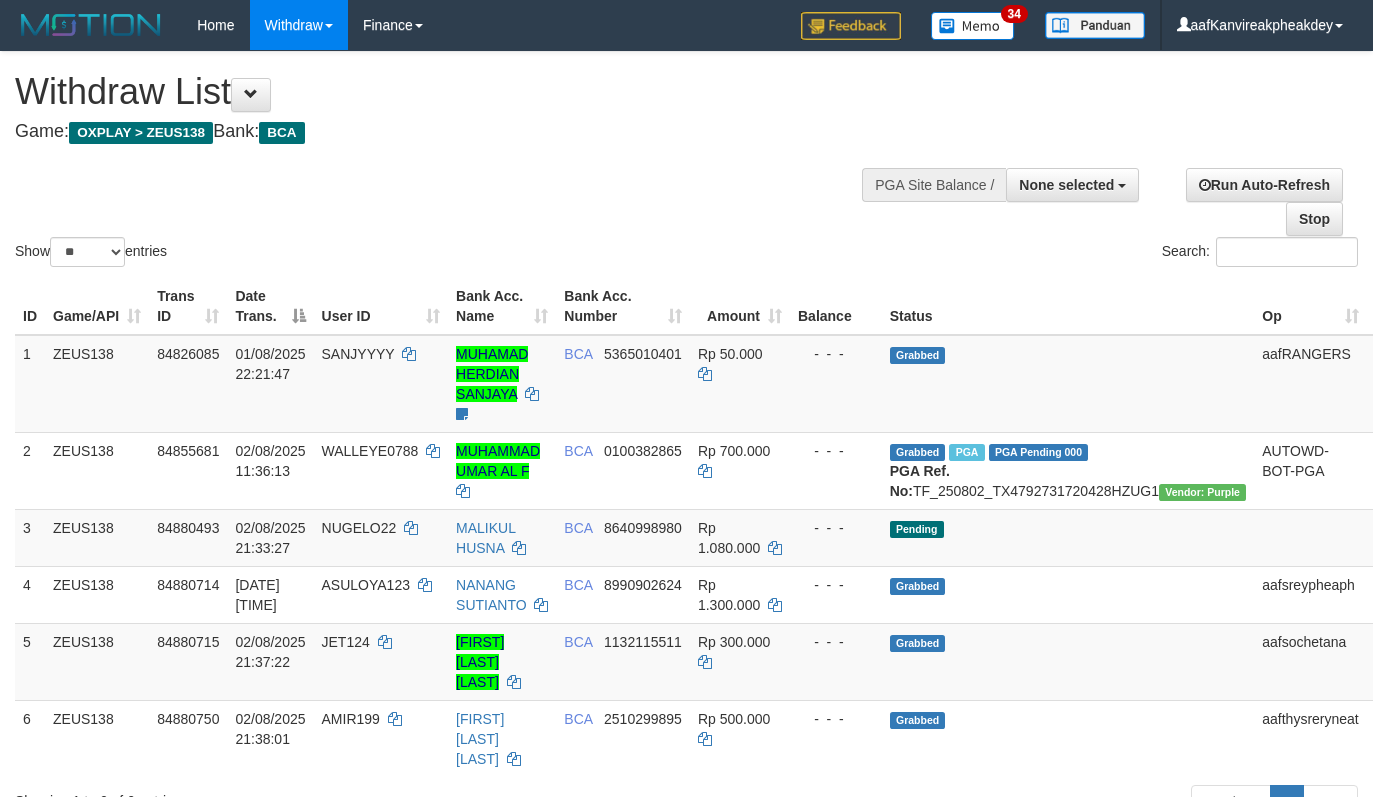 select 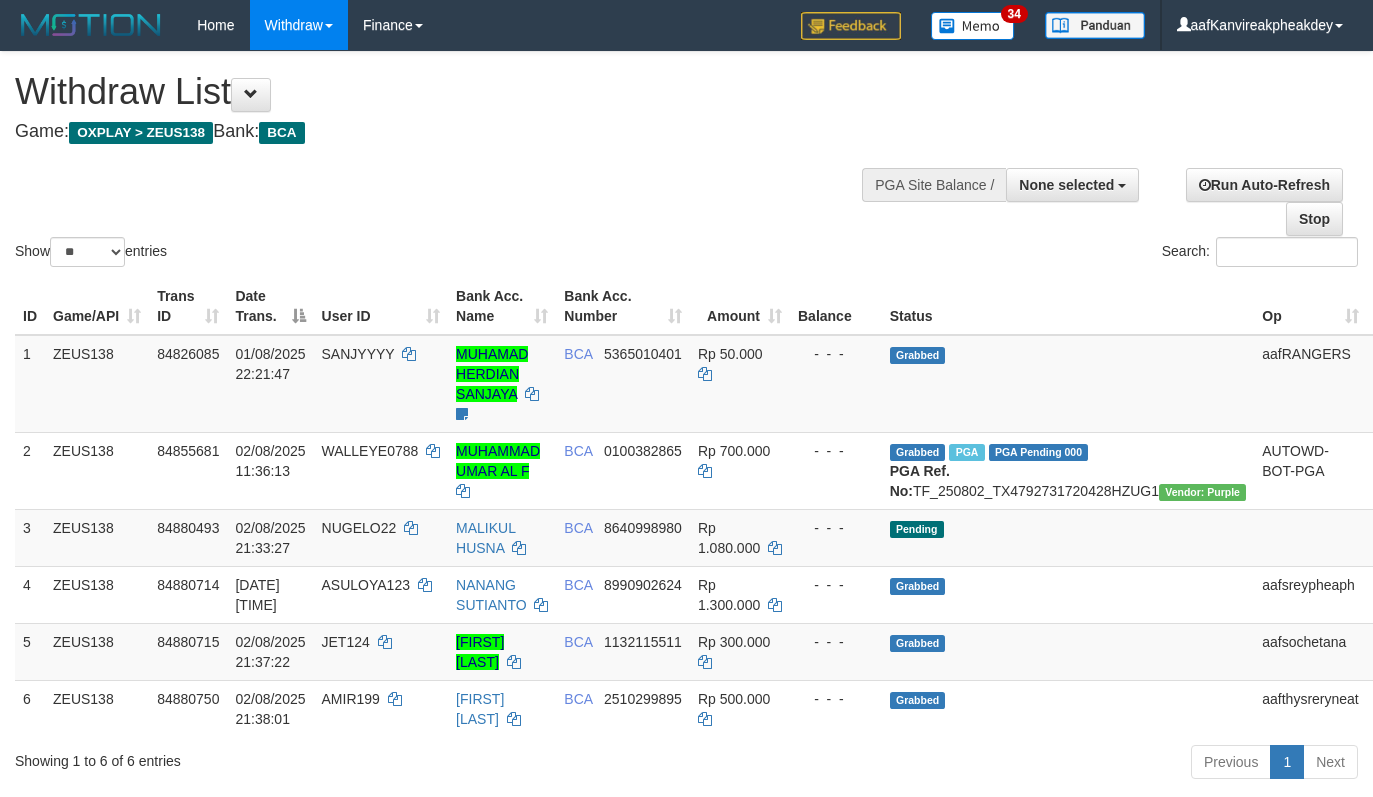 select 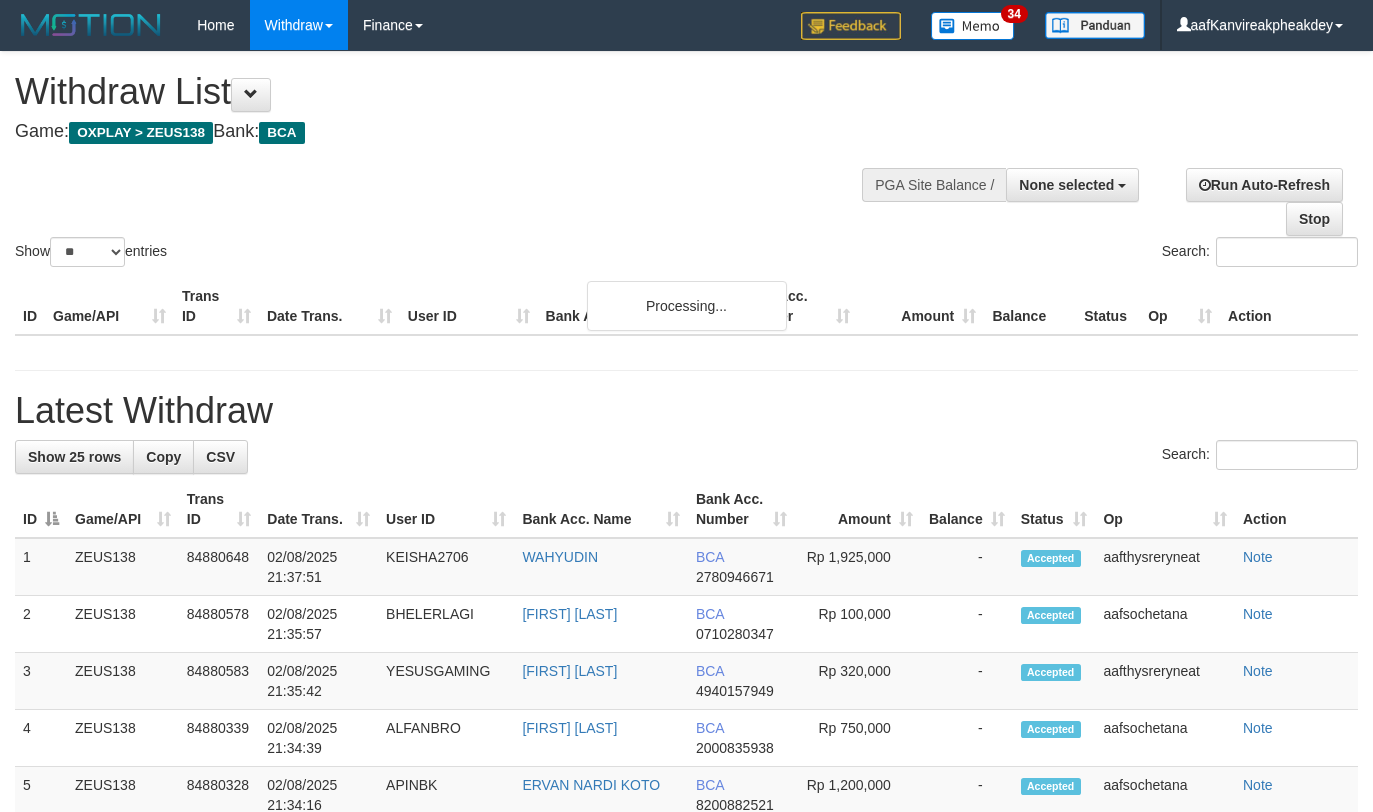 select 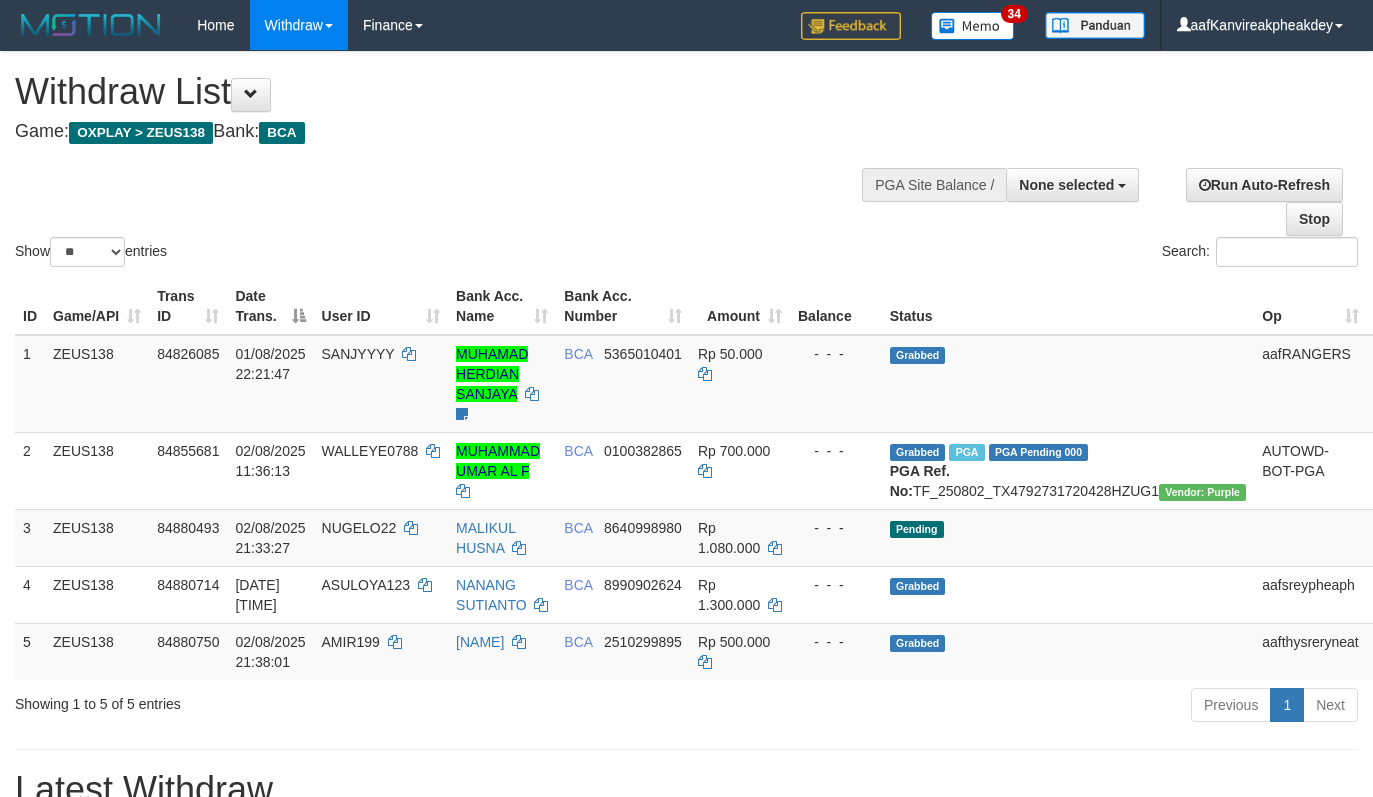 select 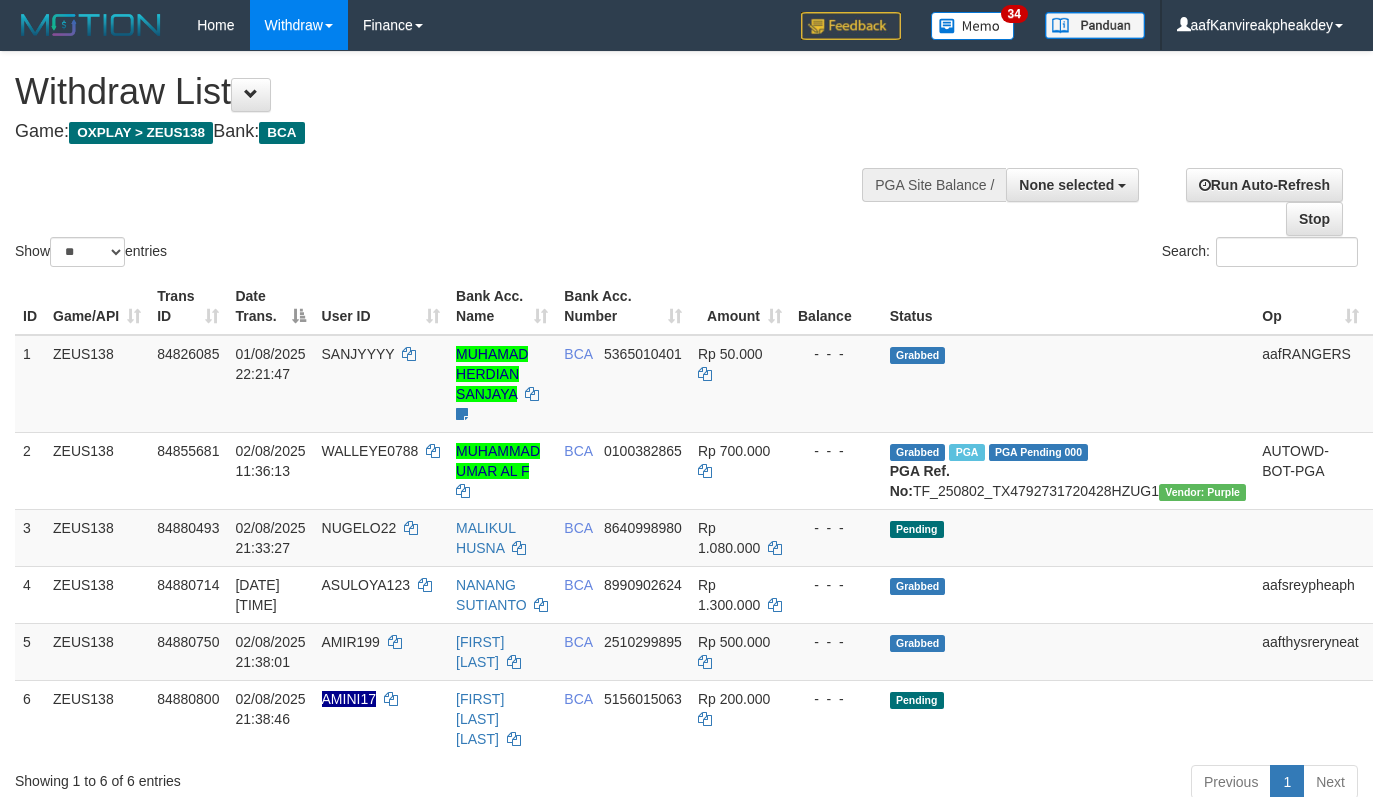 select 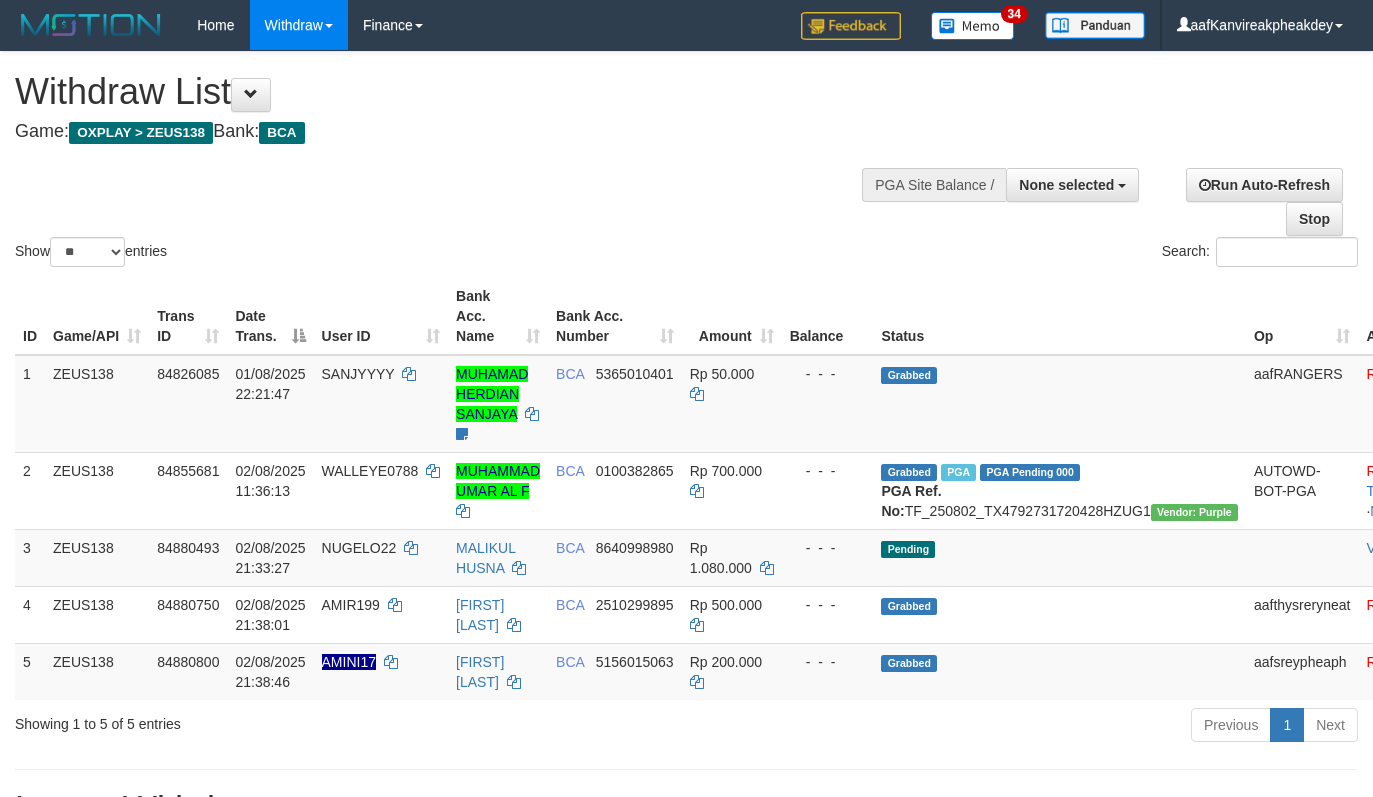 select 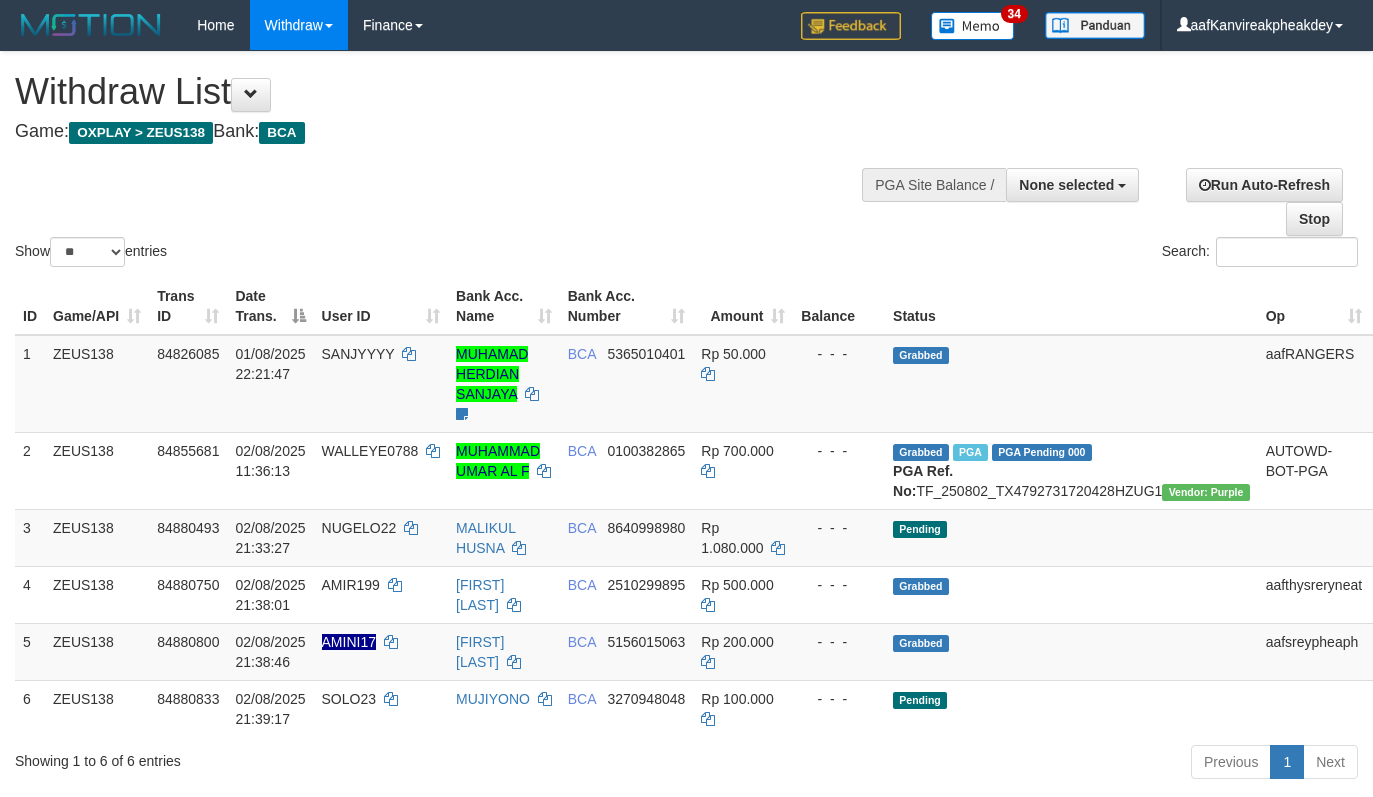 select 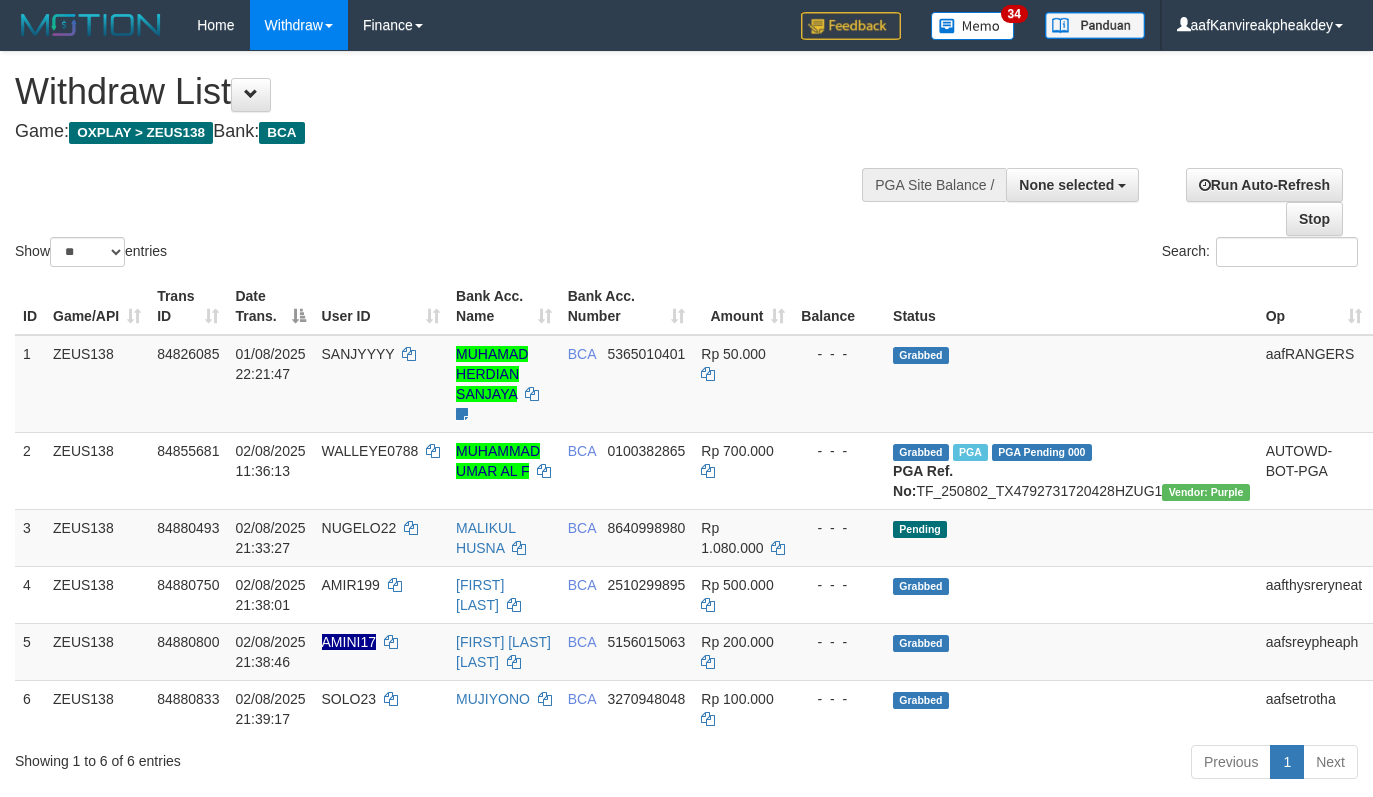 select 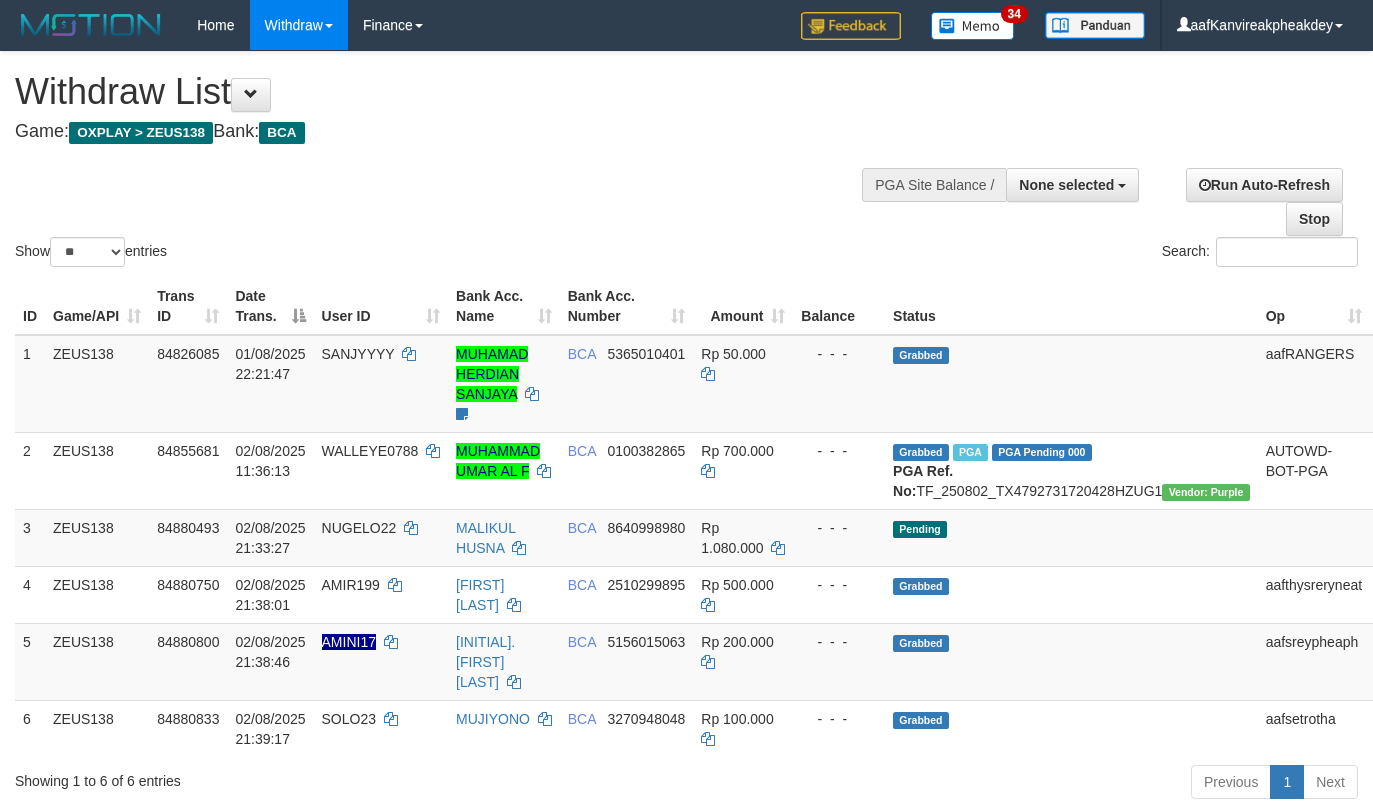 select 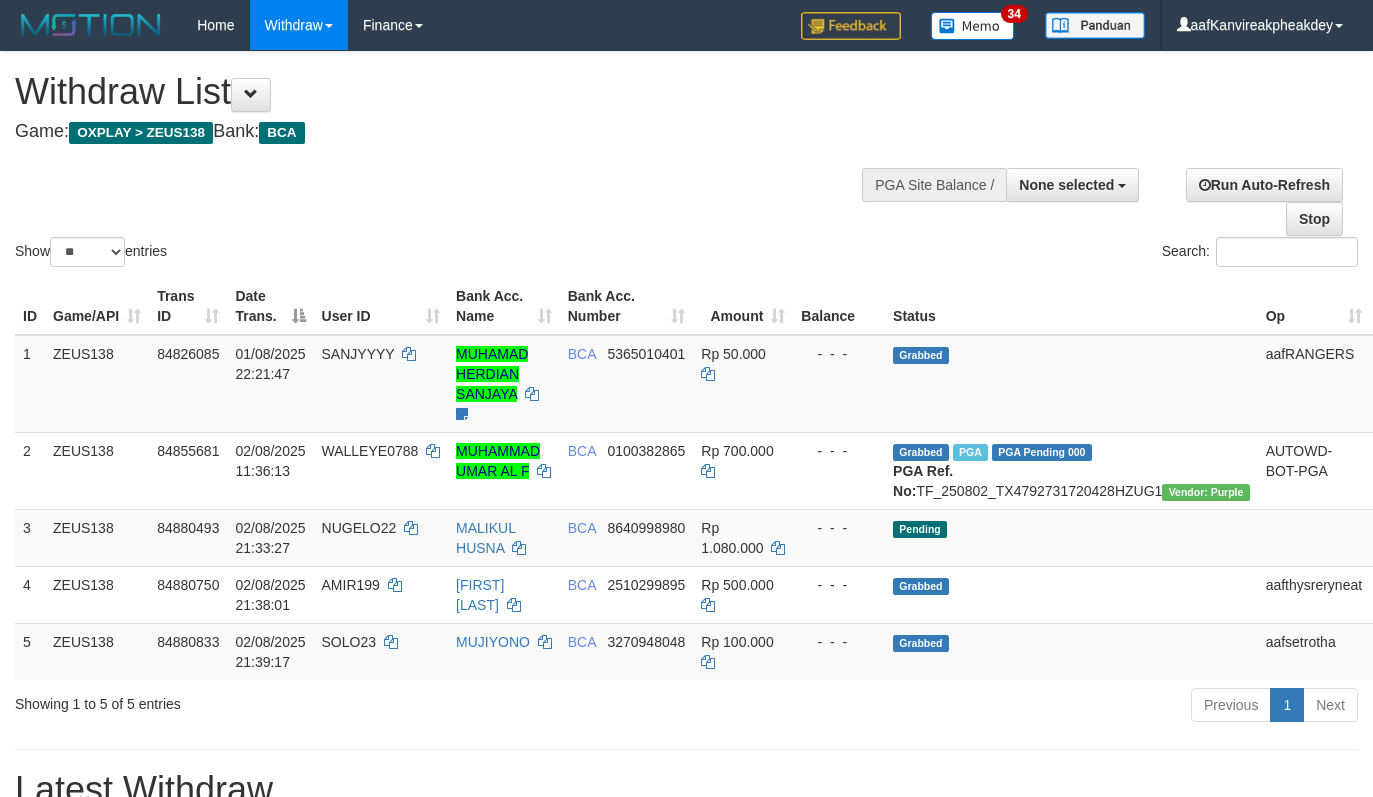 select 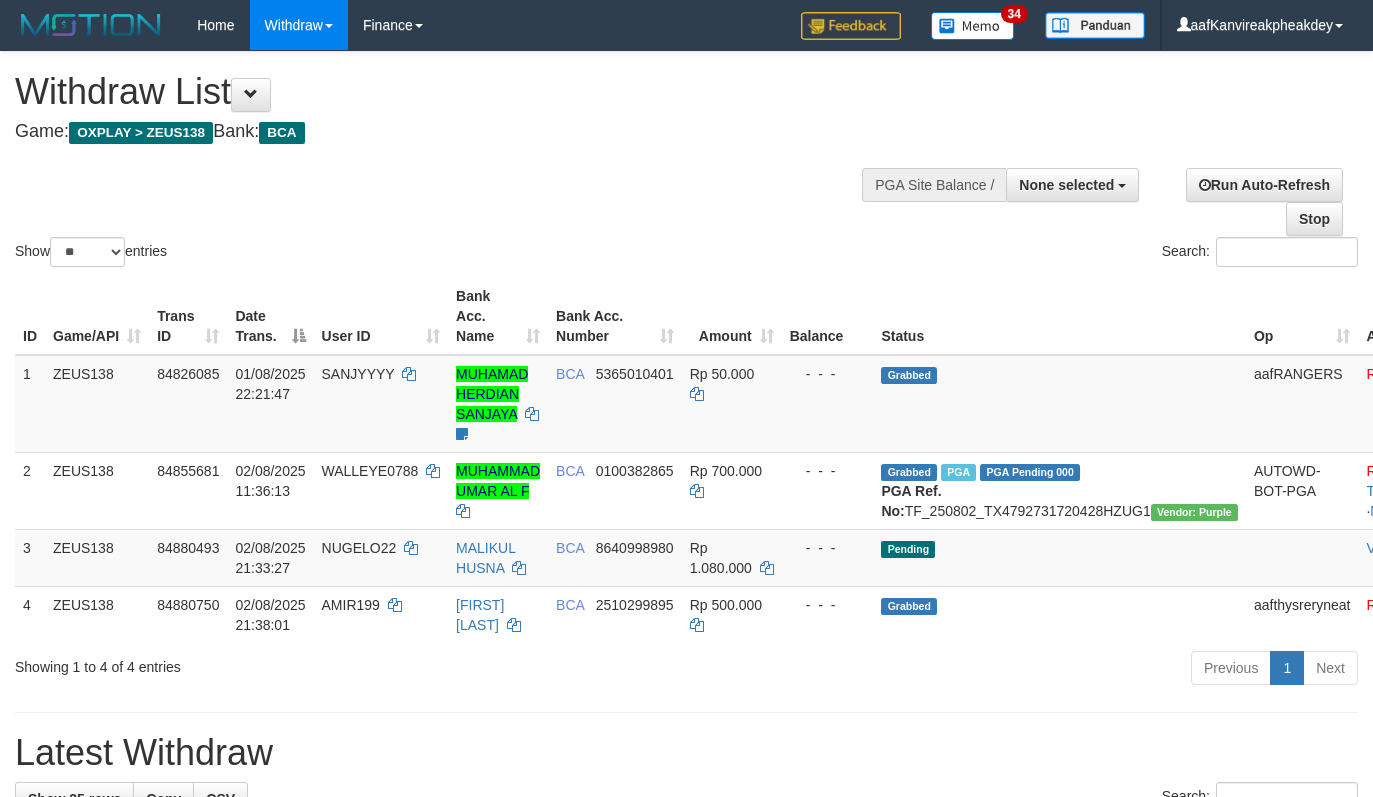 select 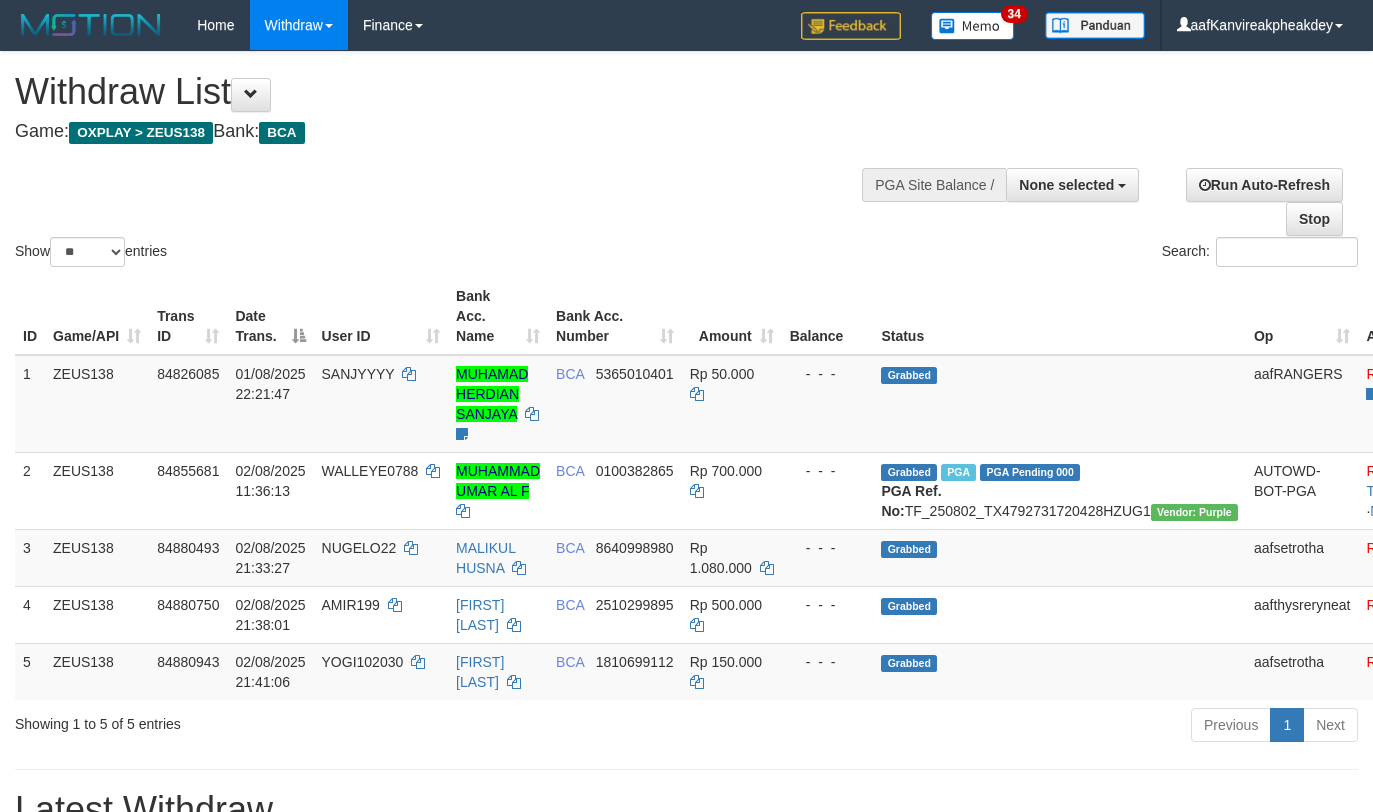 select 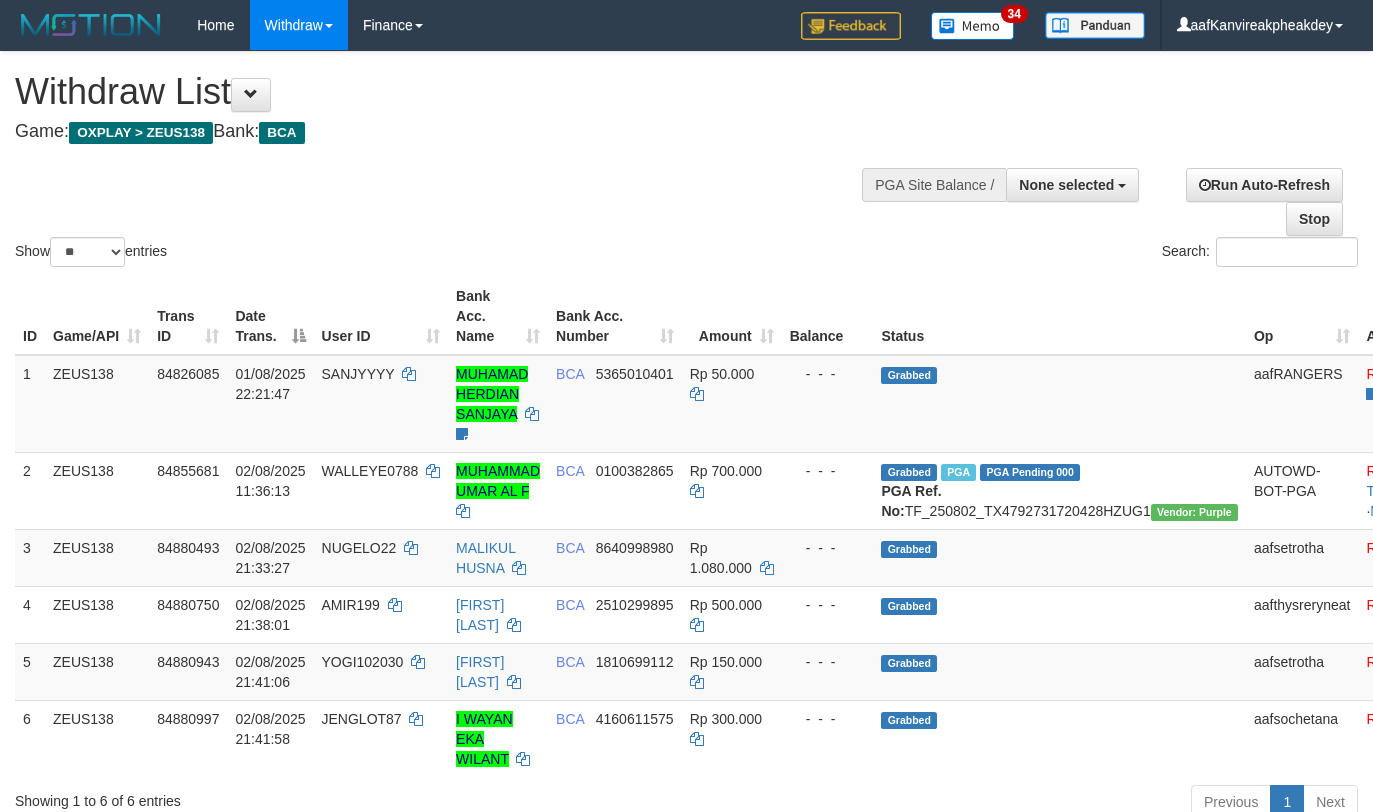 select 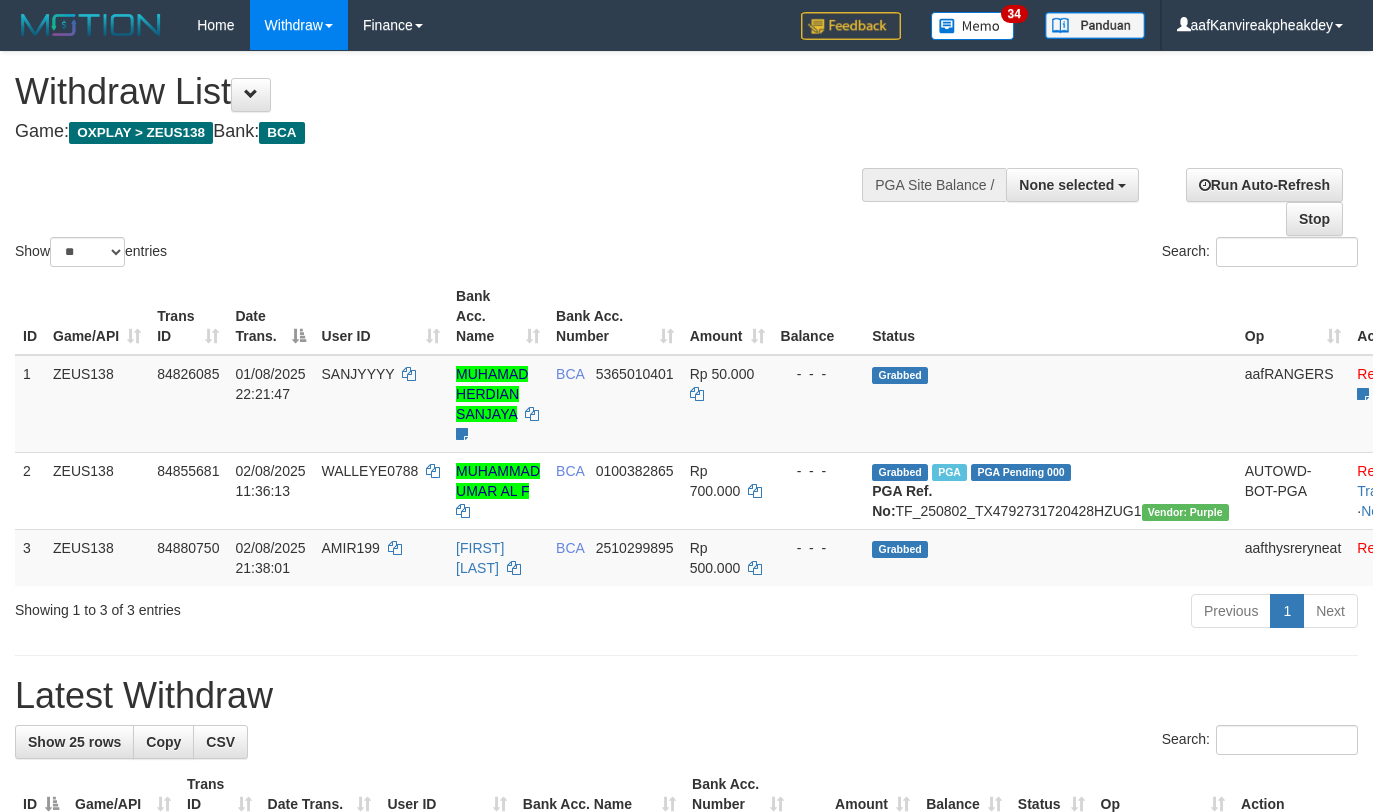 select 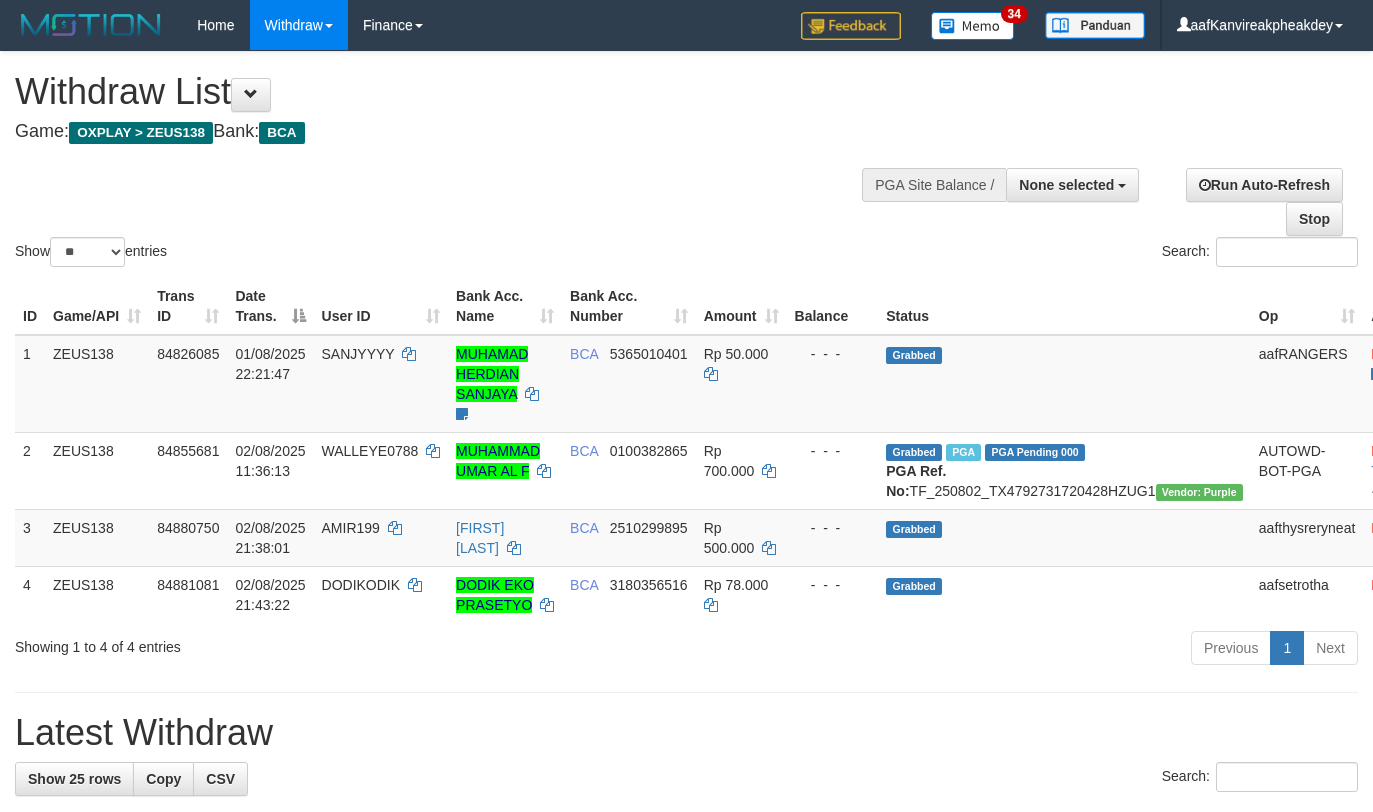 select 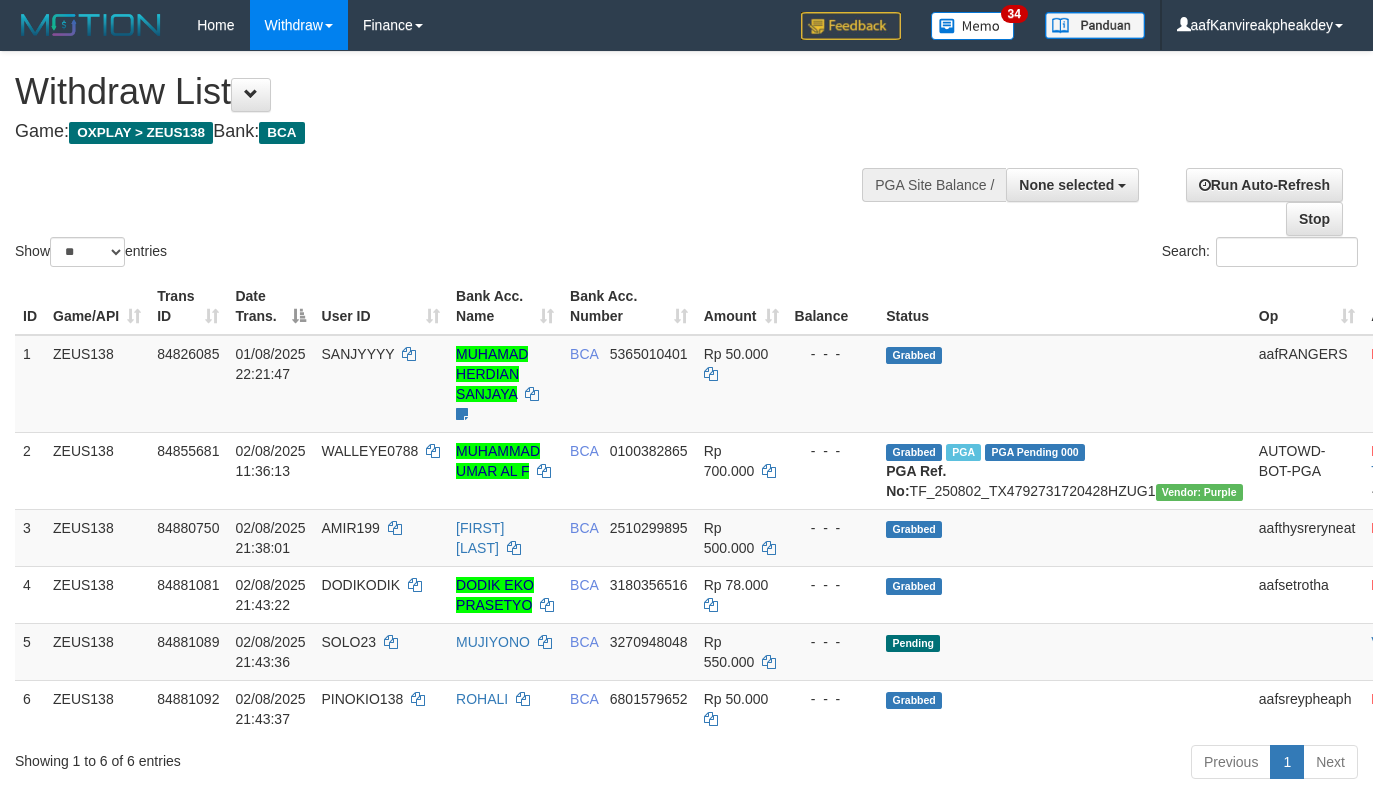 select 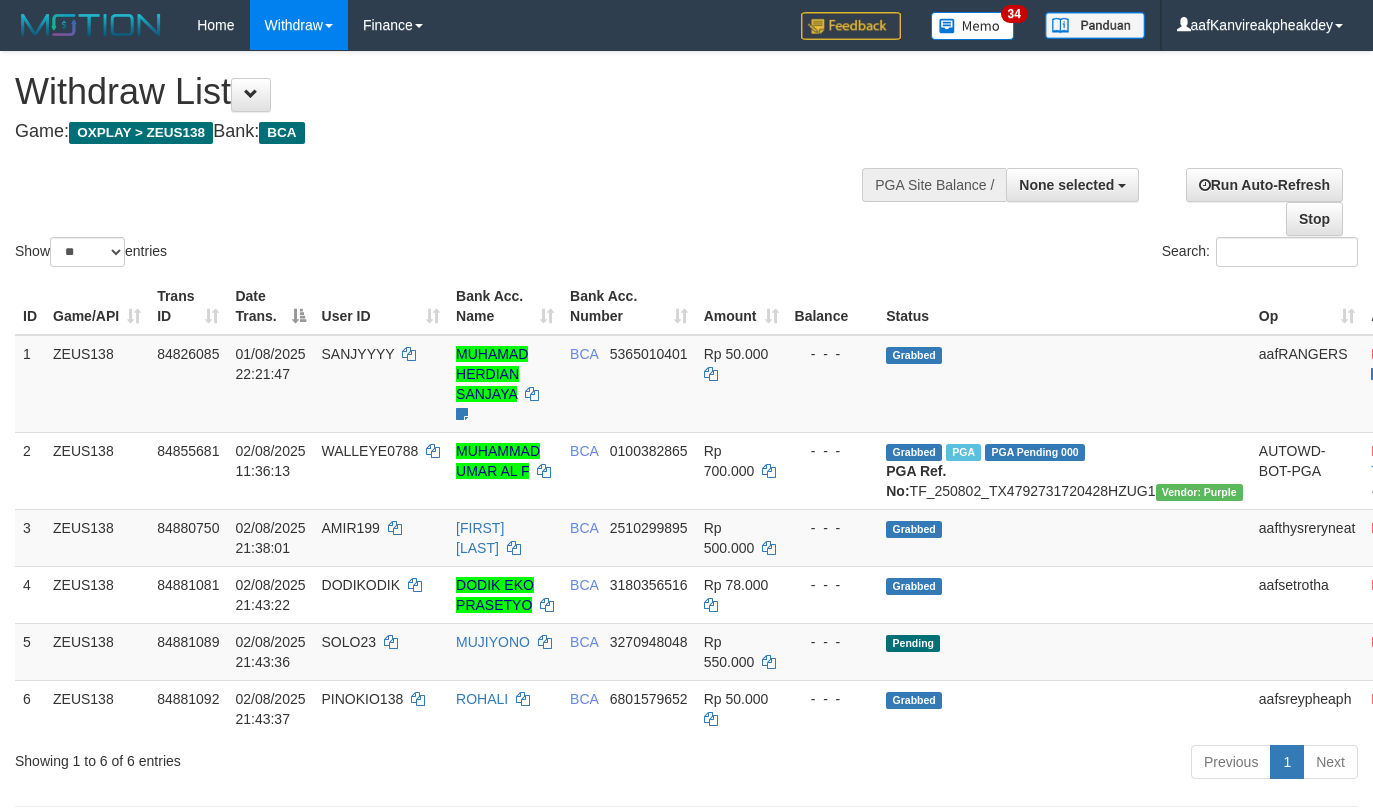 select 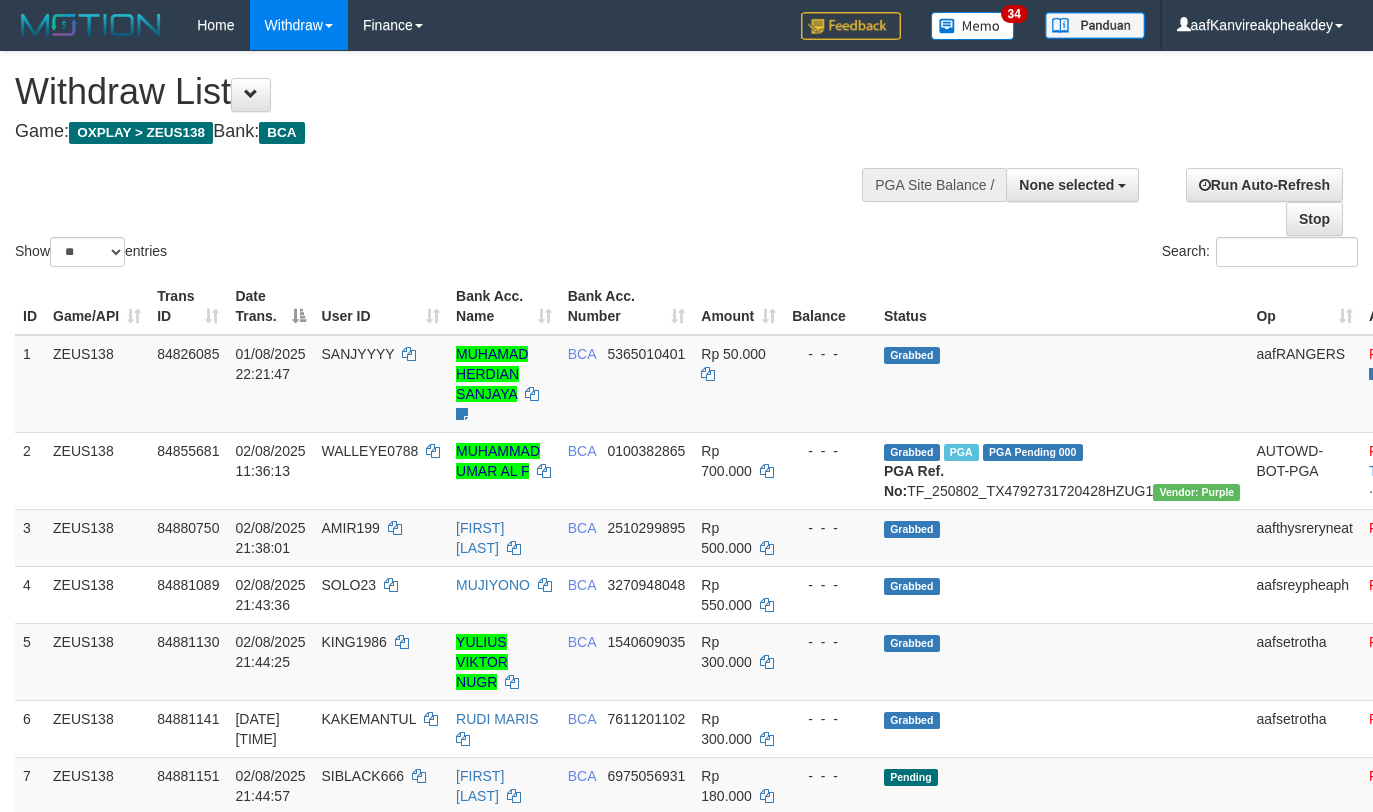 select 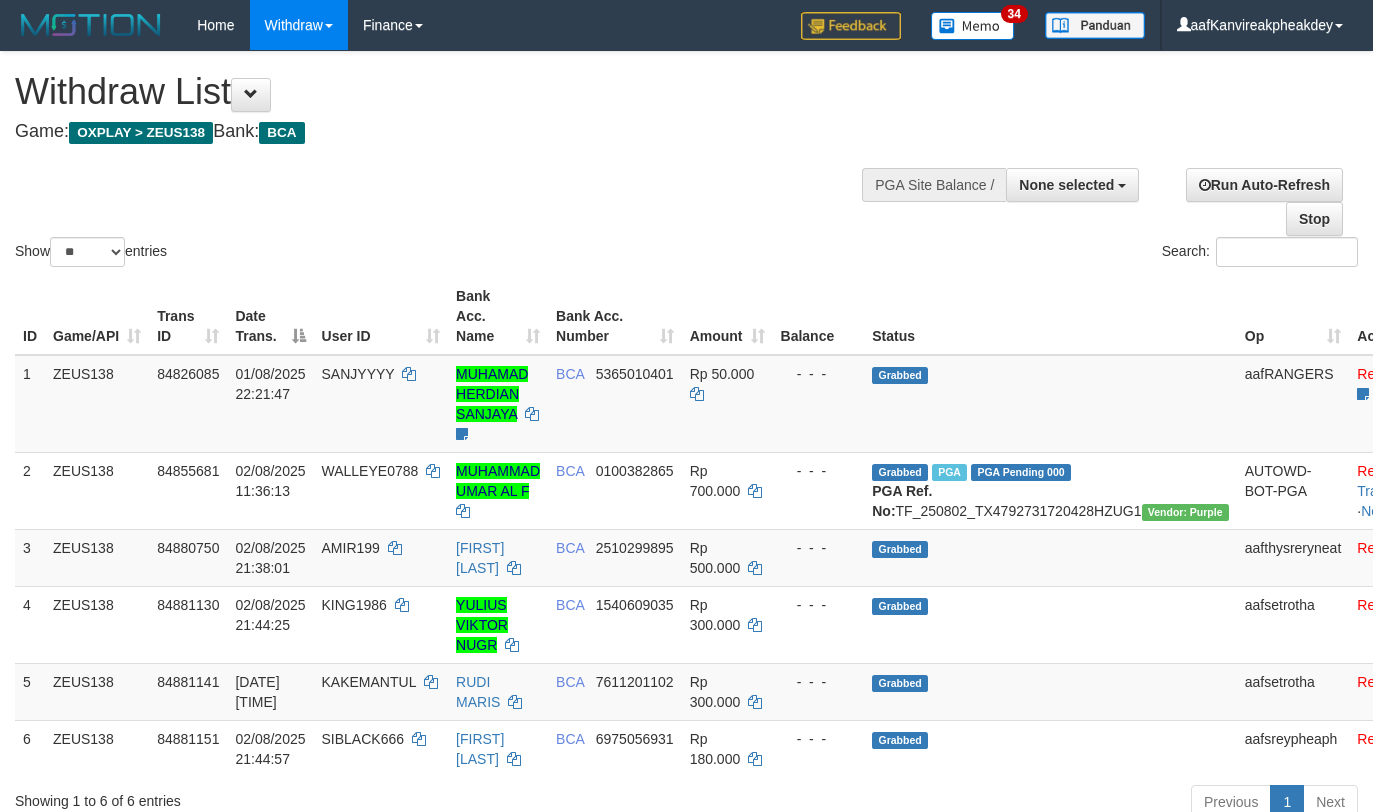 select 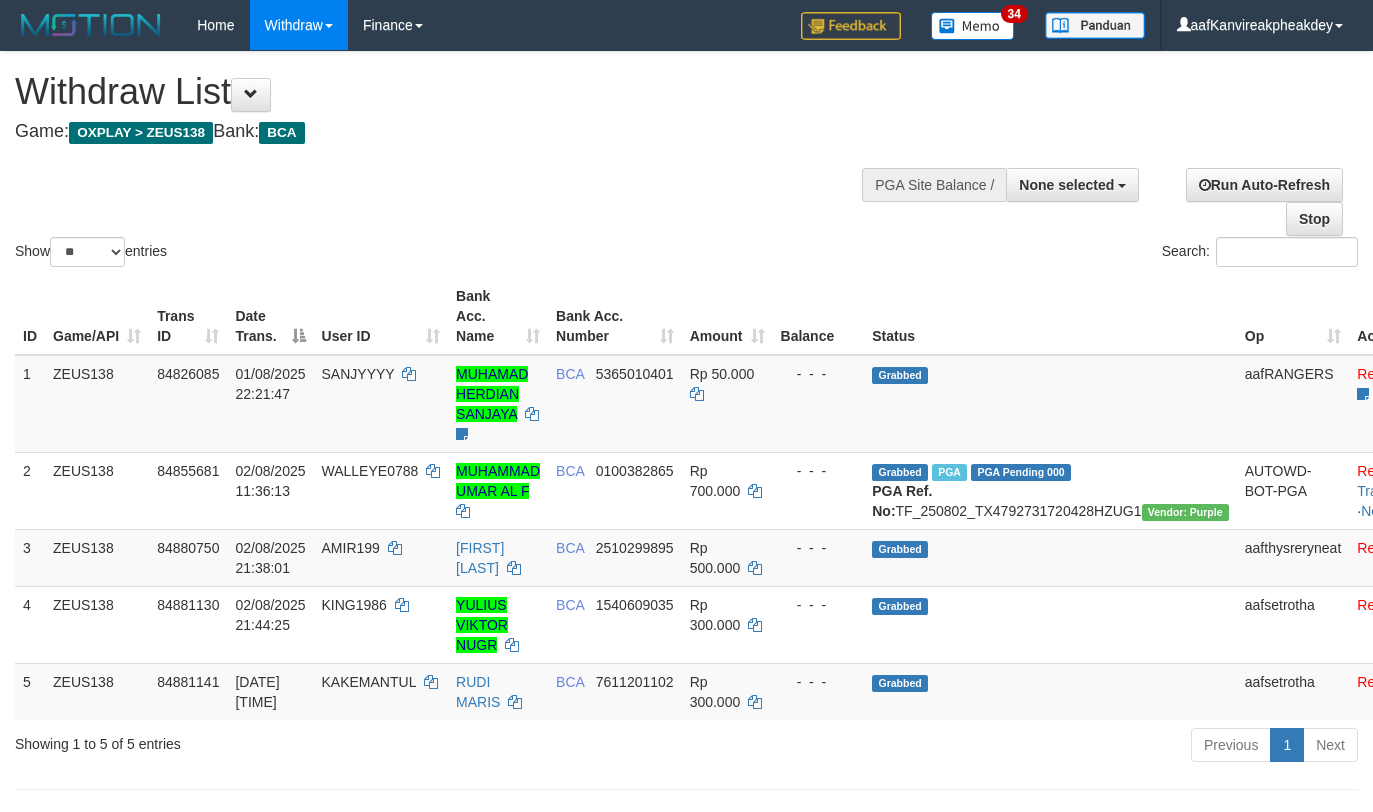 select 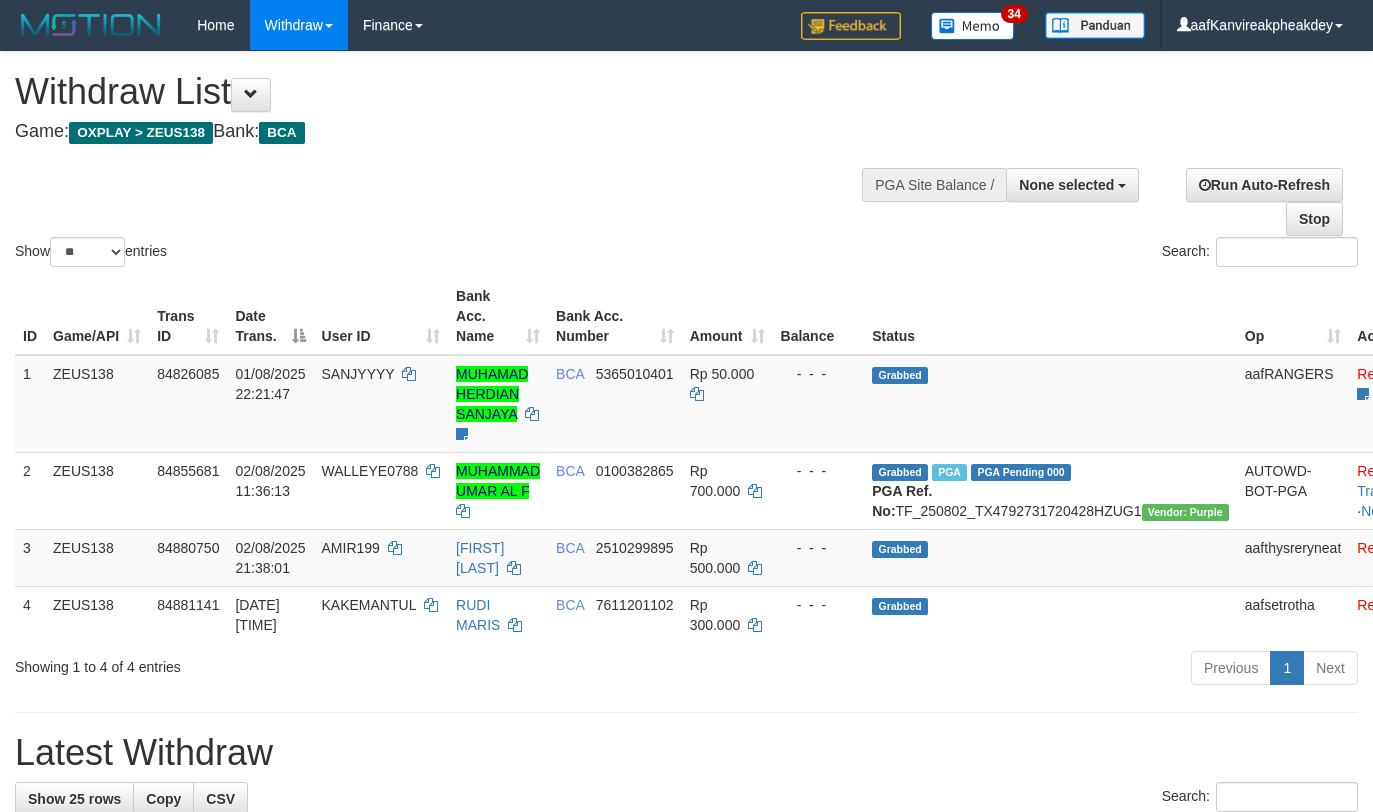 select 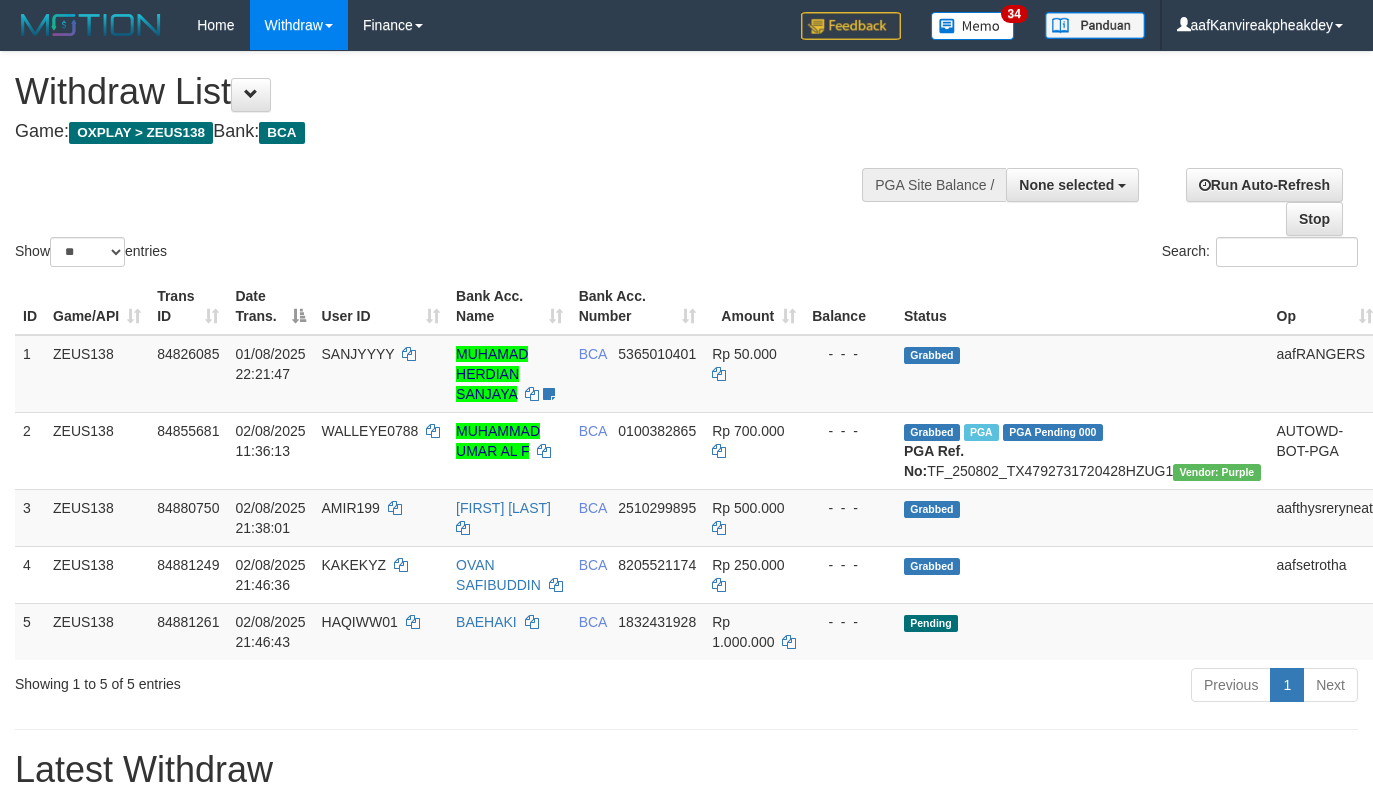 select 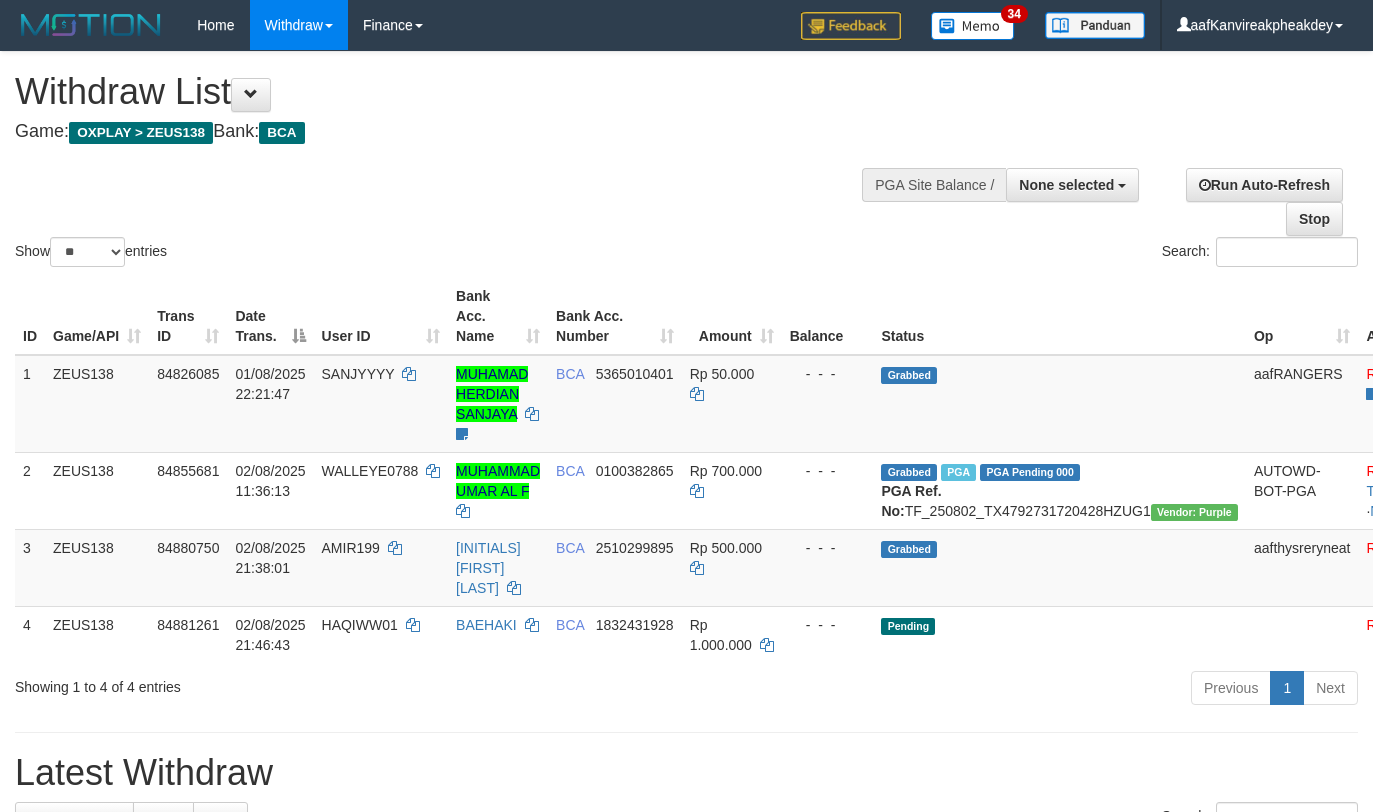 select 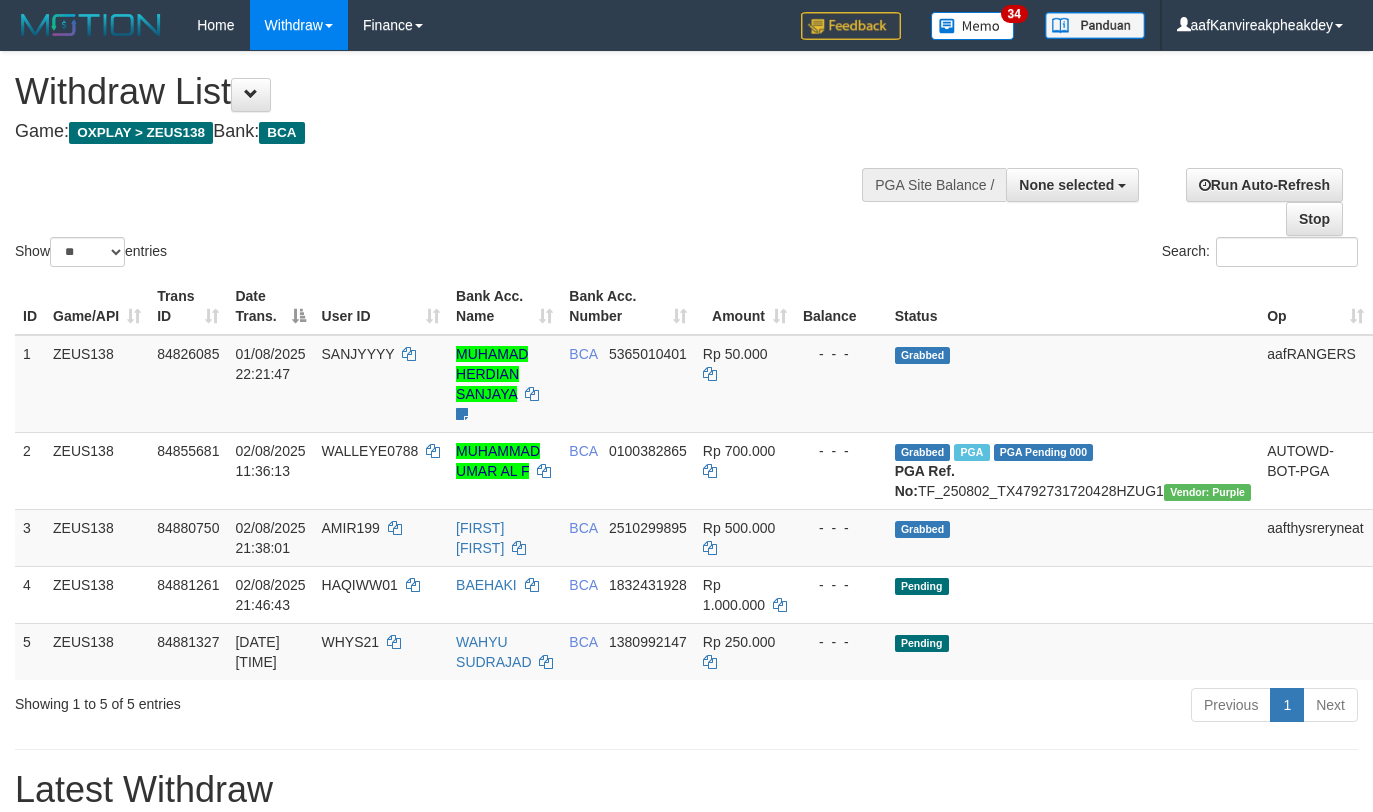select 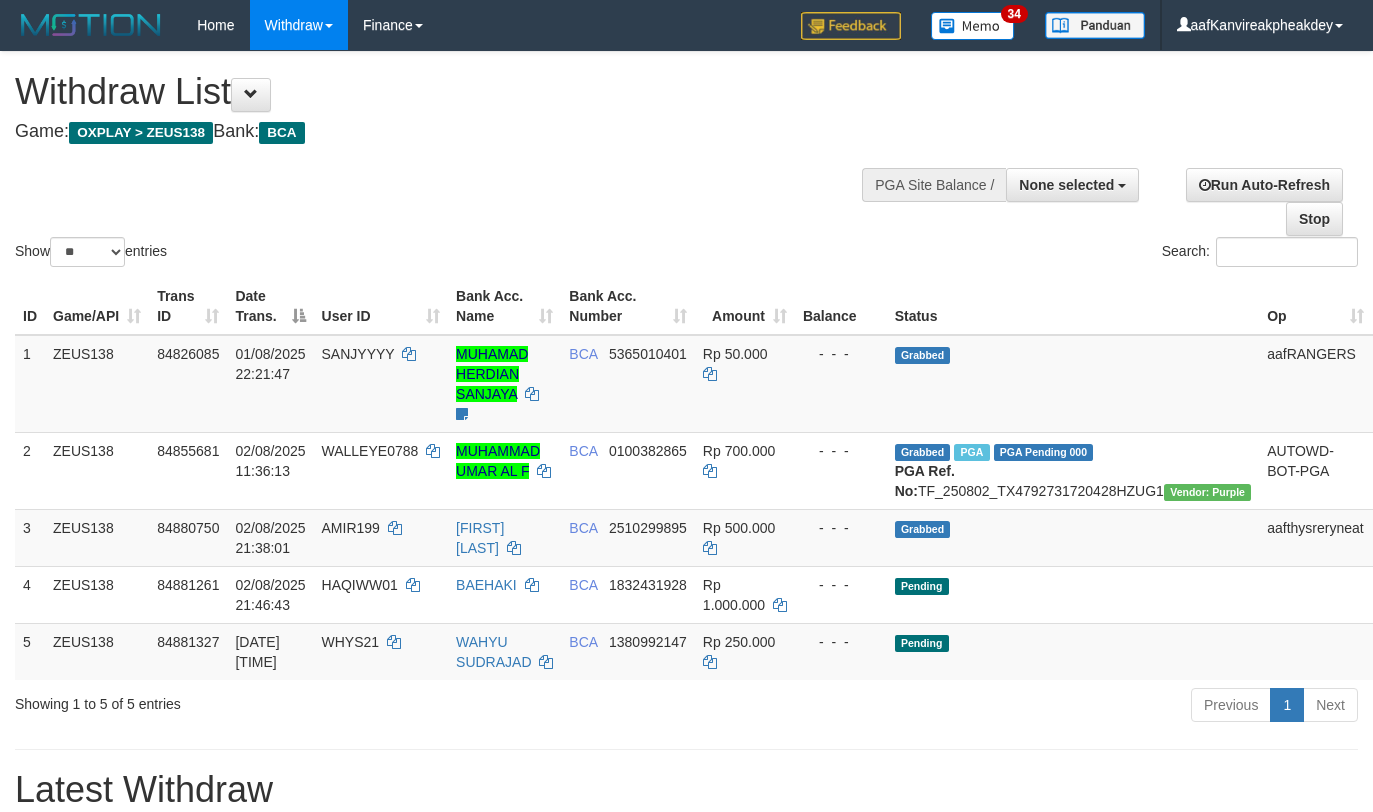 select 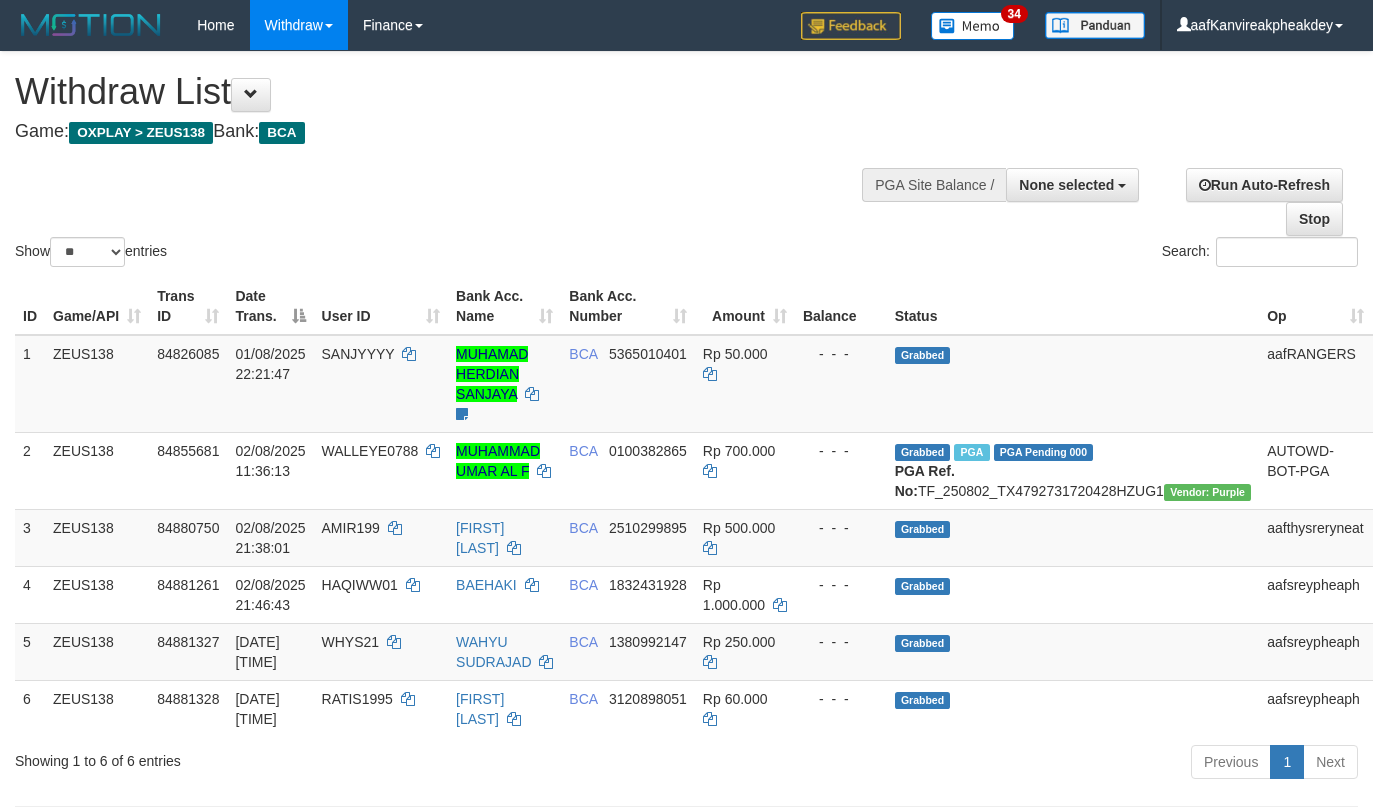 select 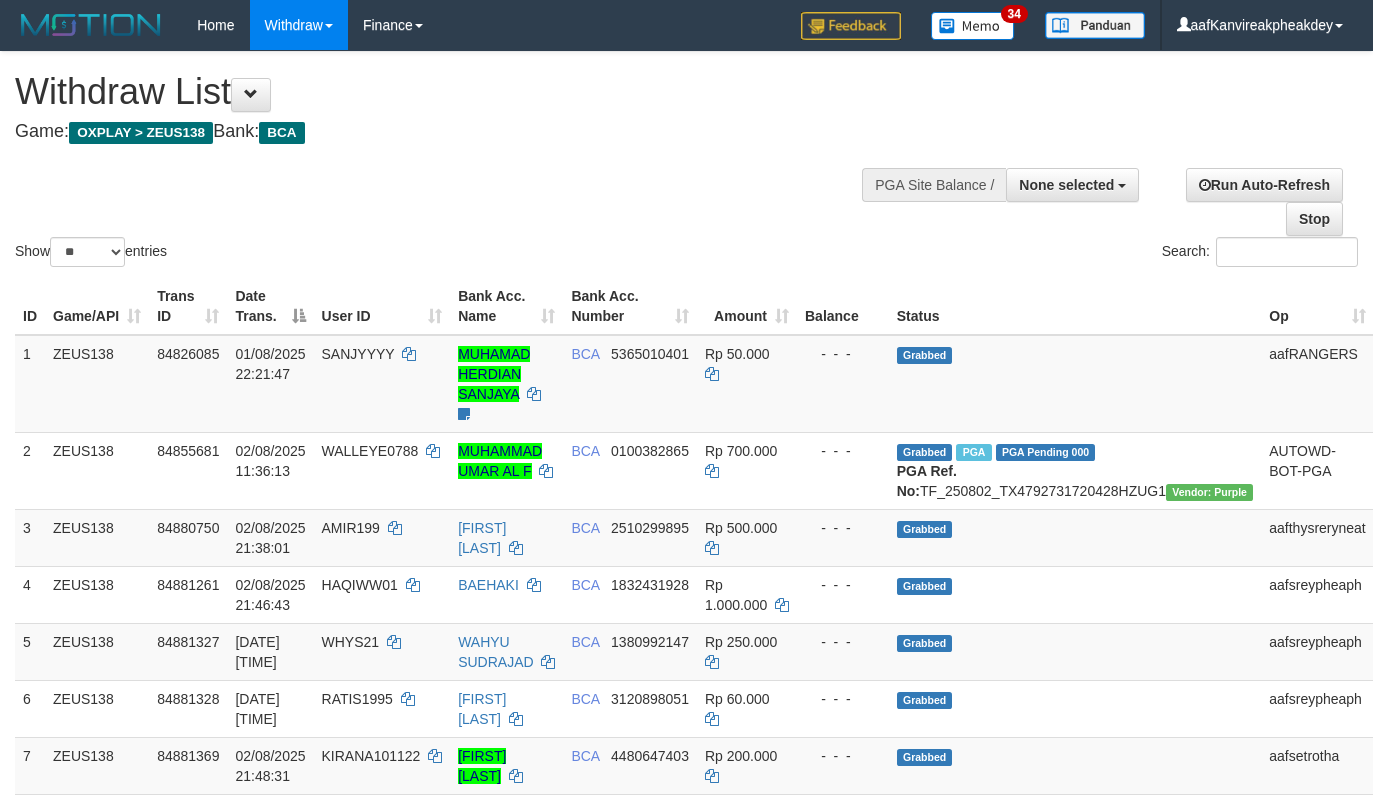 select 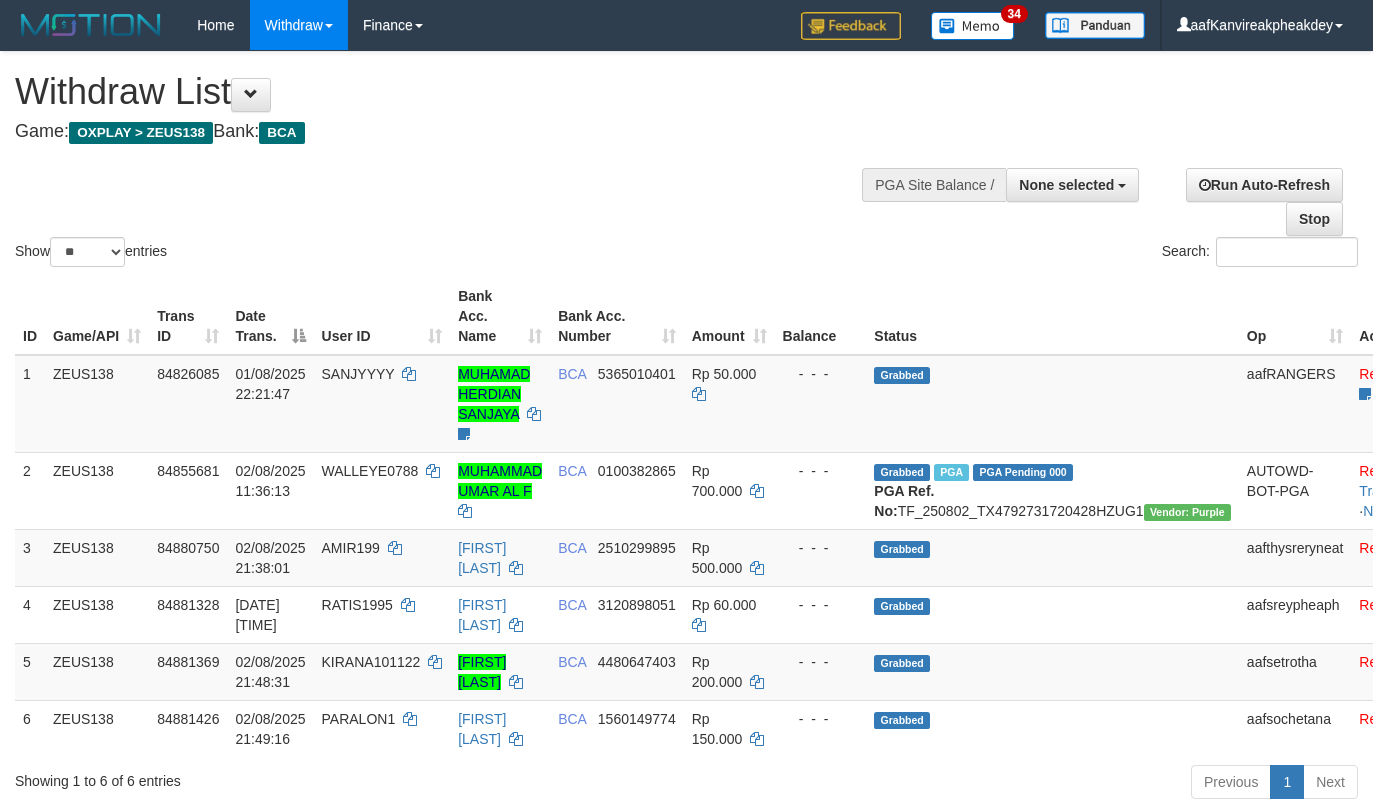 select 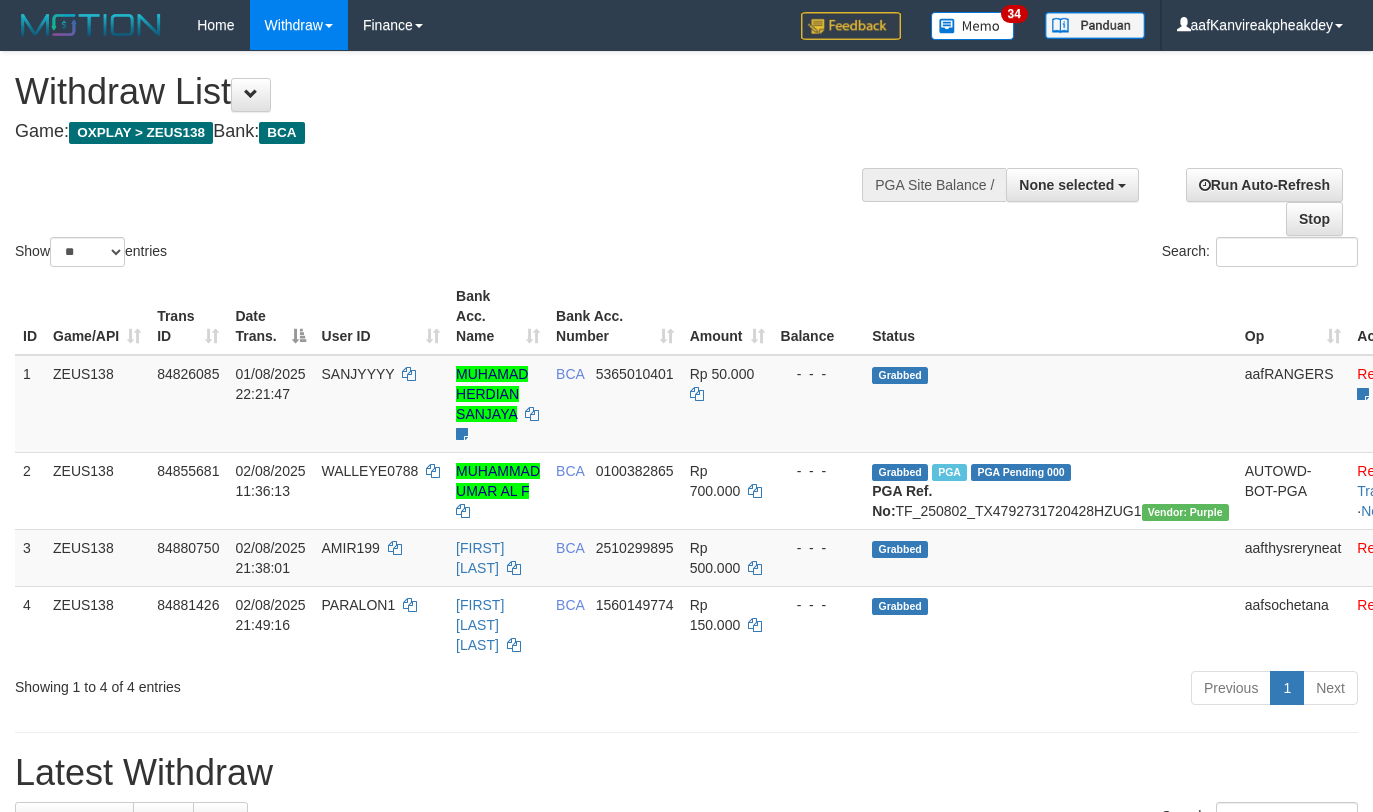 select 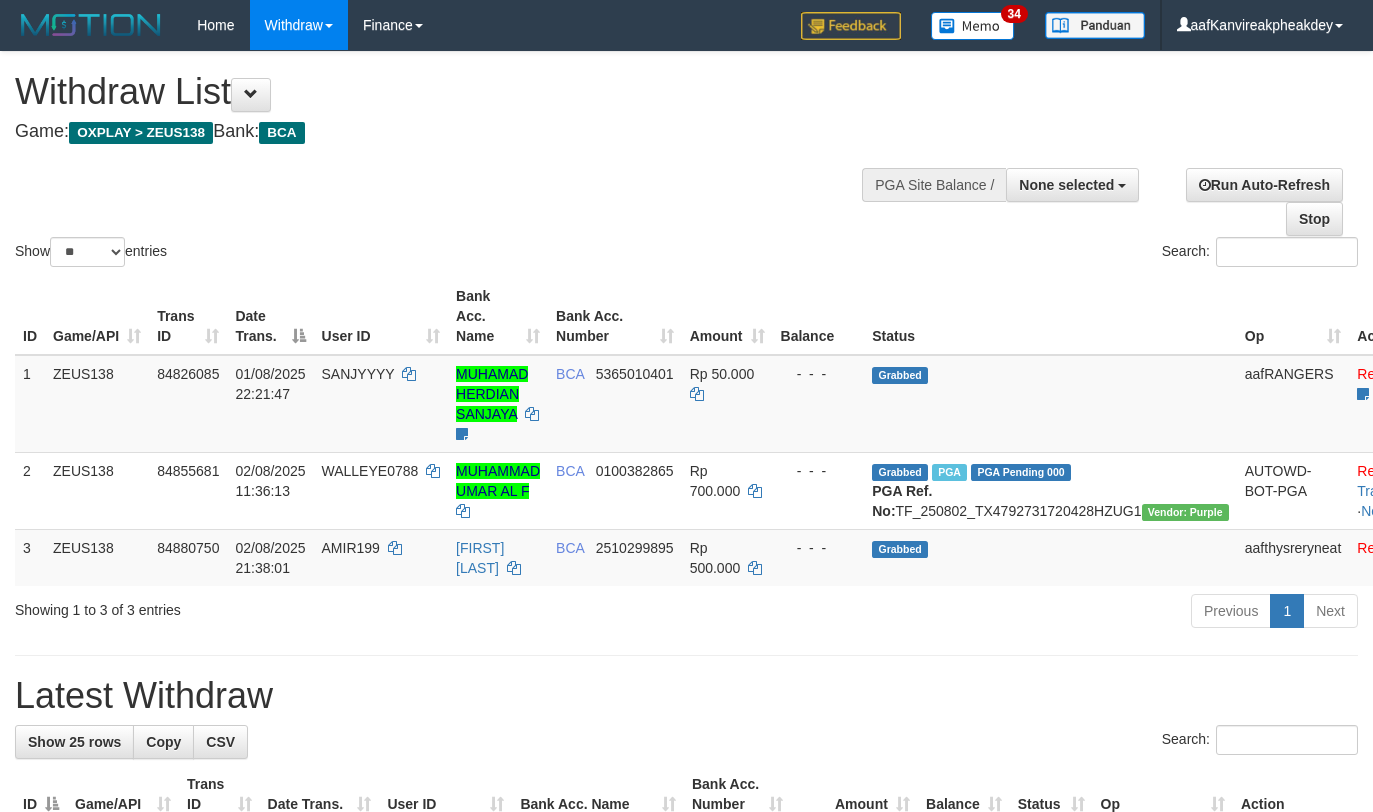 select 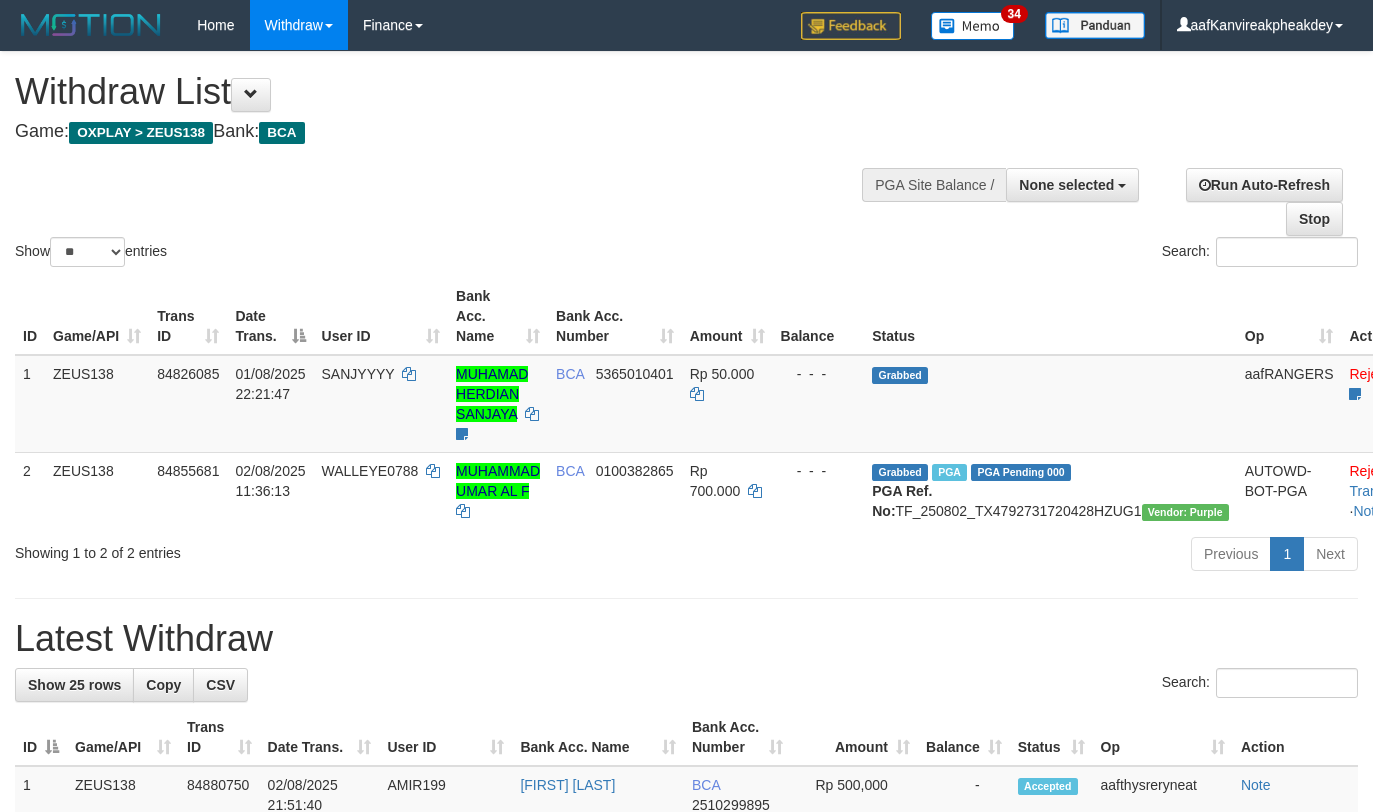 select 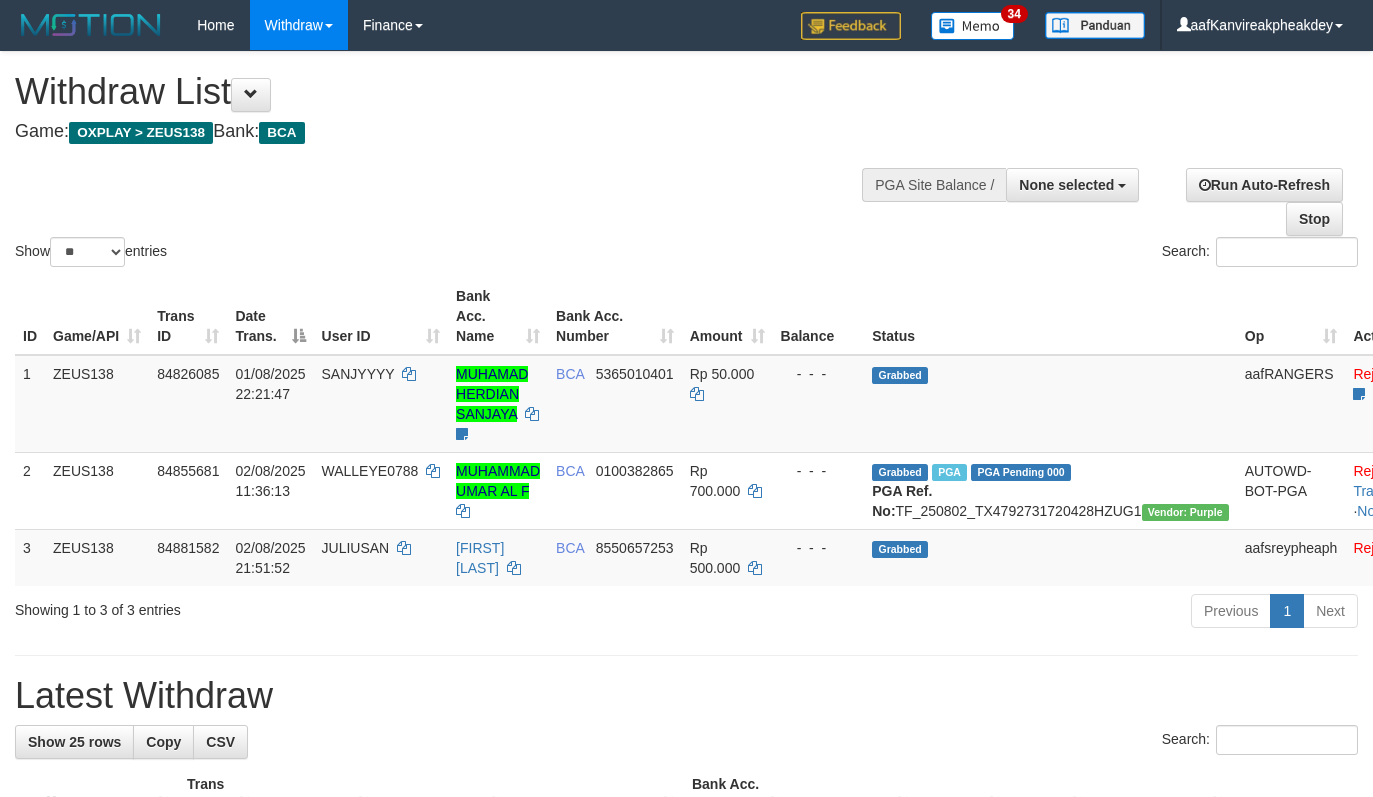 select 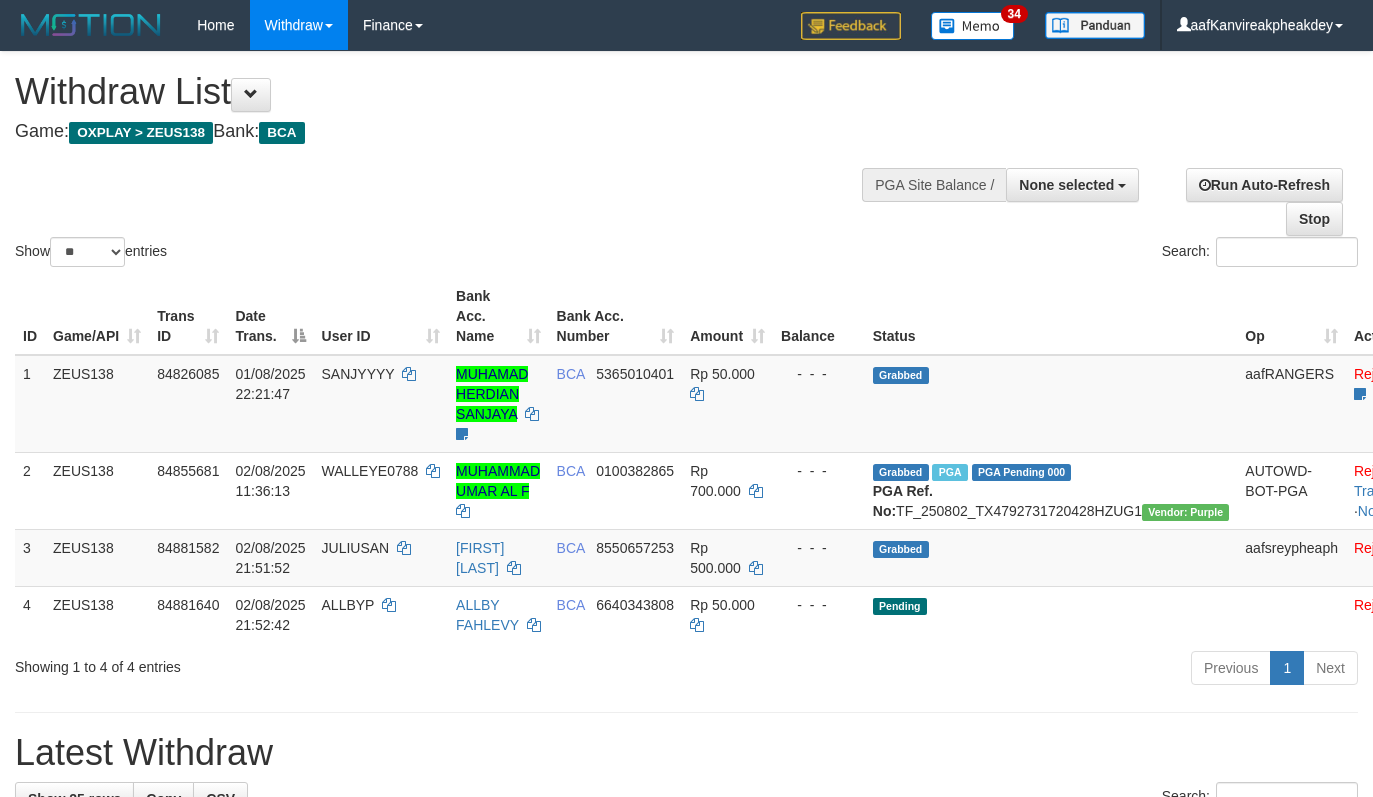 select 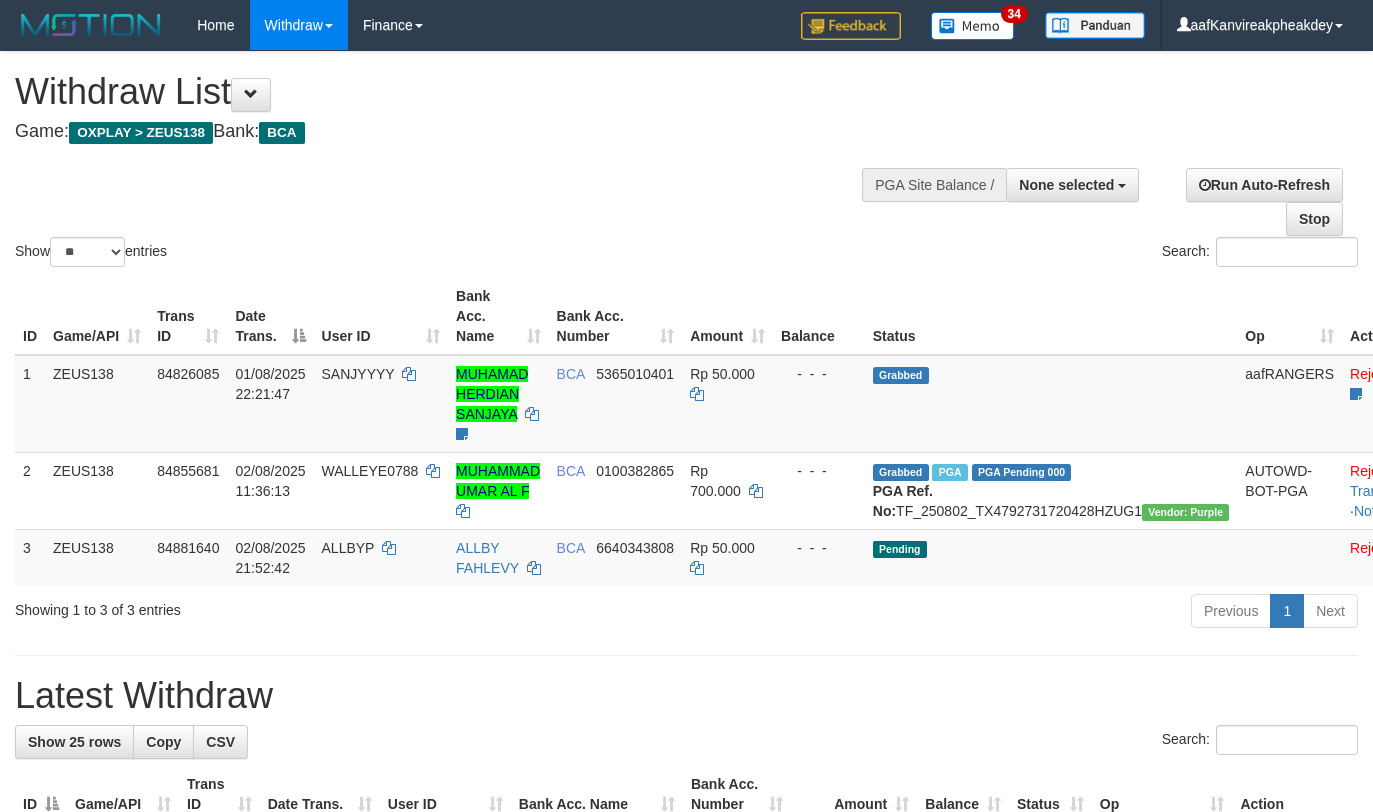 select 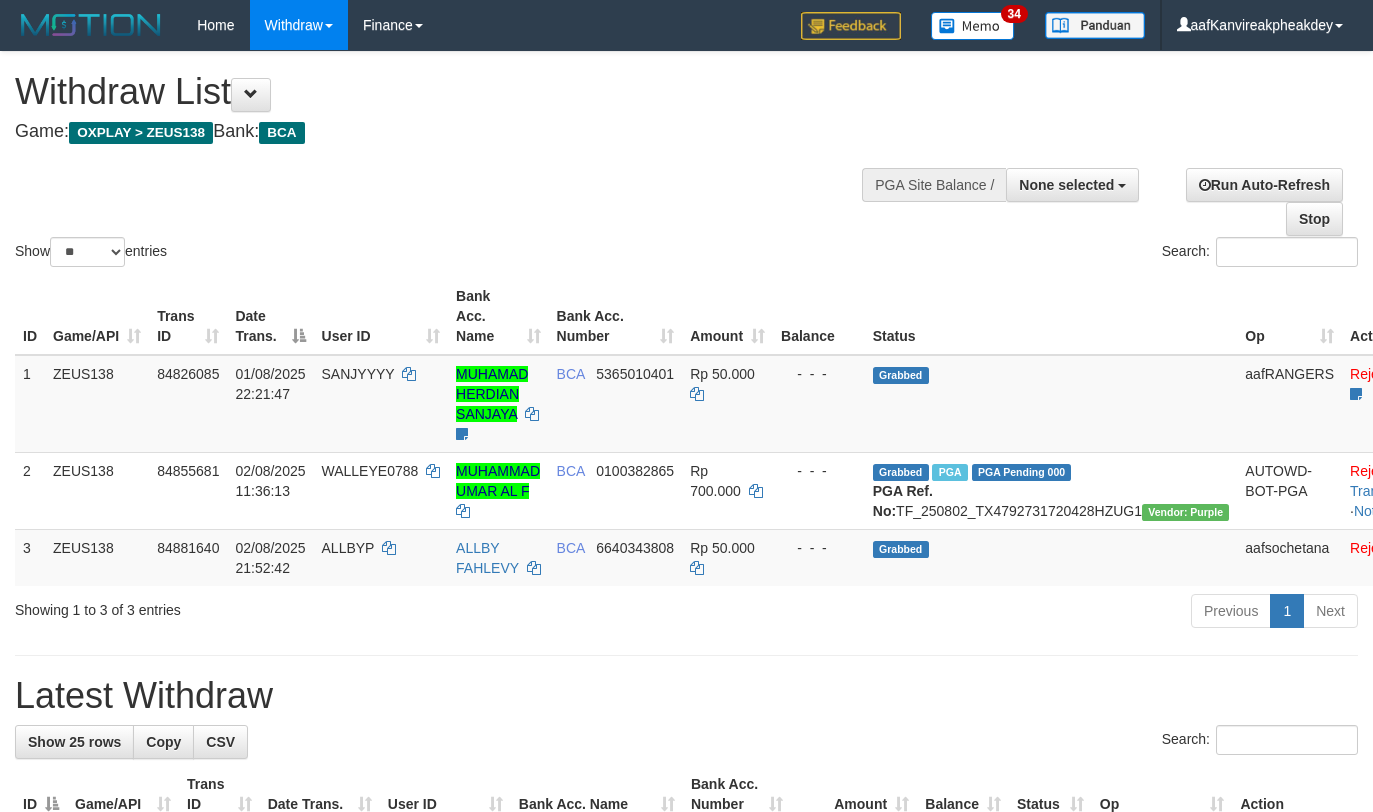 select 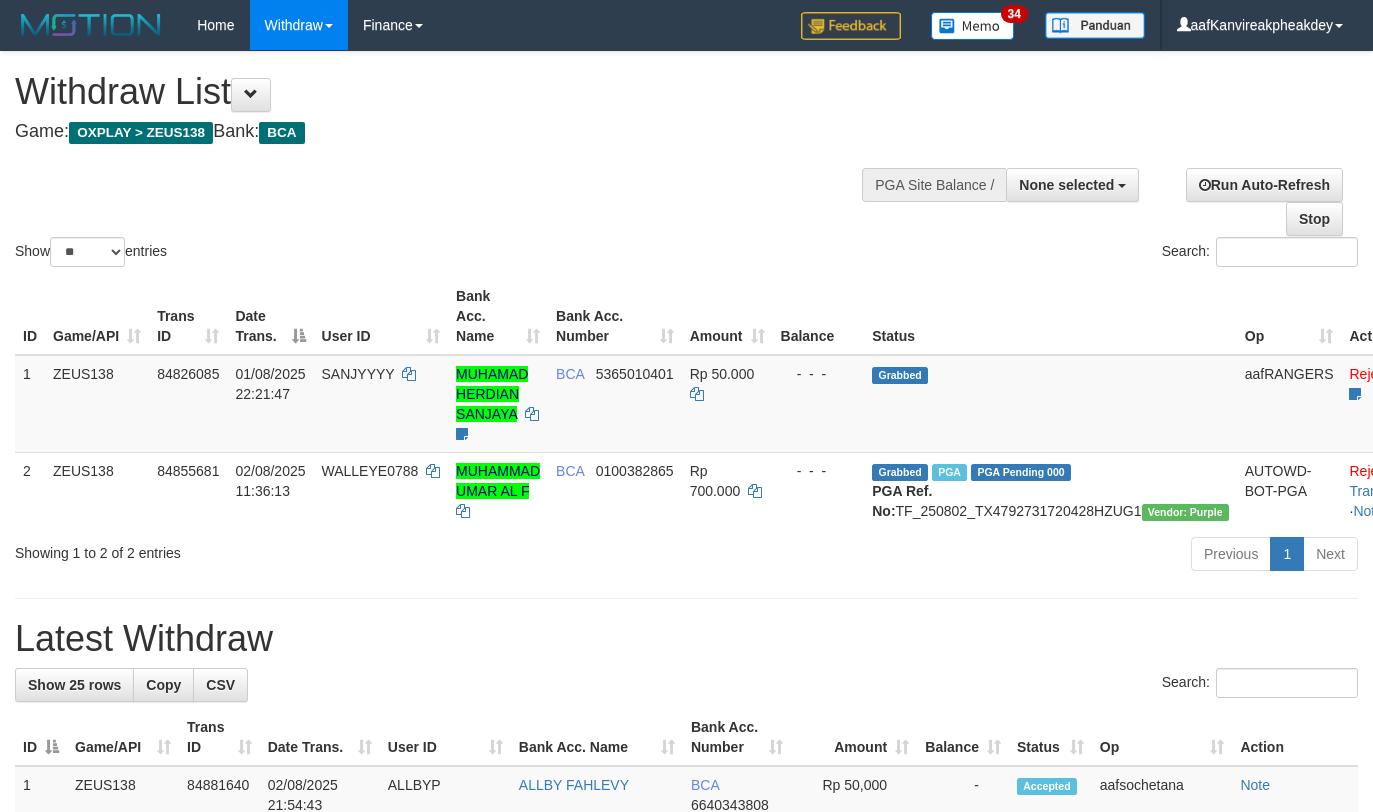 select 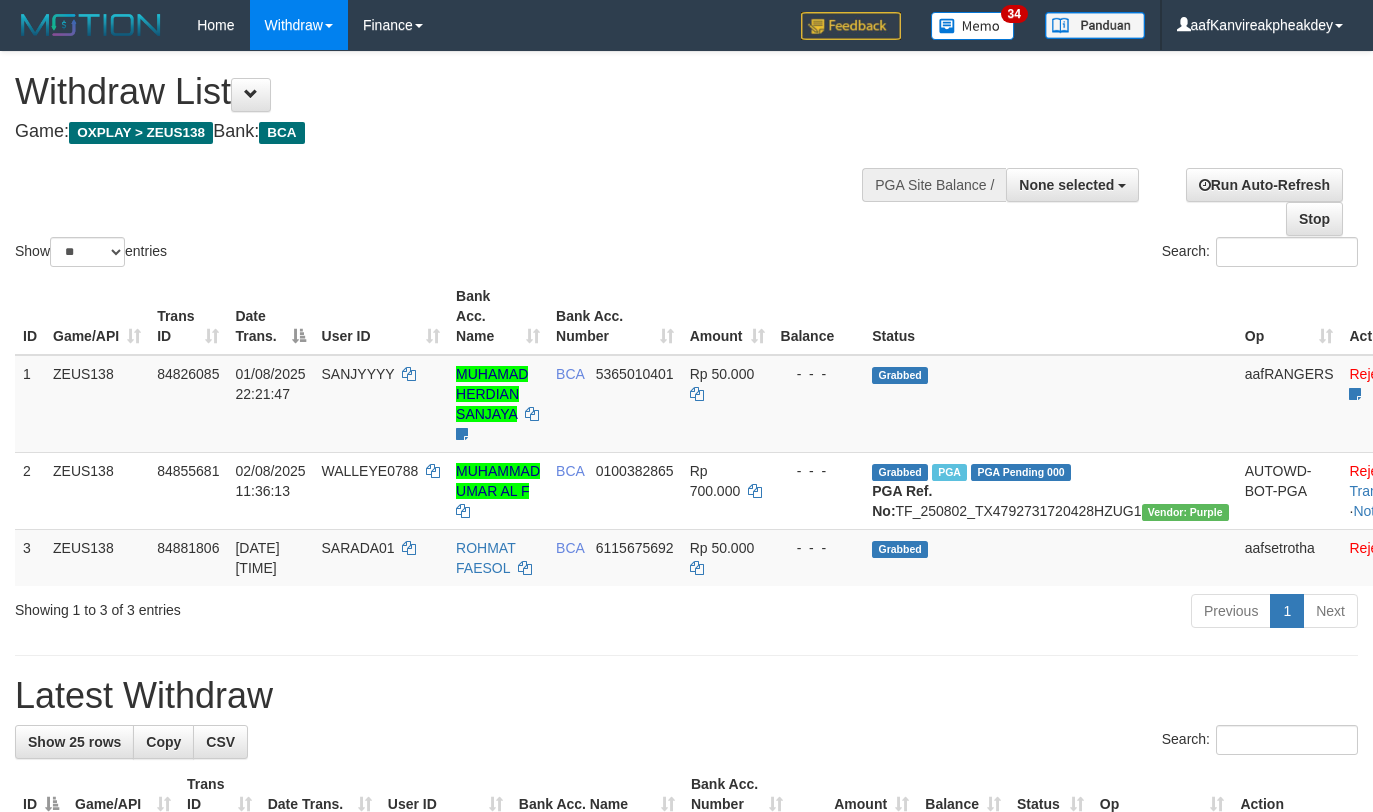 select 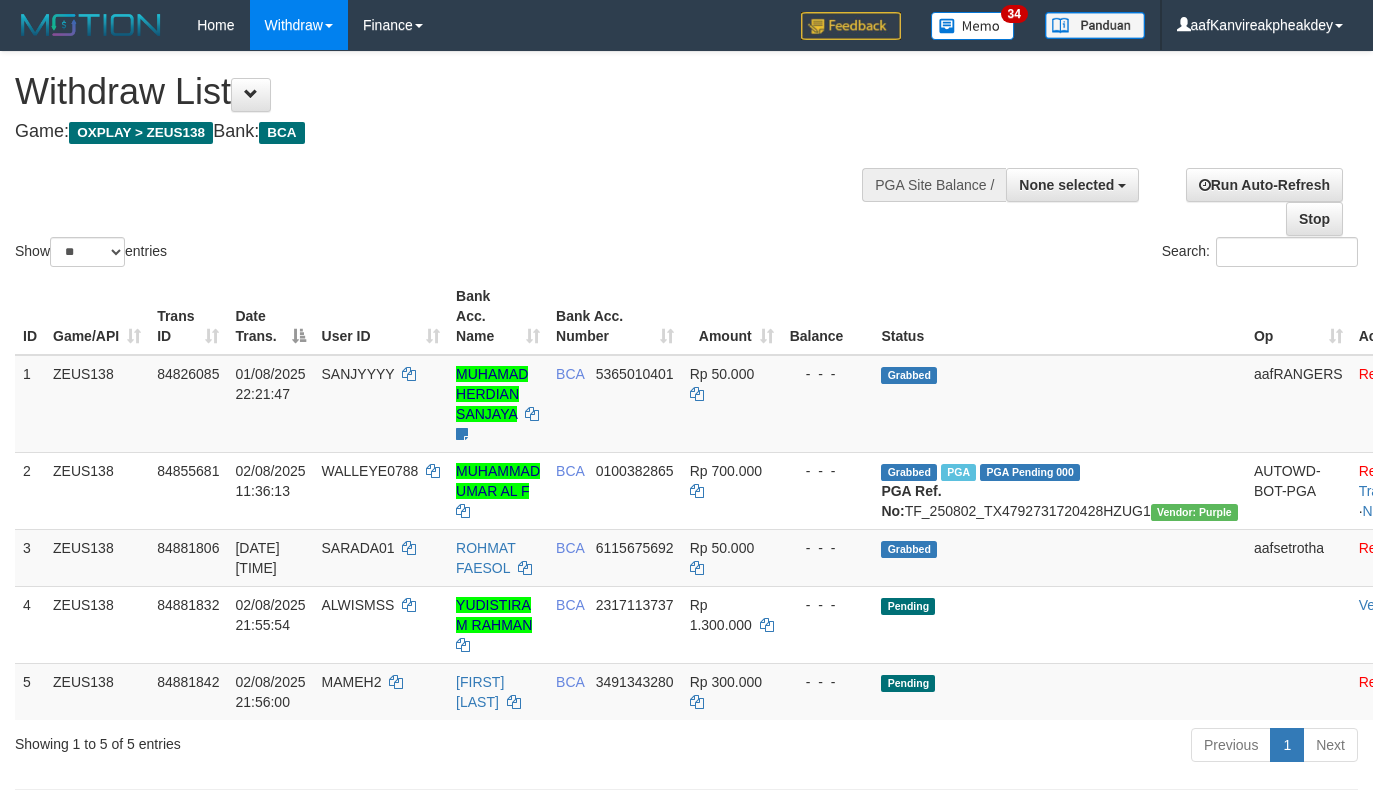 select 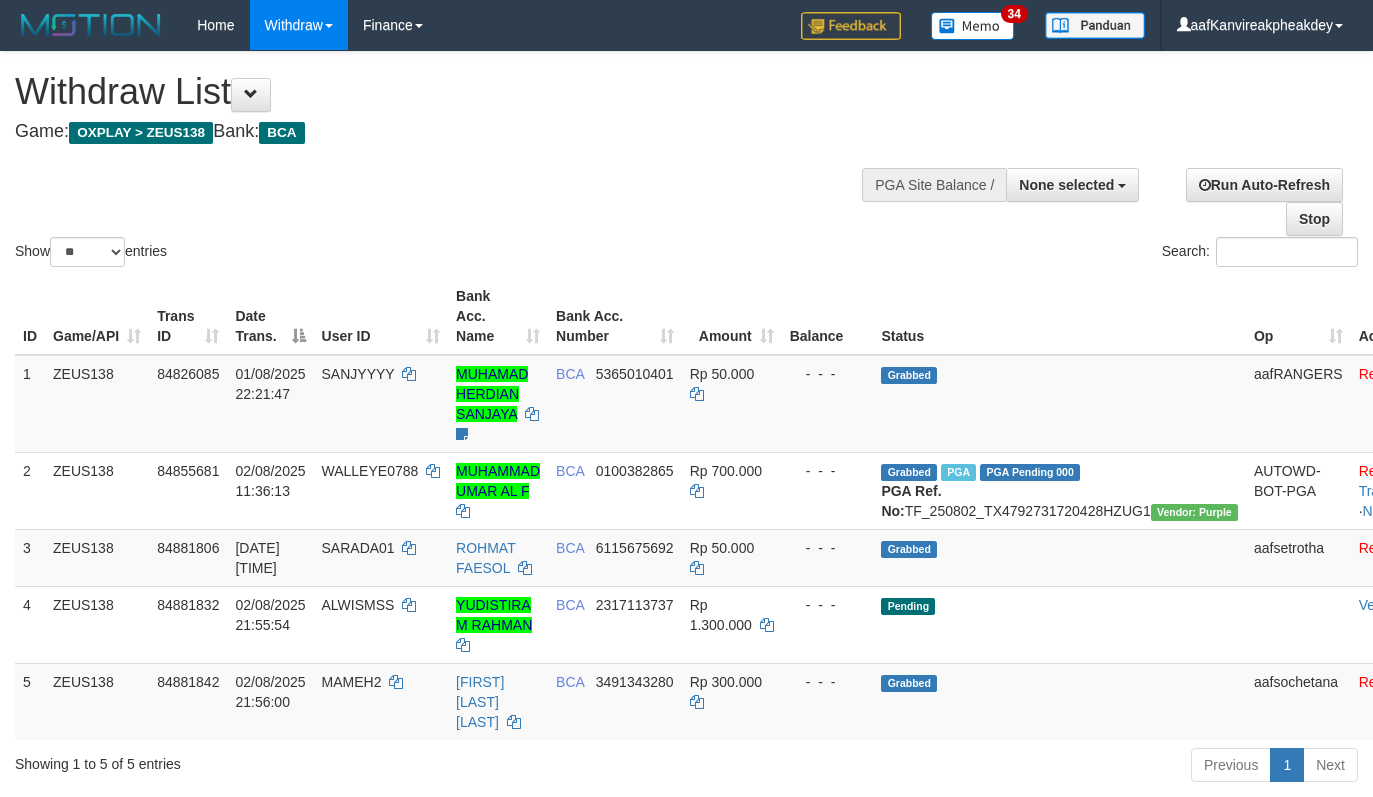select 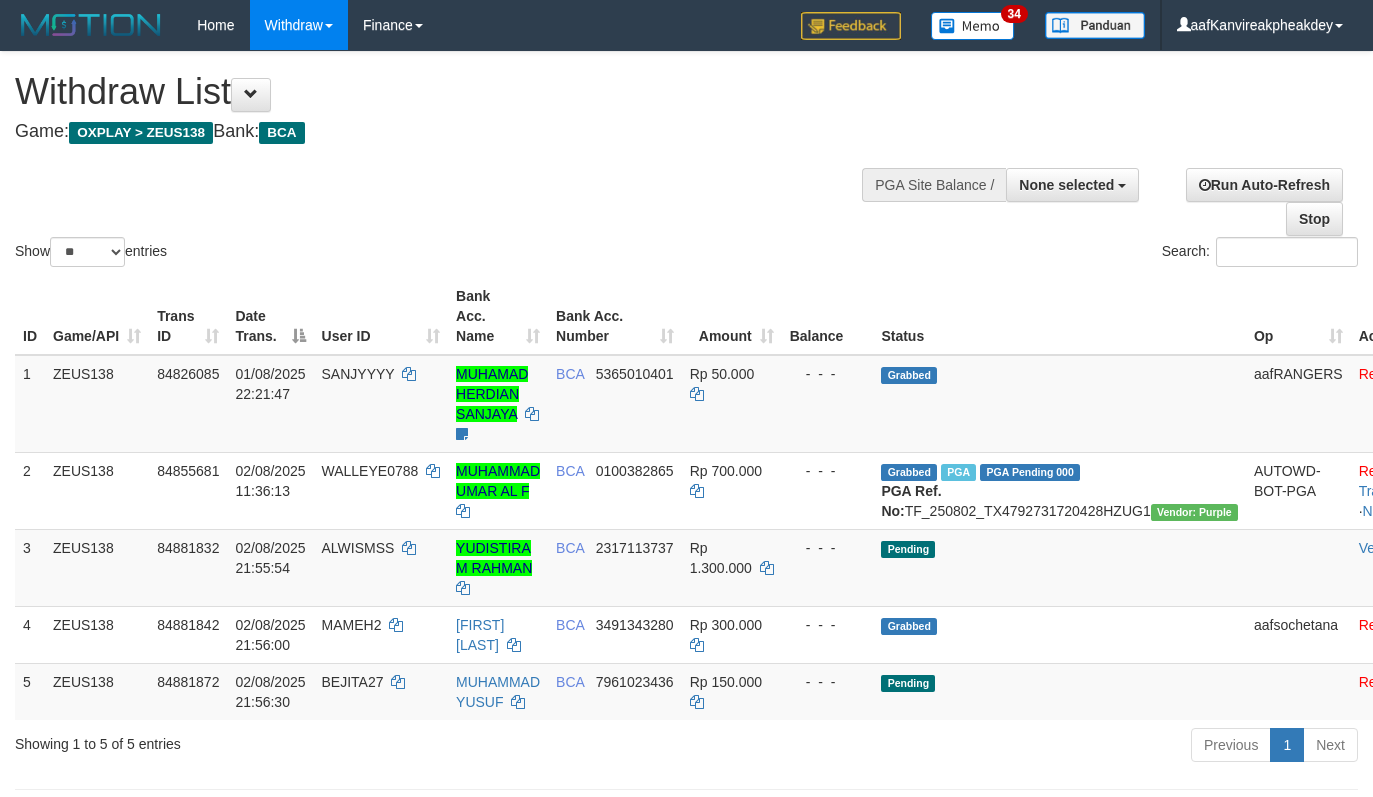 select 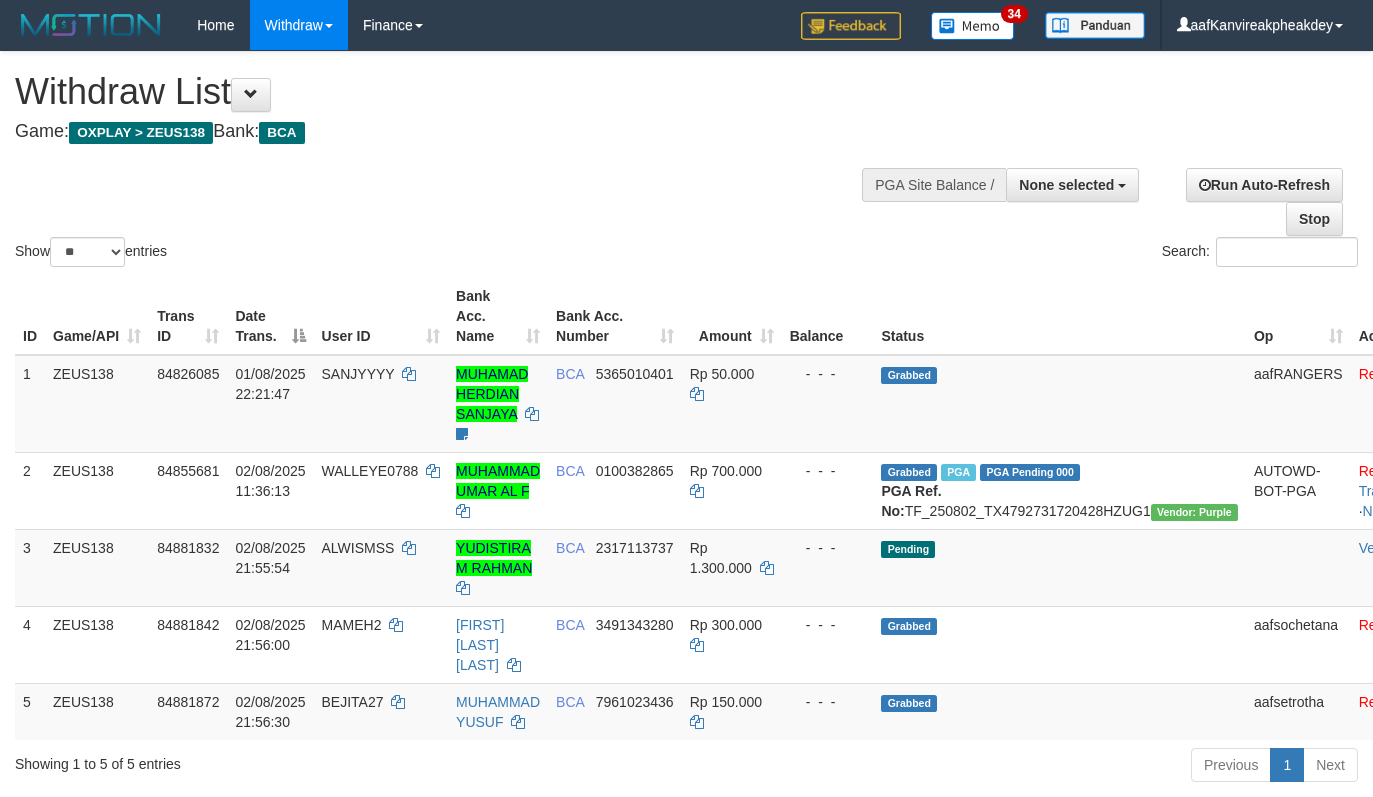 select 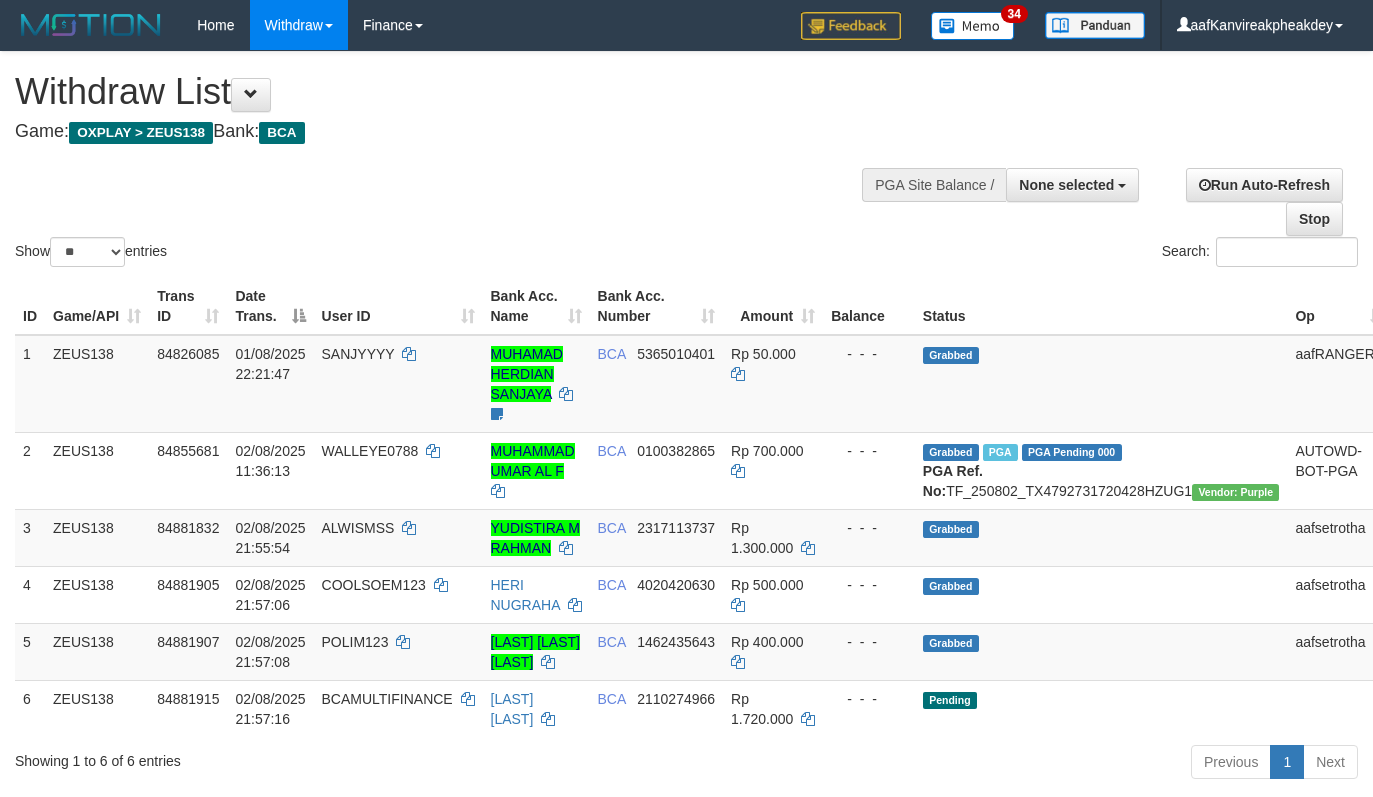 select 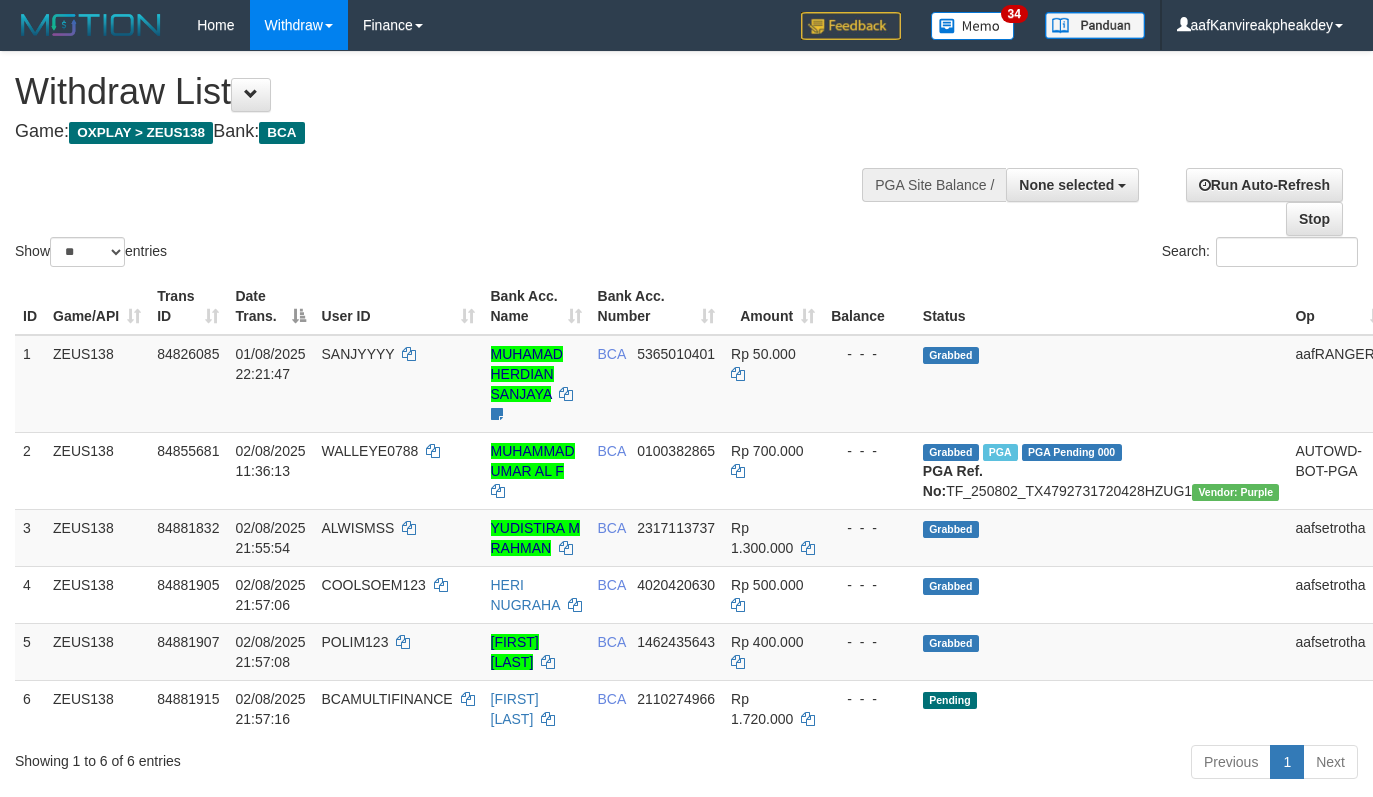 select 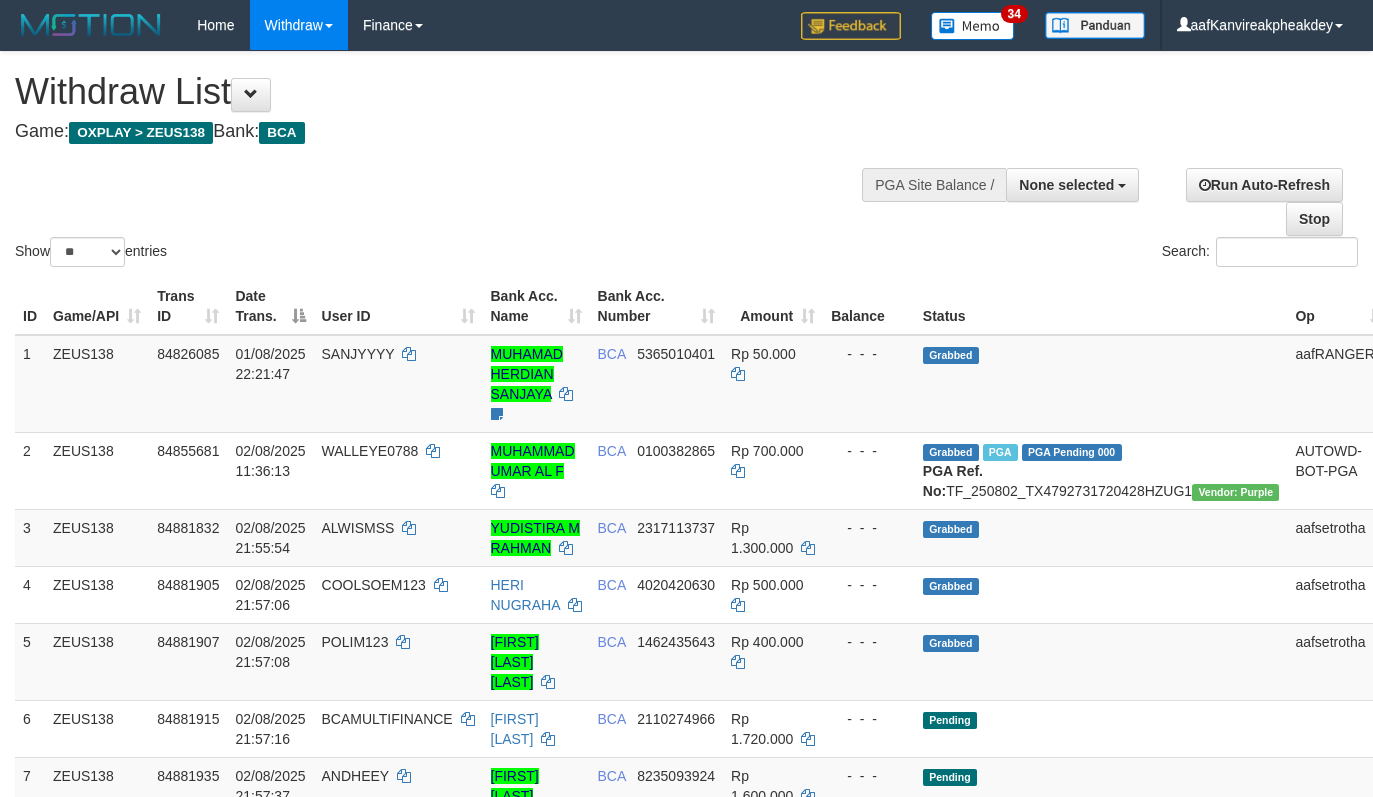 select 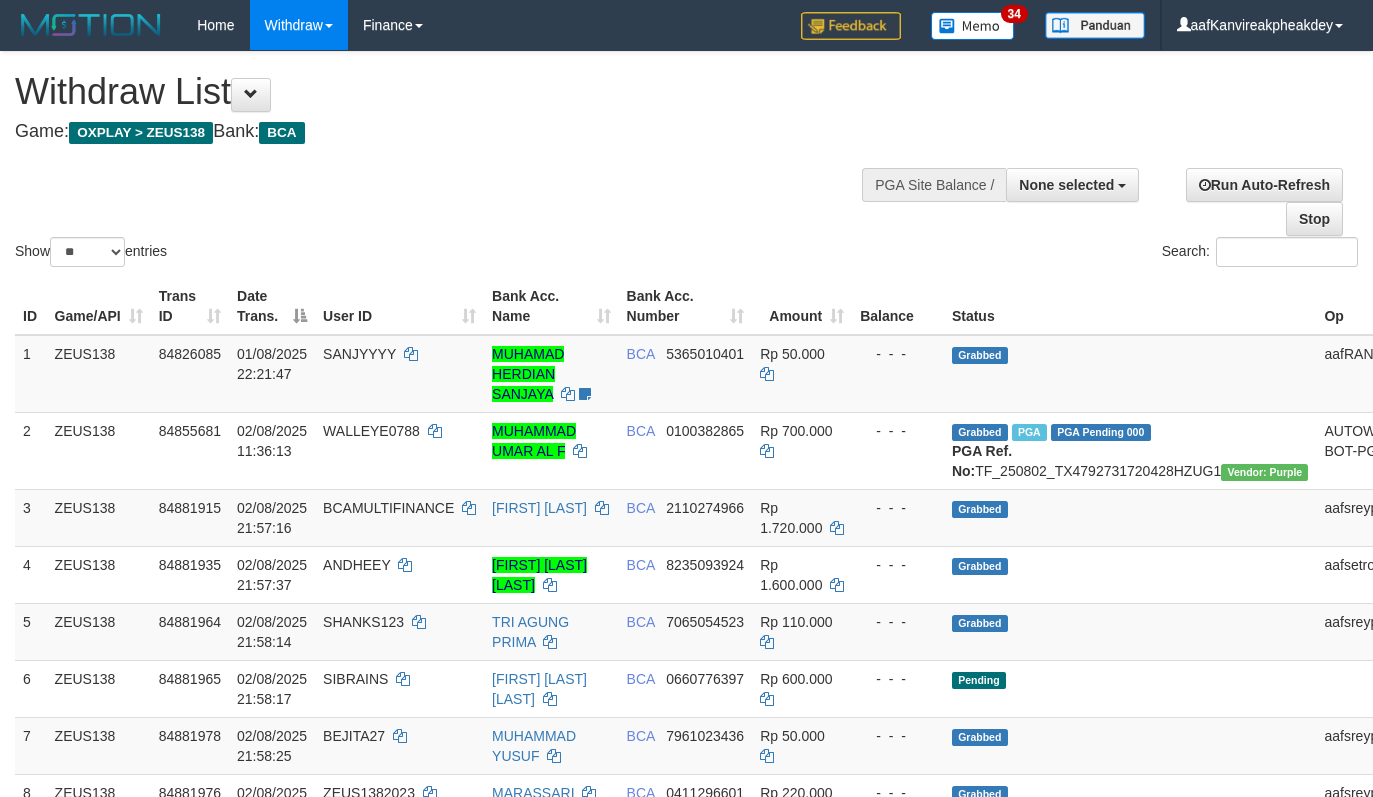 select 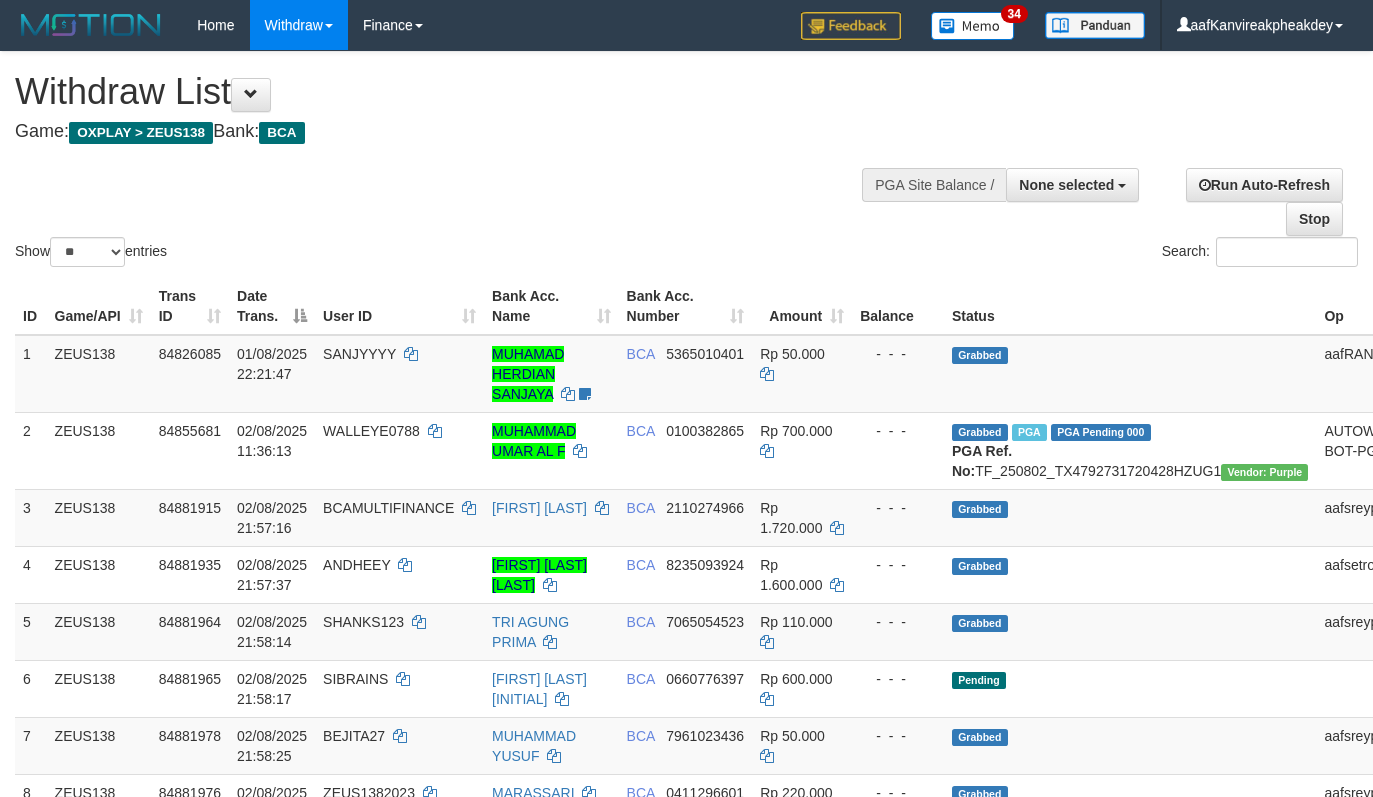 select 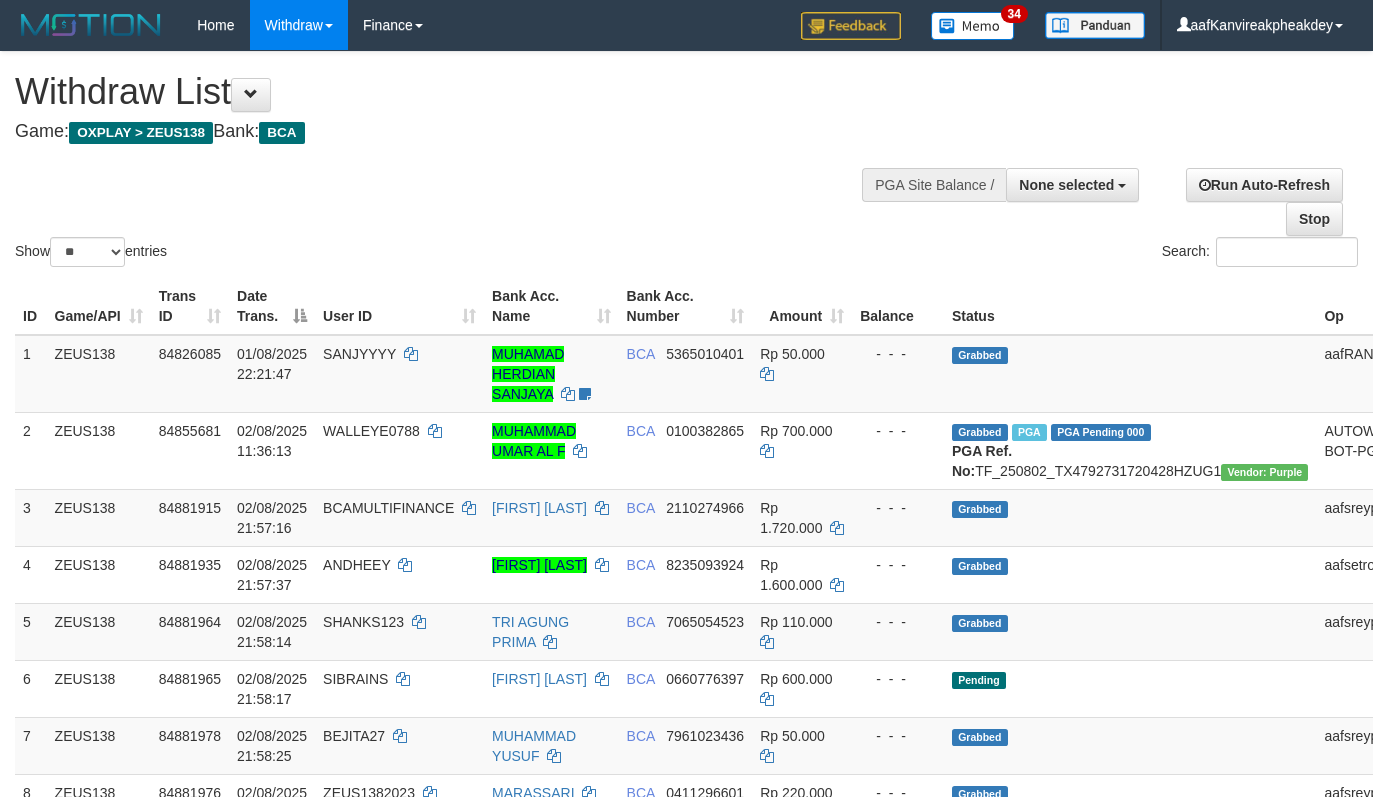select 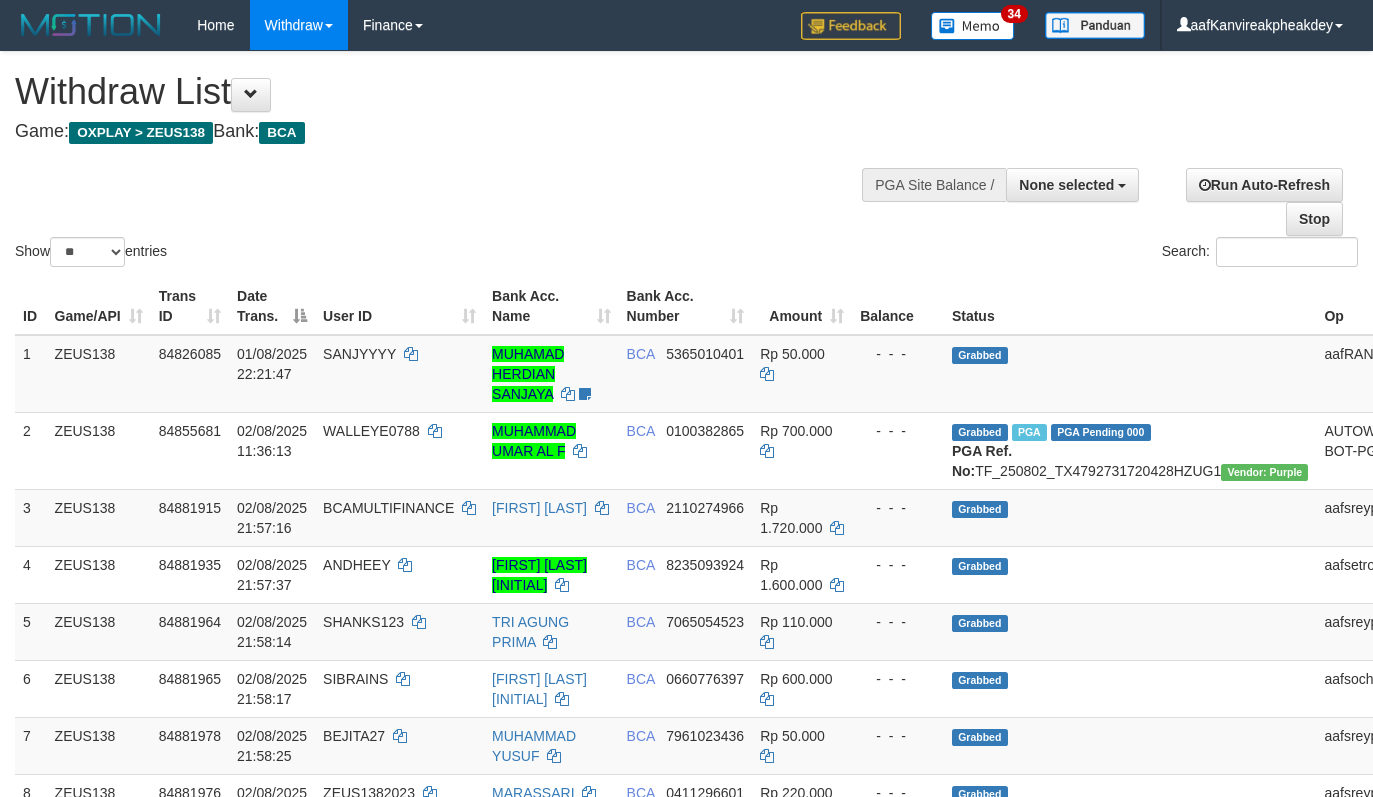 select 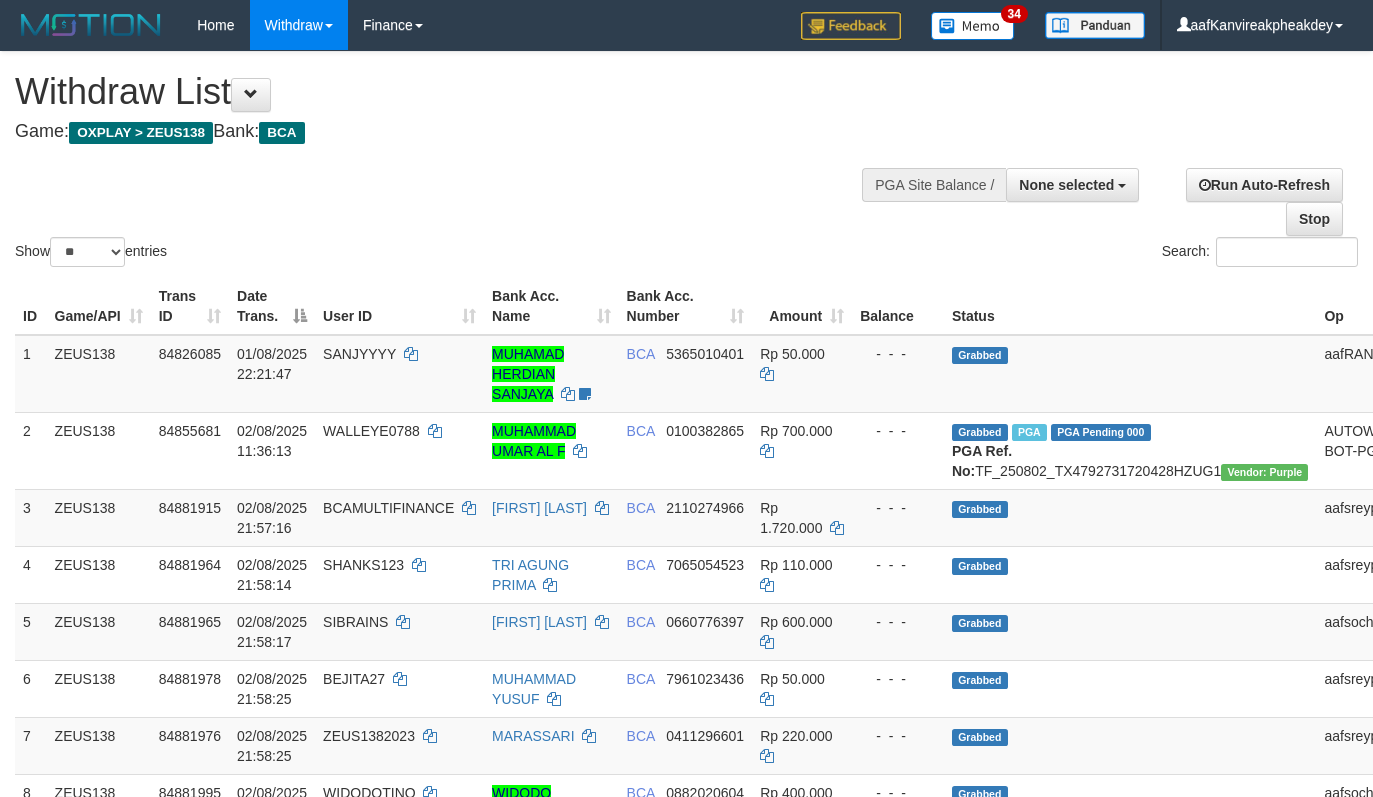 select 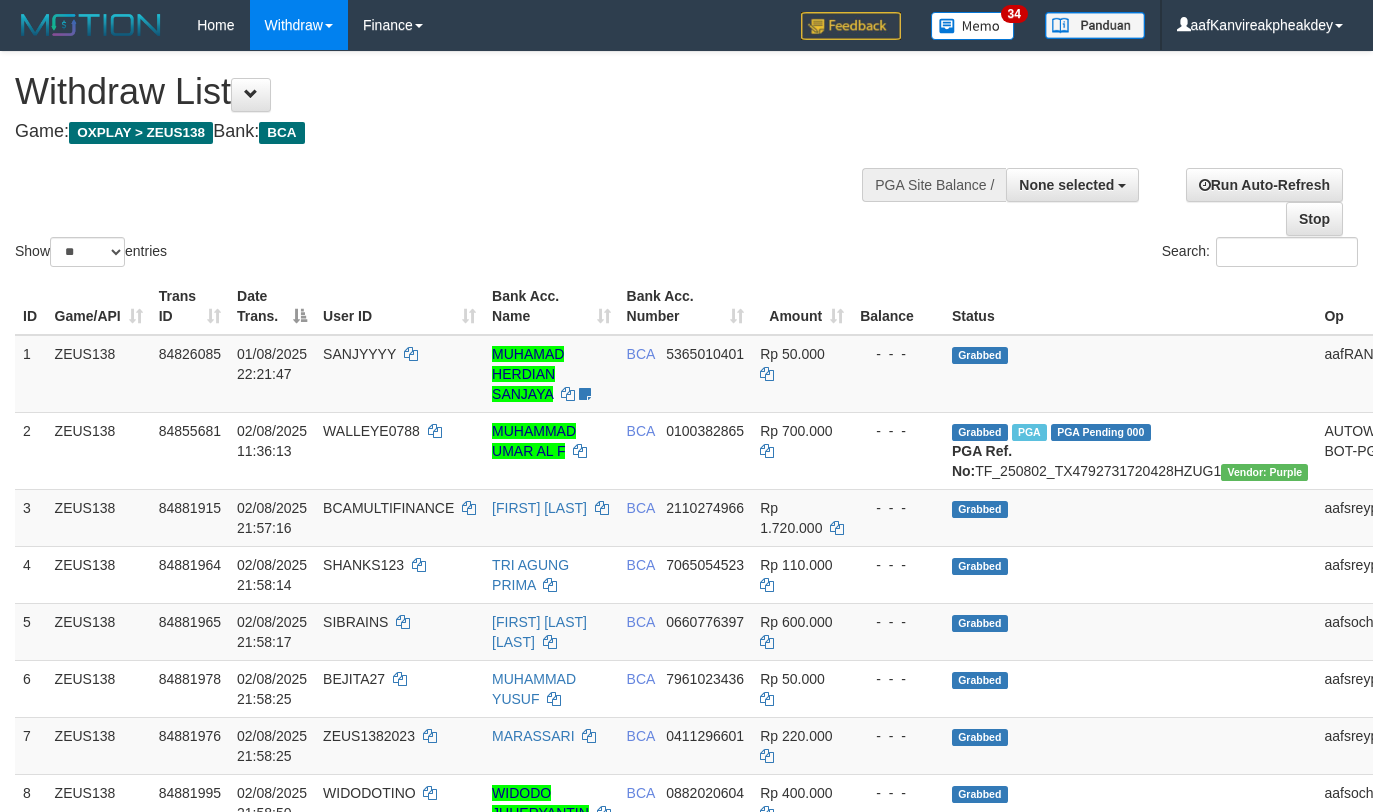 select 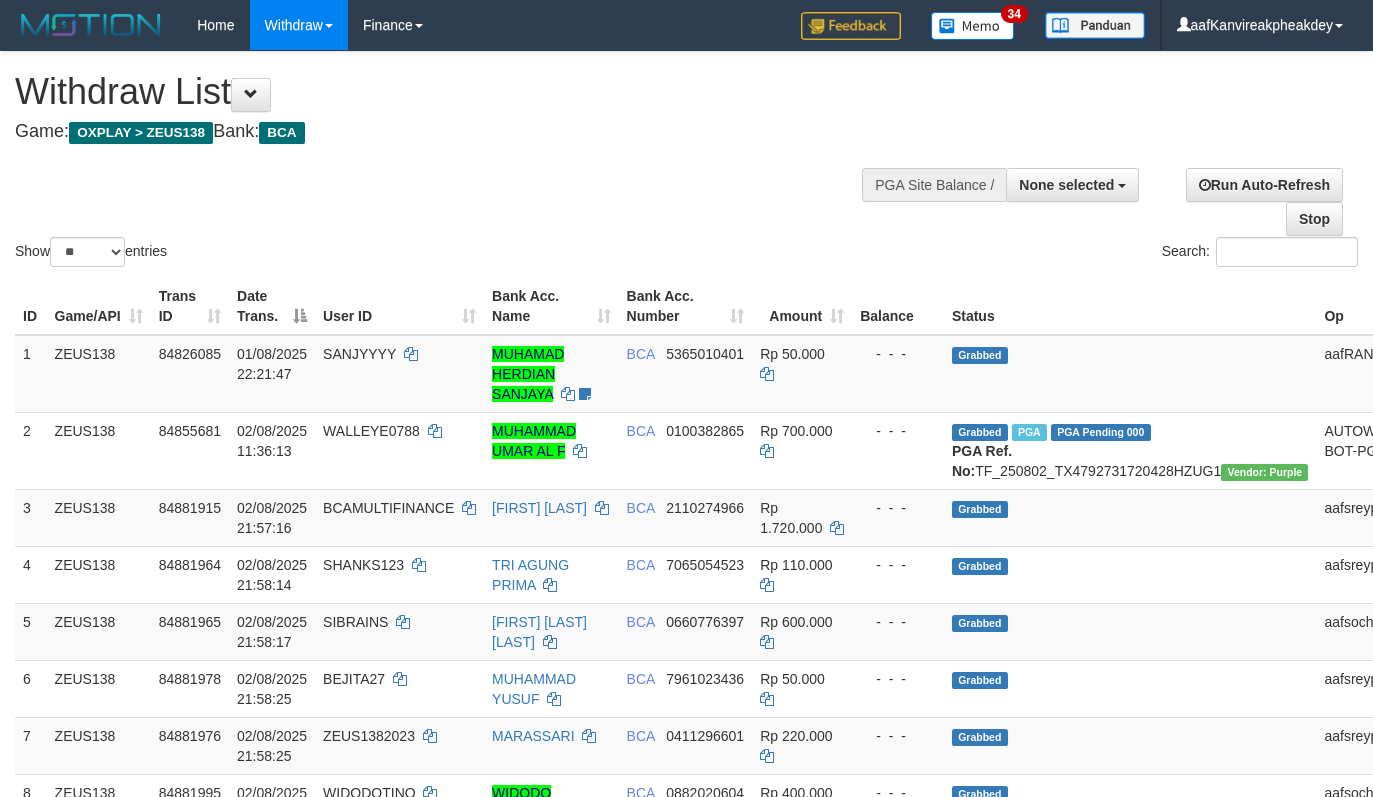 select 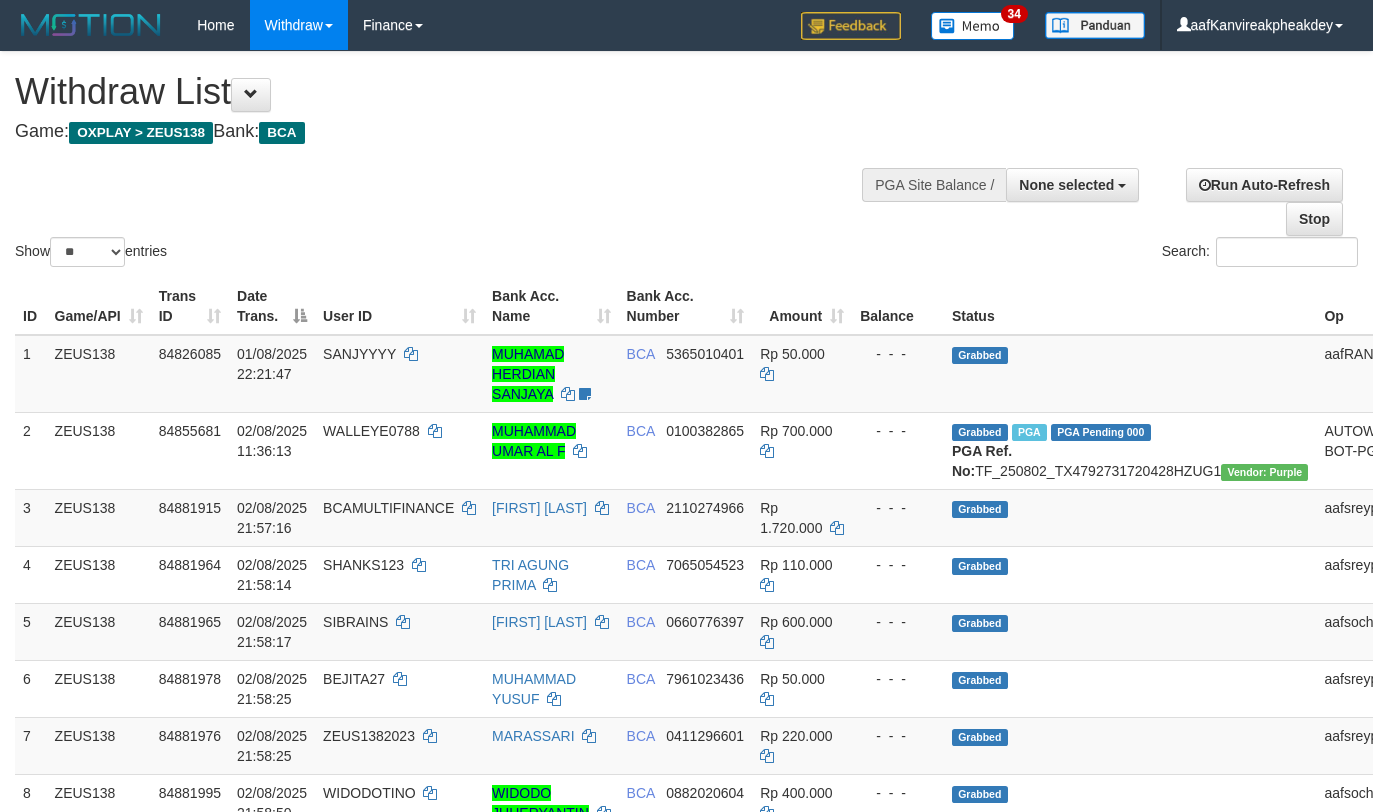 select 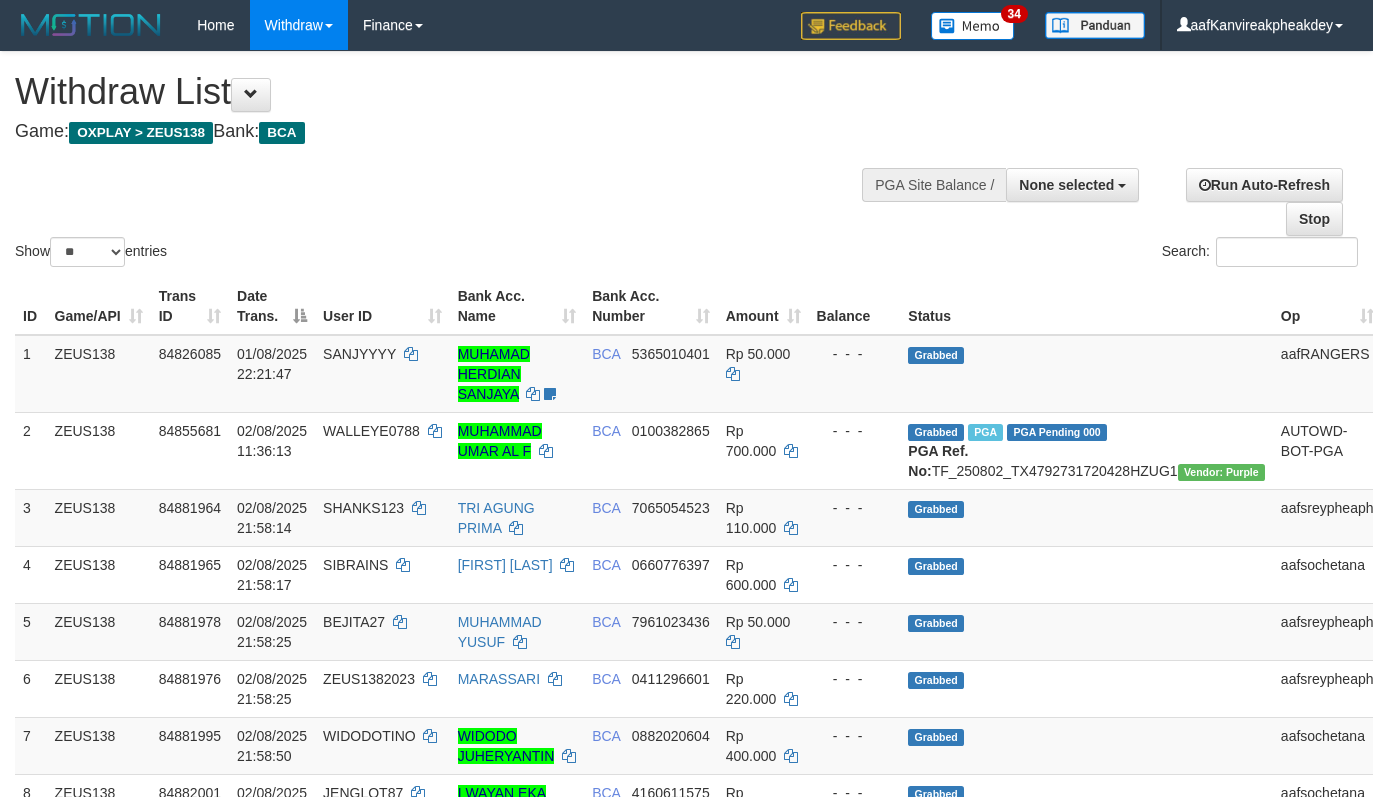 select 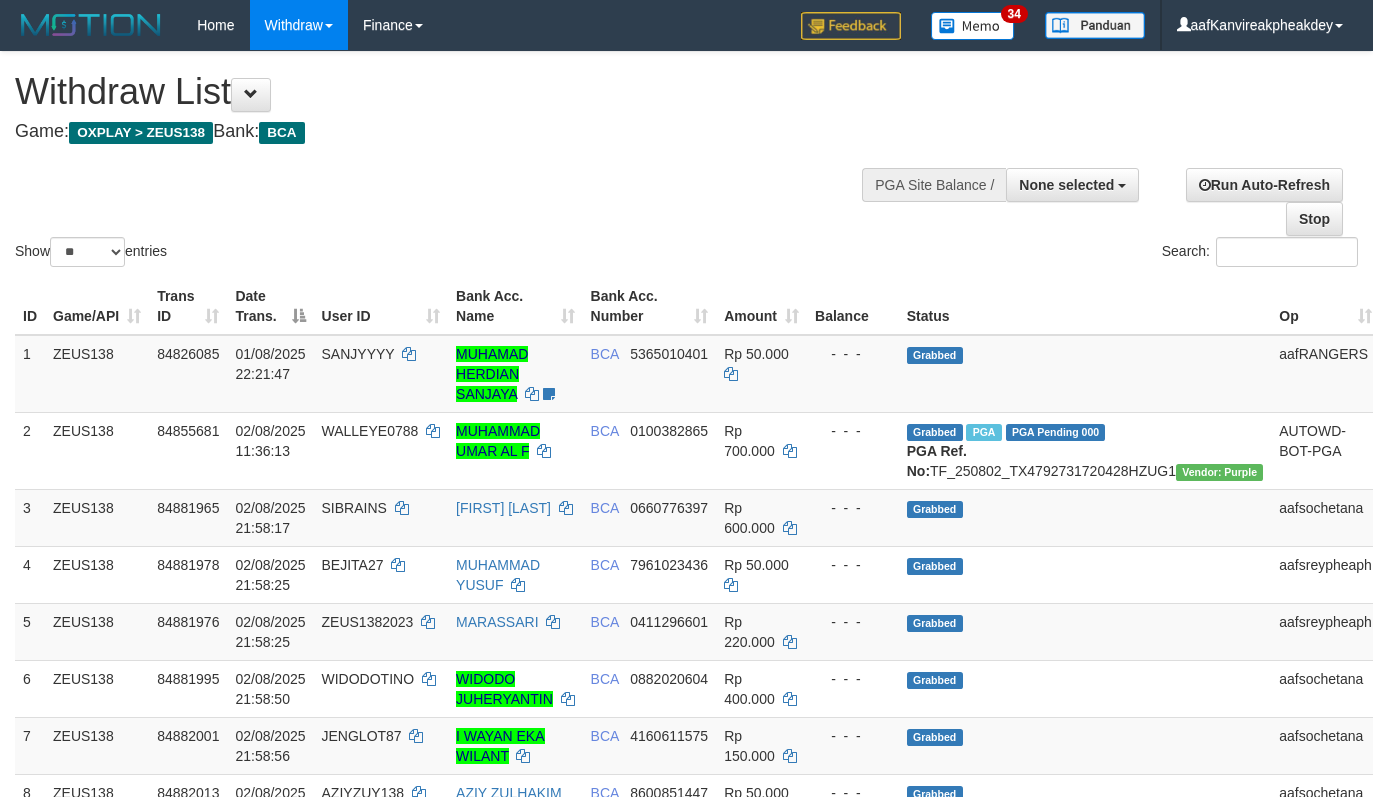 select 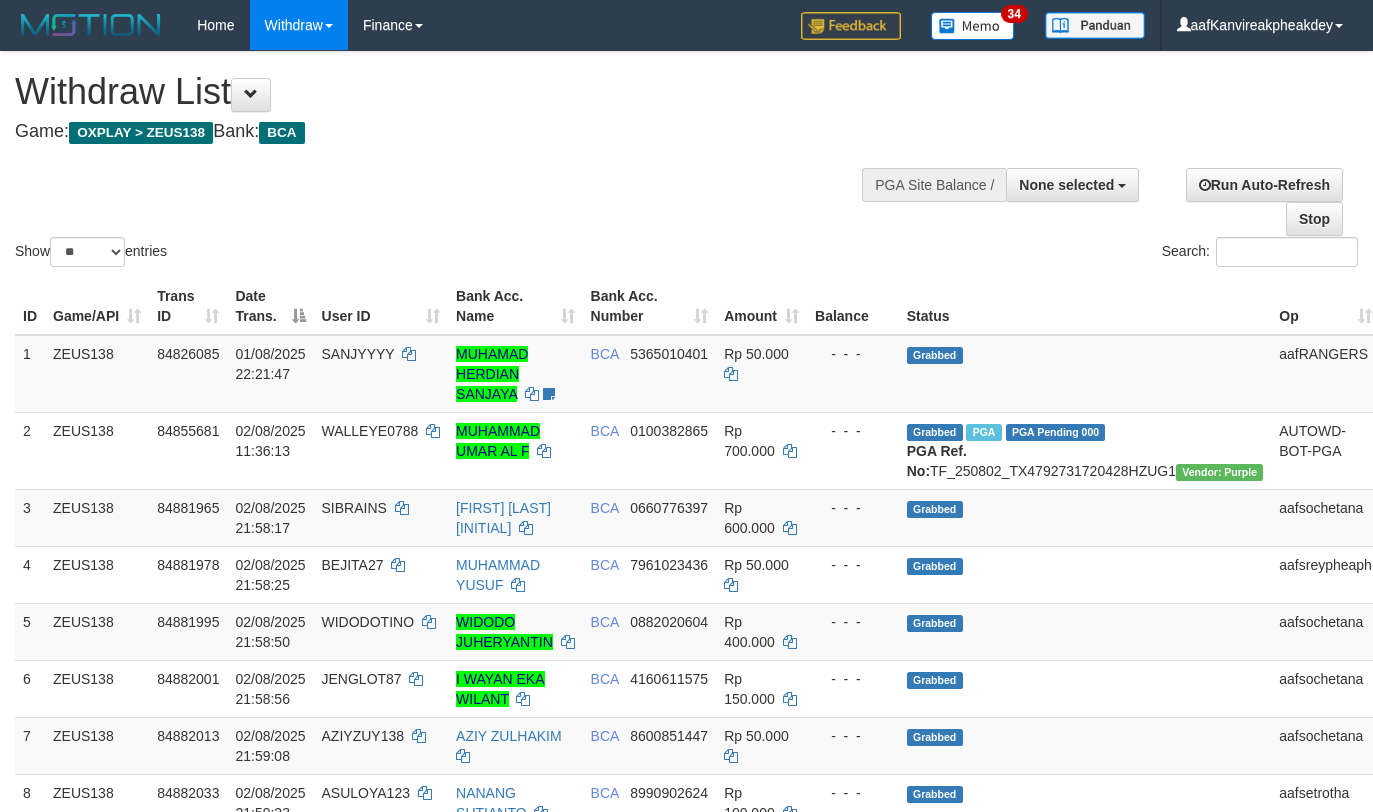 select 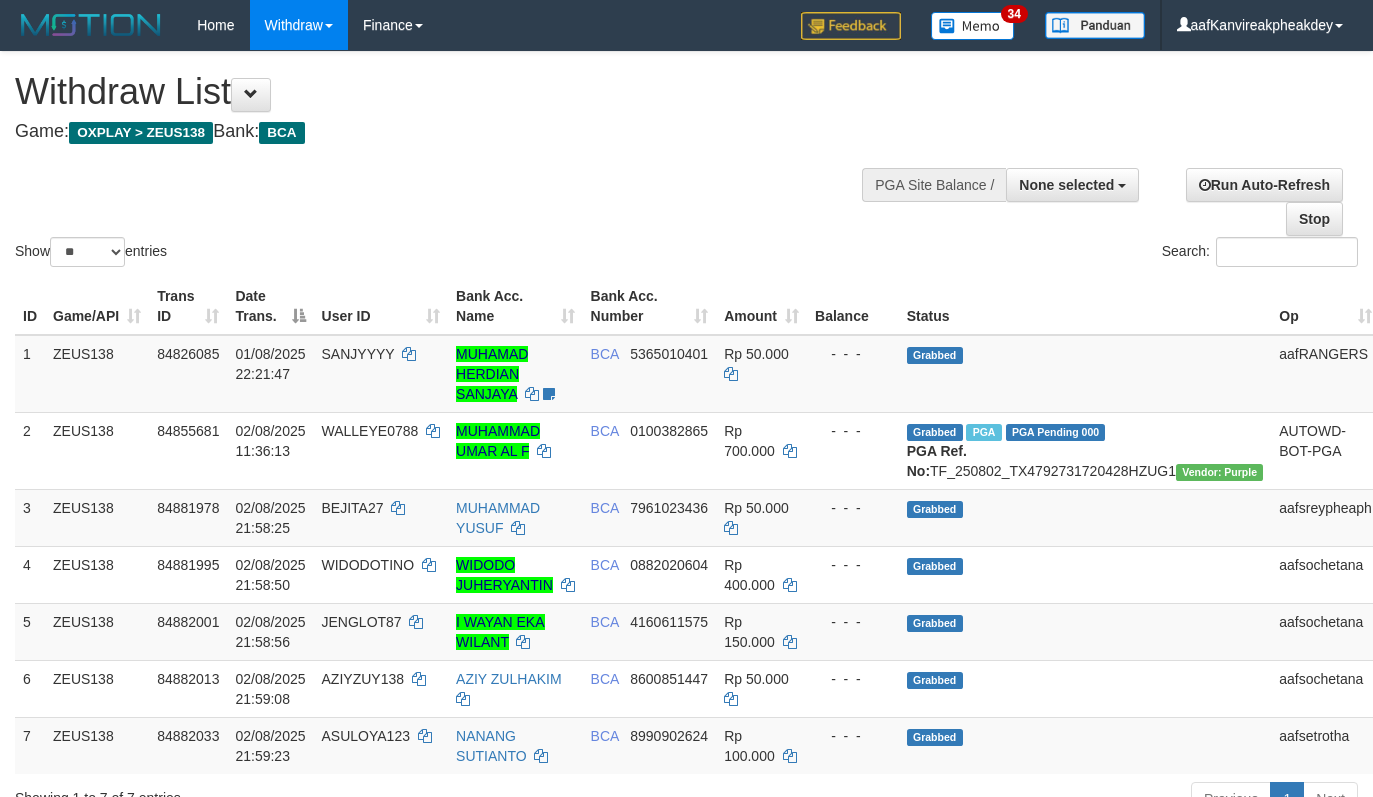 select 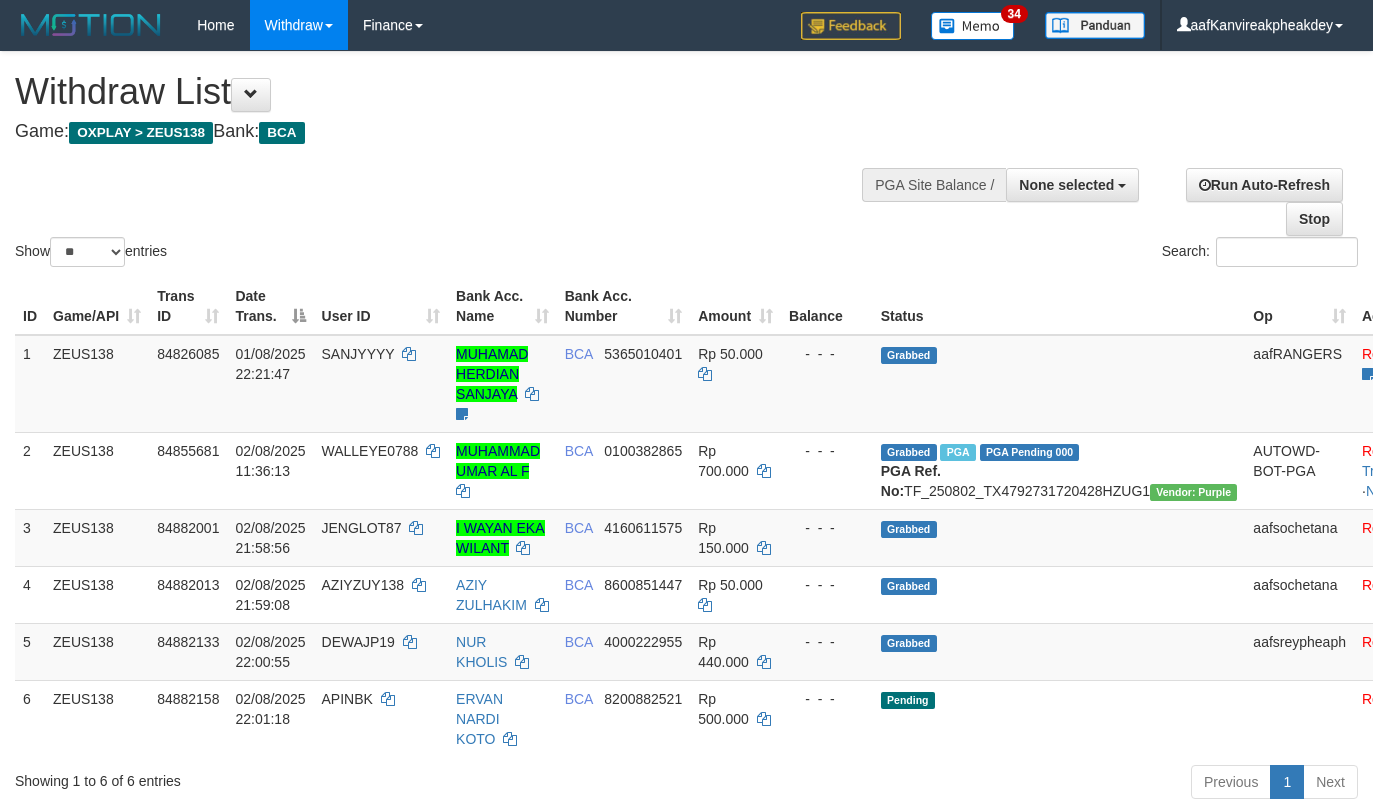 select 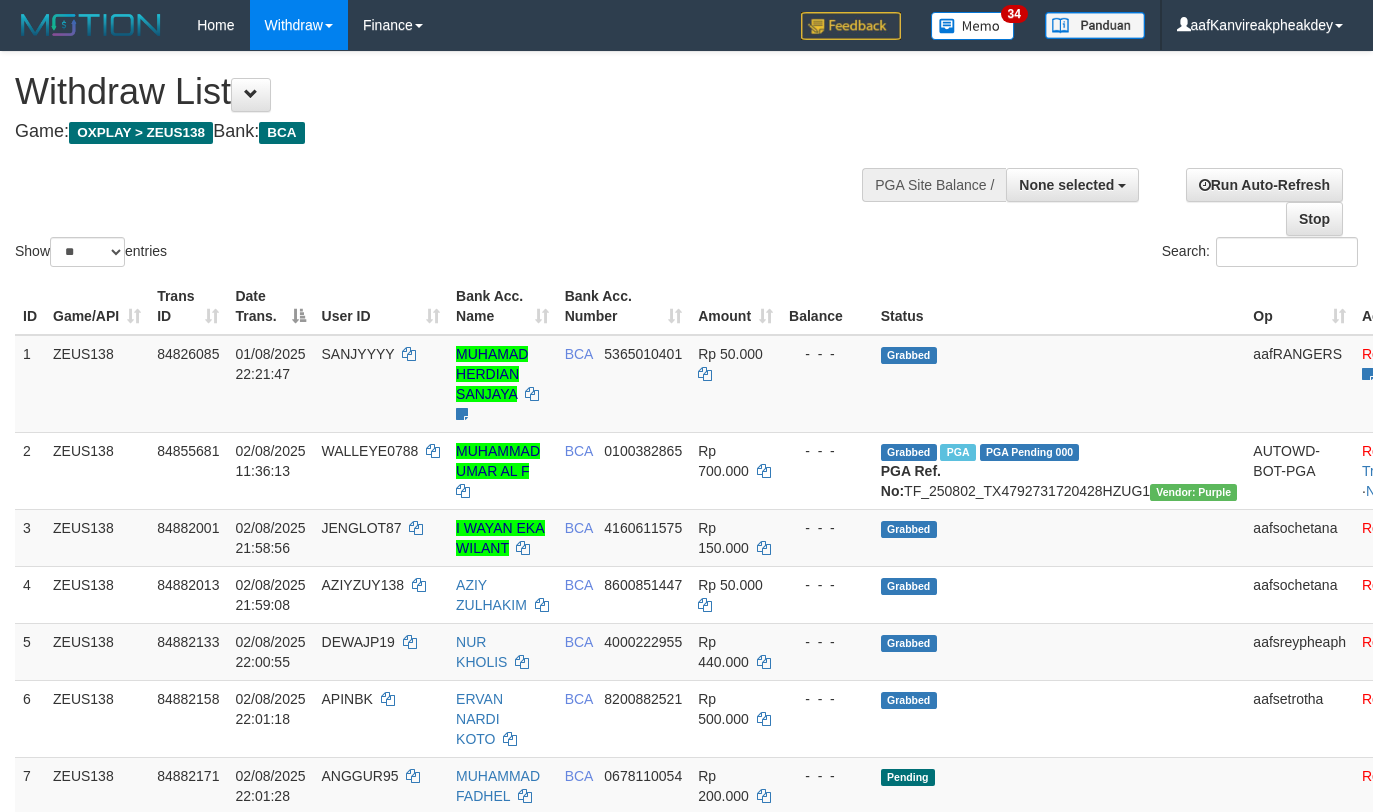 select 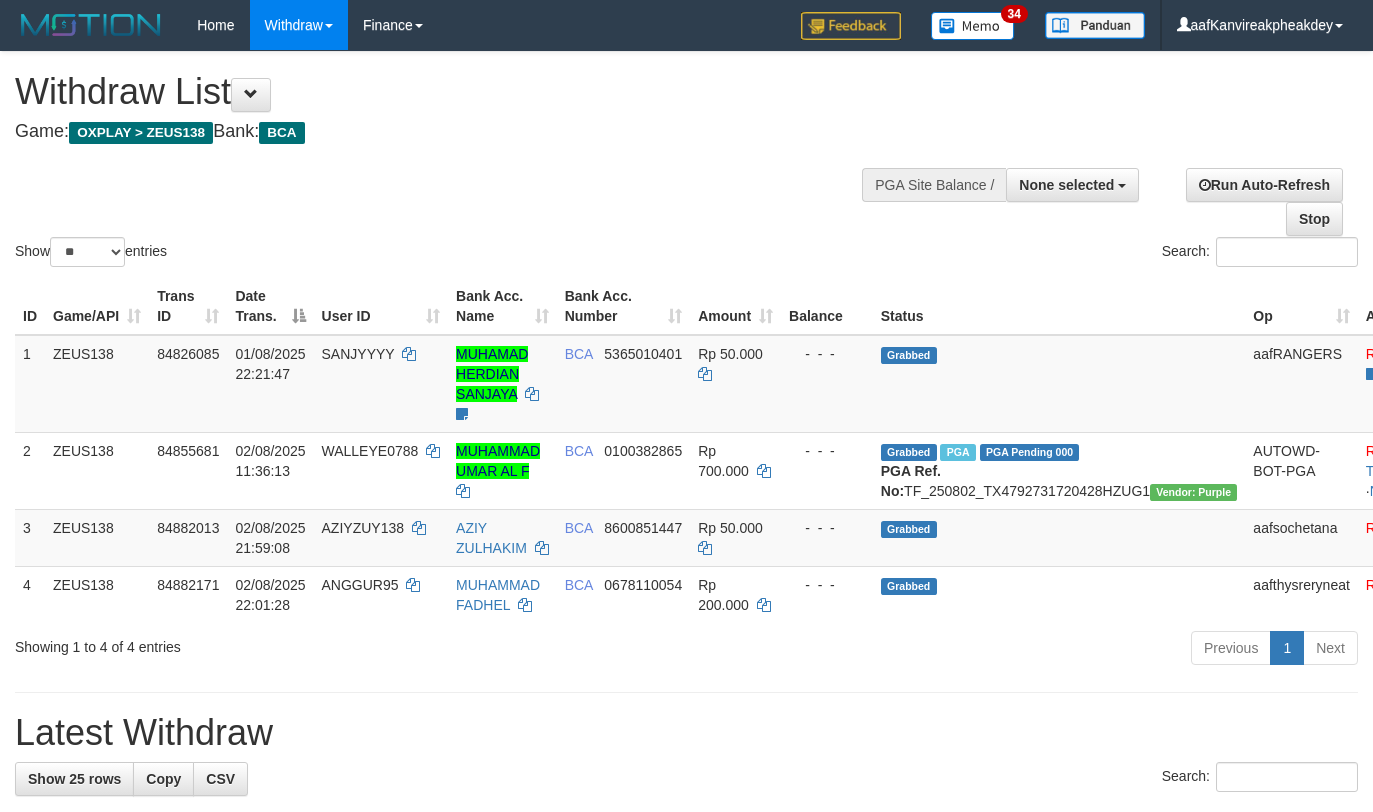 select 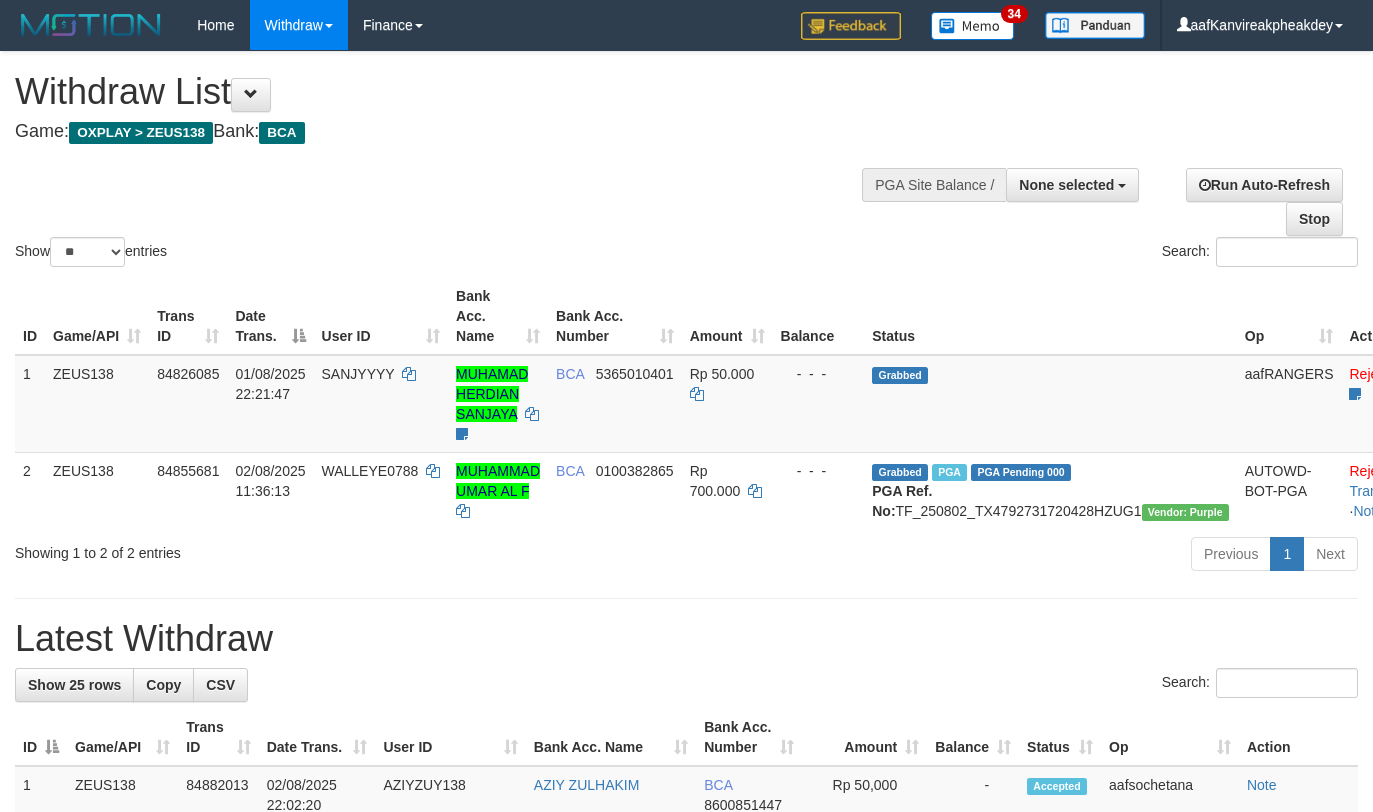 select 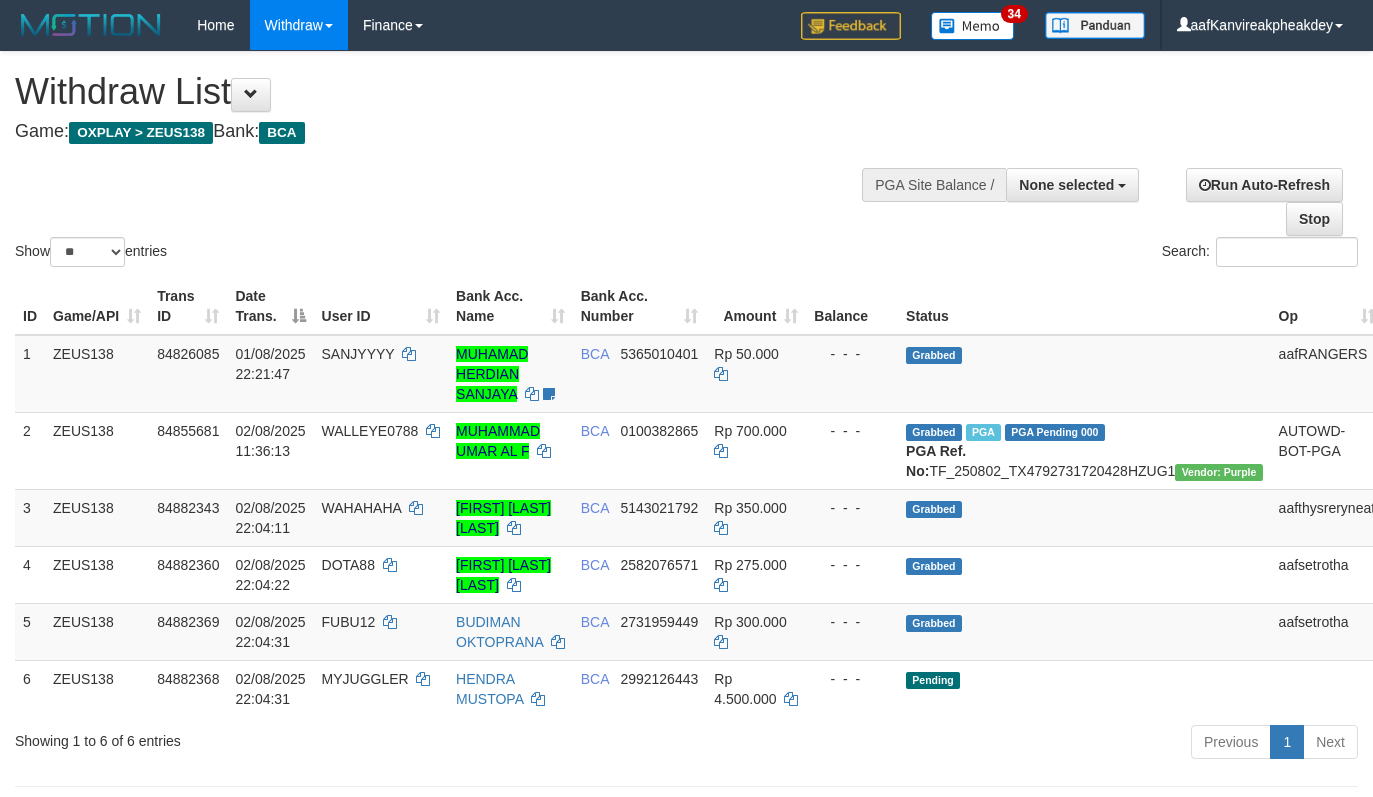 select 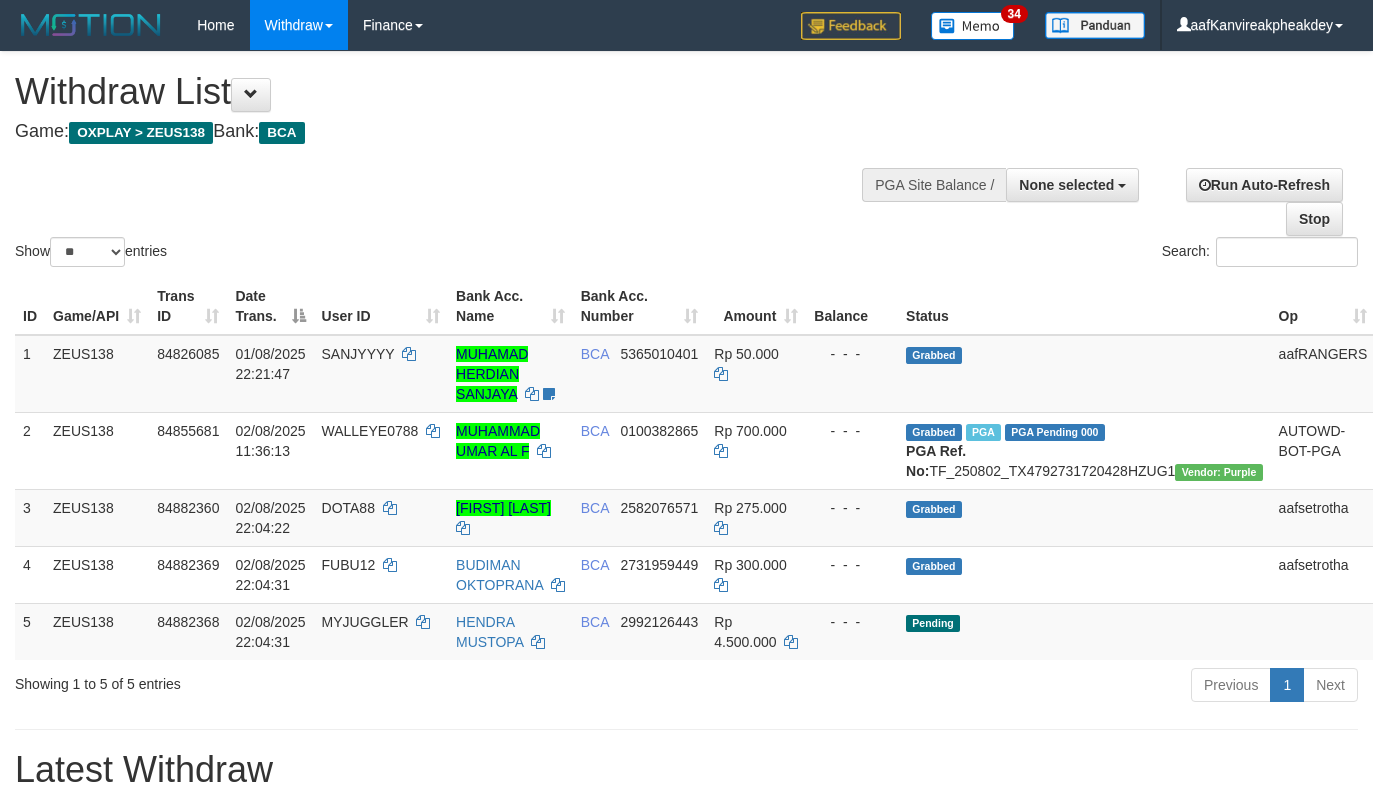 select 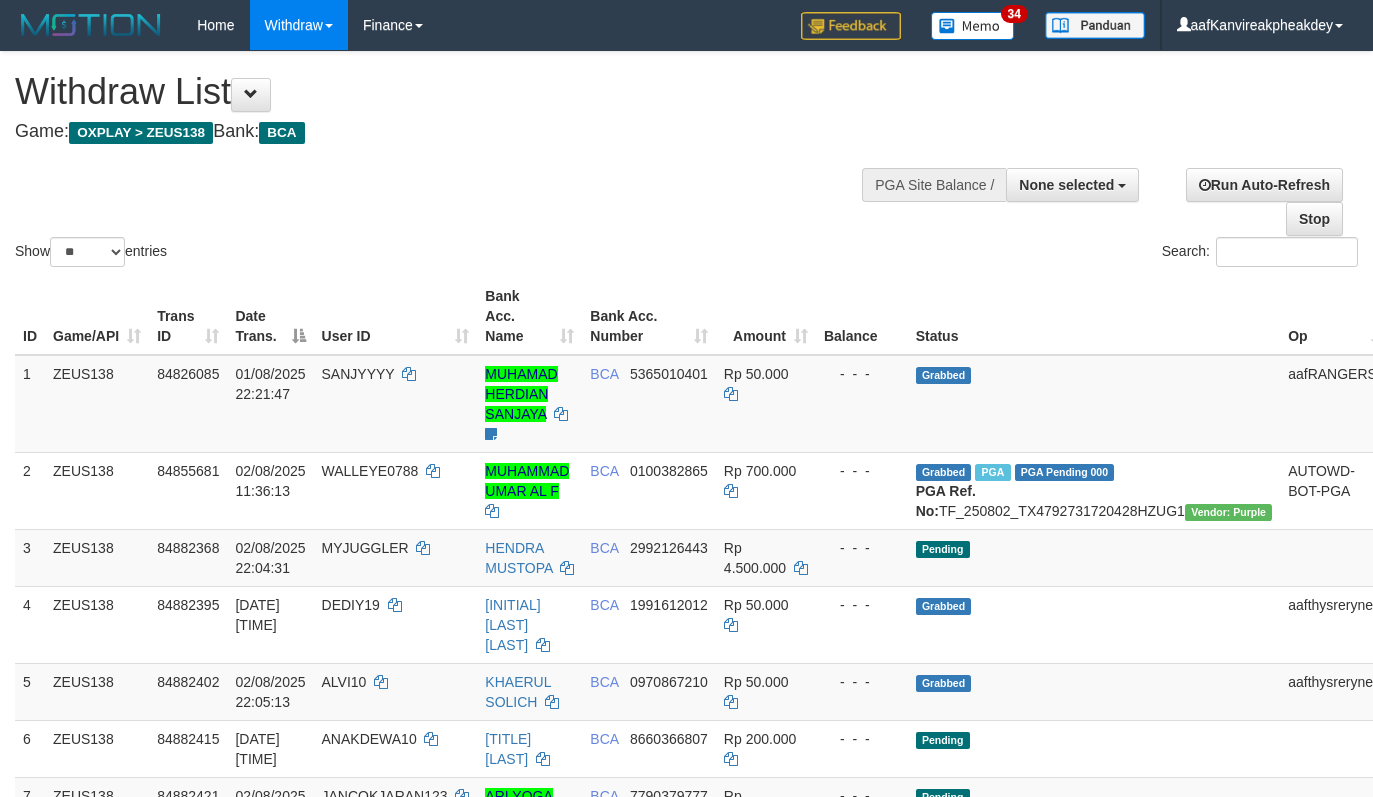 select 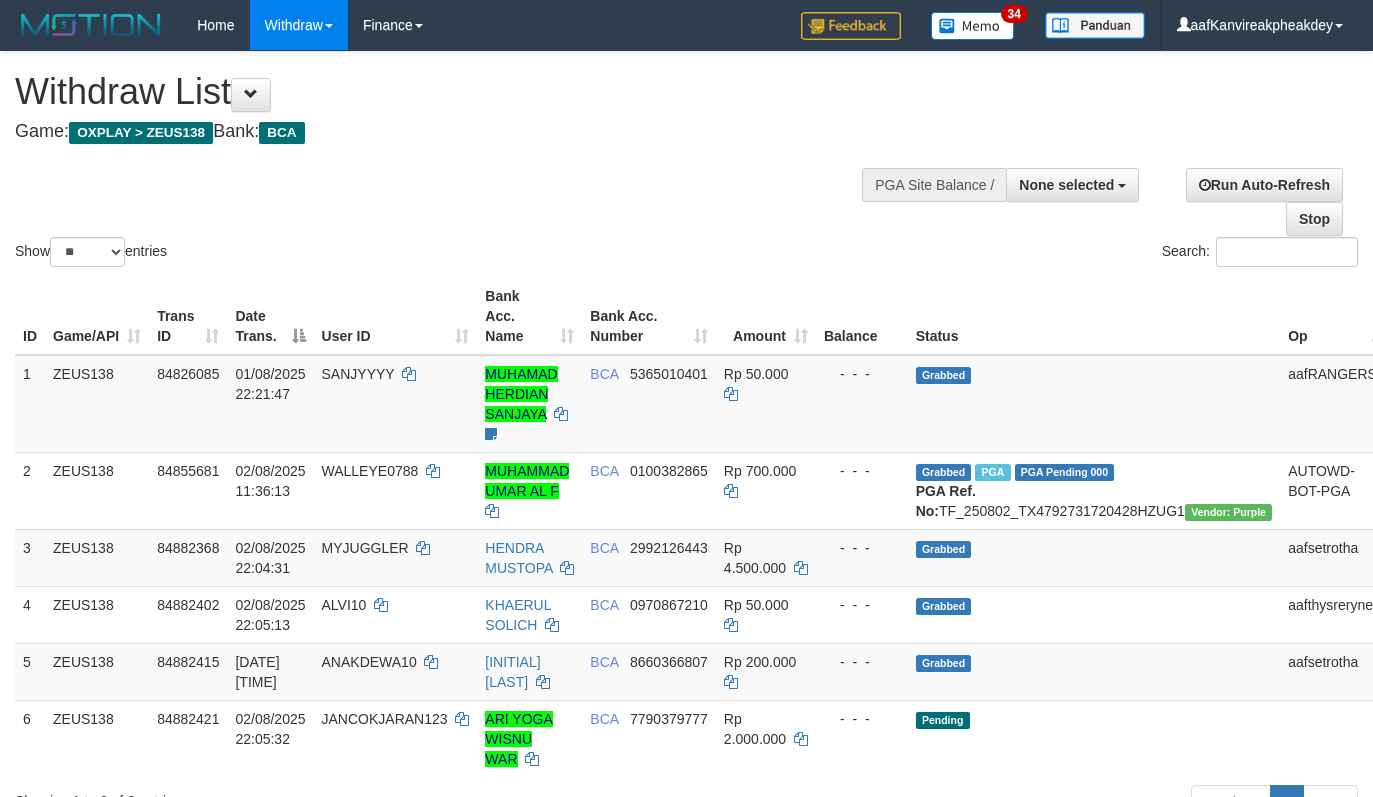 select 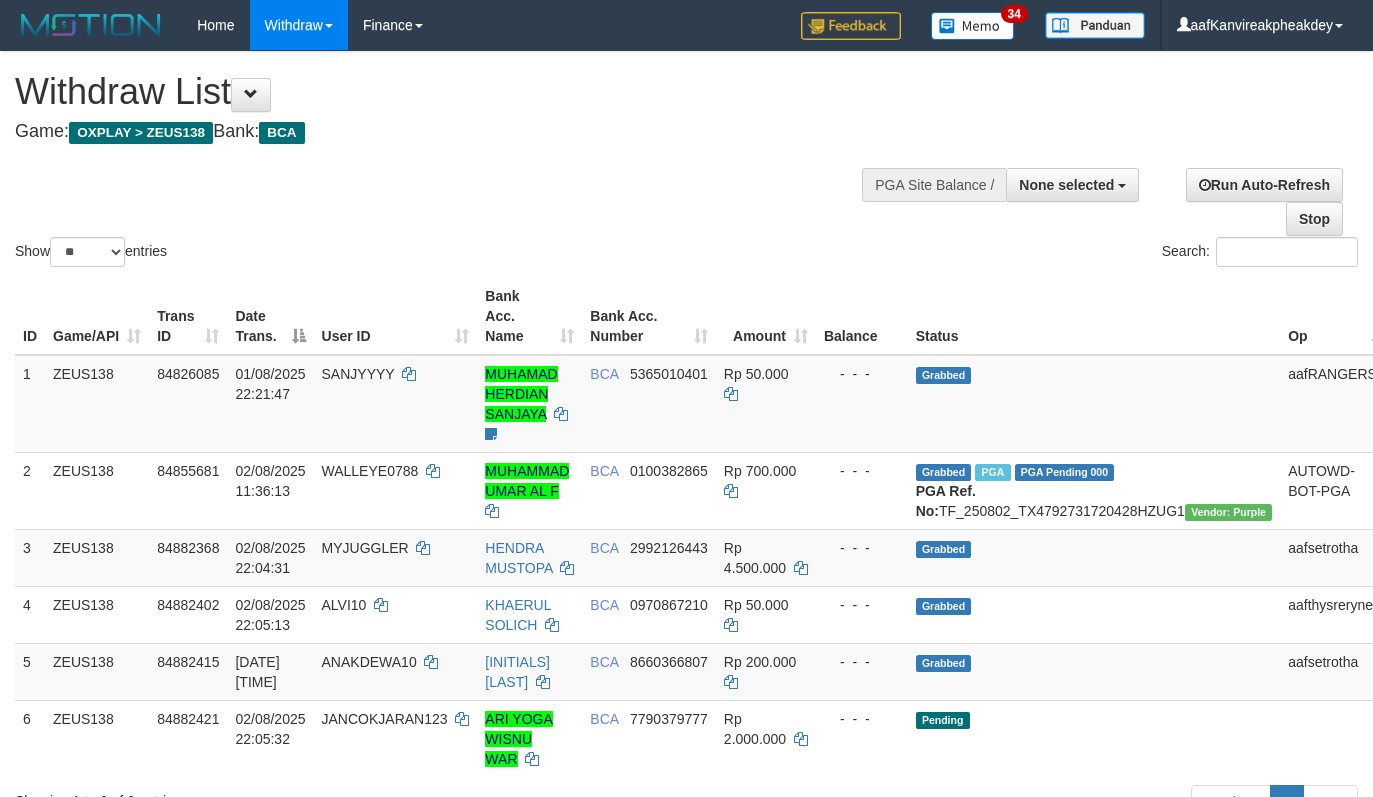 select 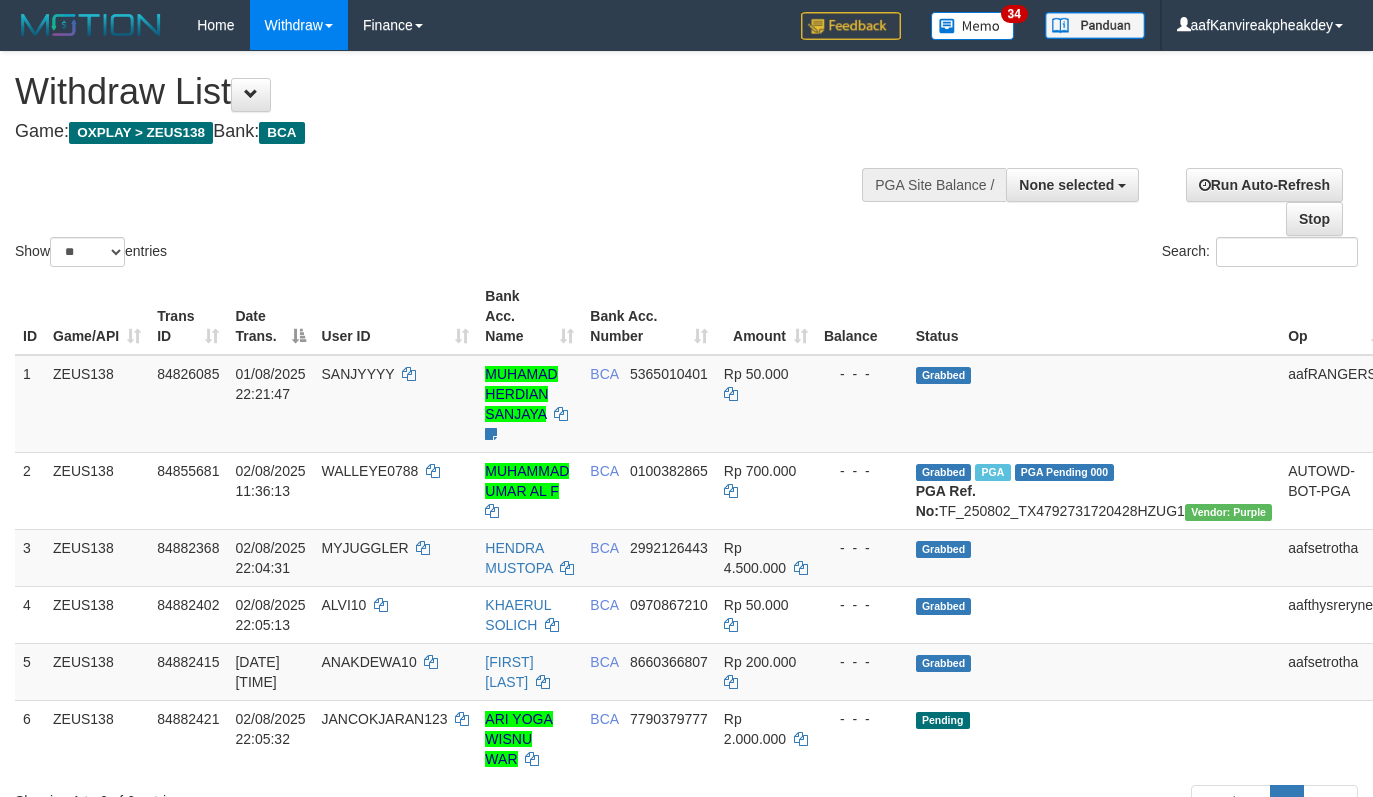 select 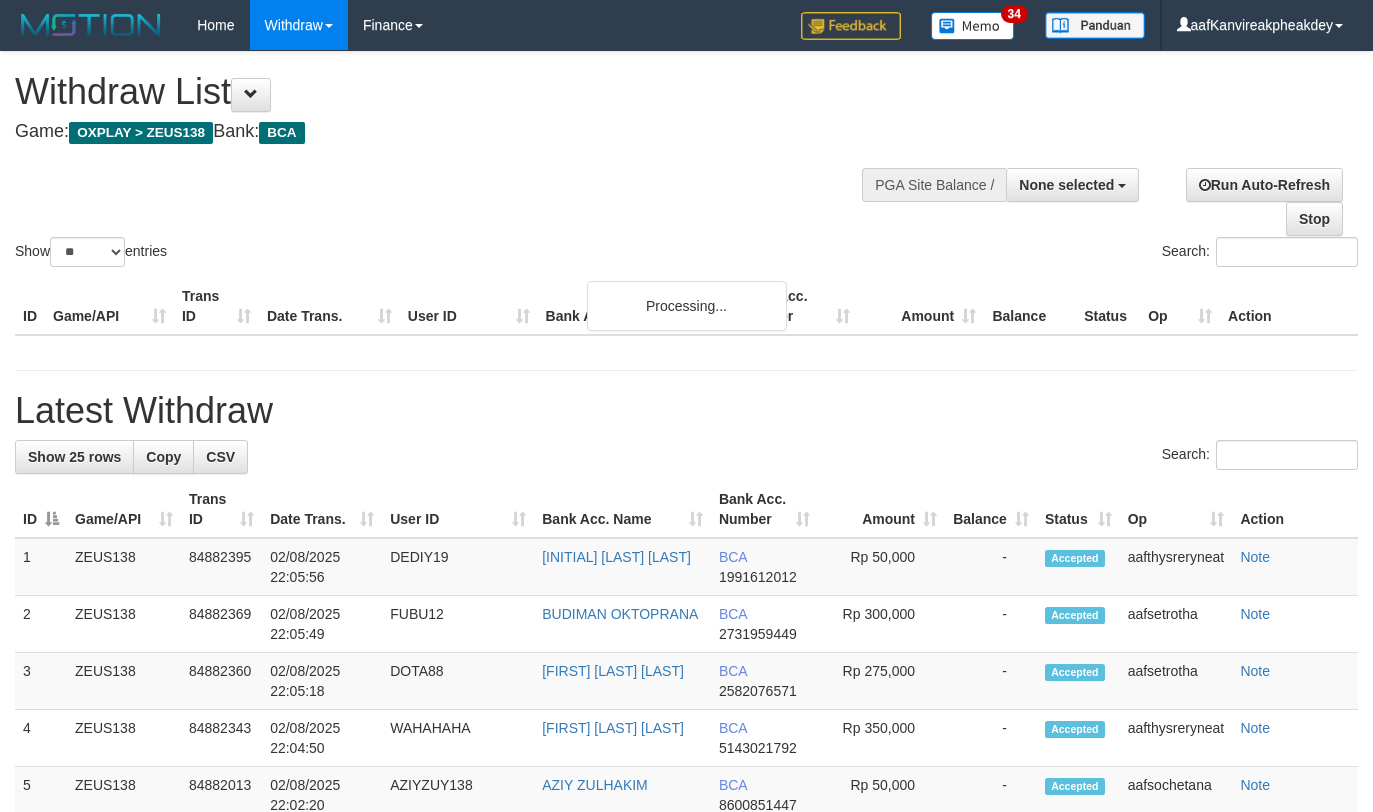 select 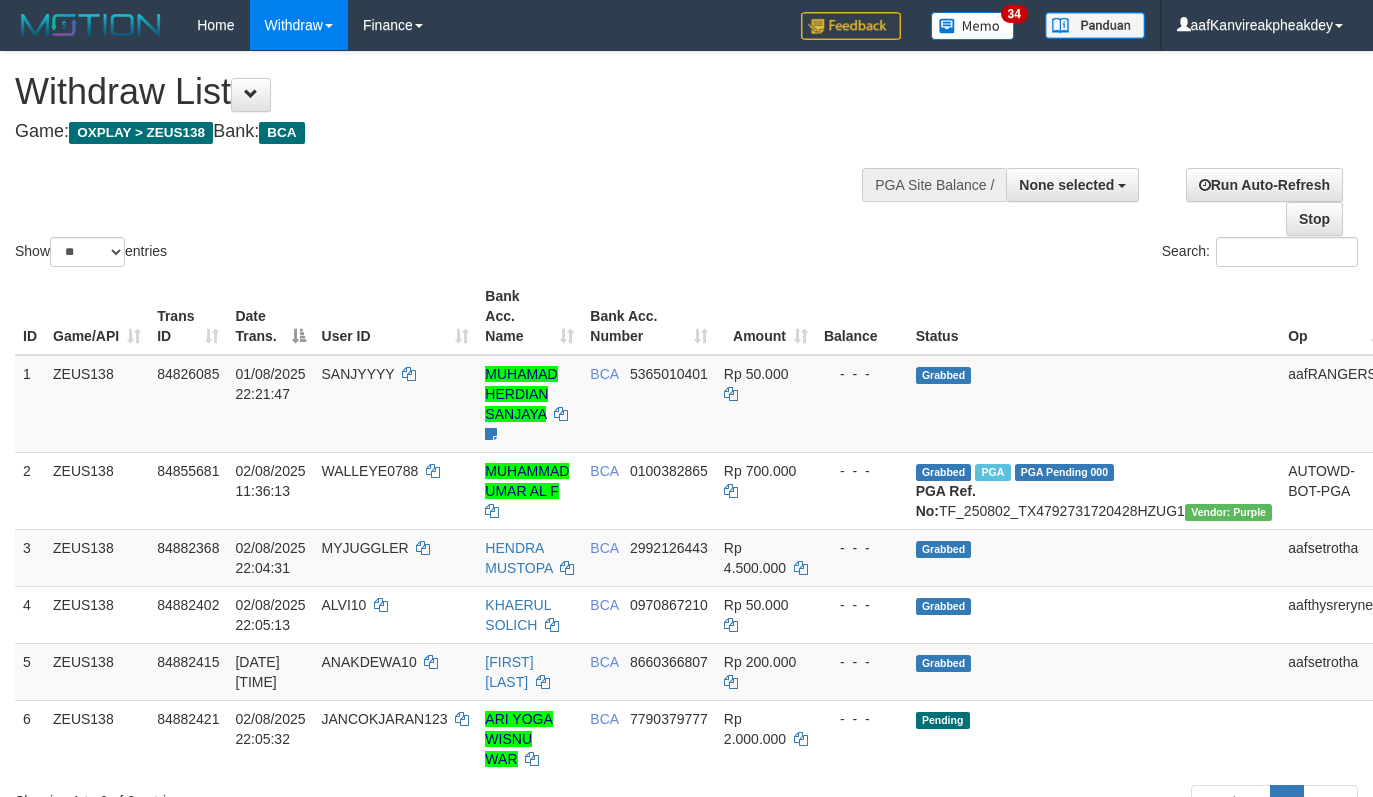 select 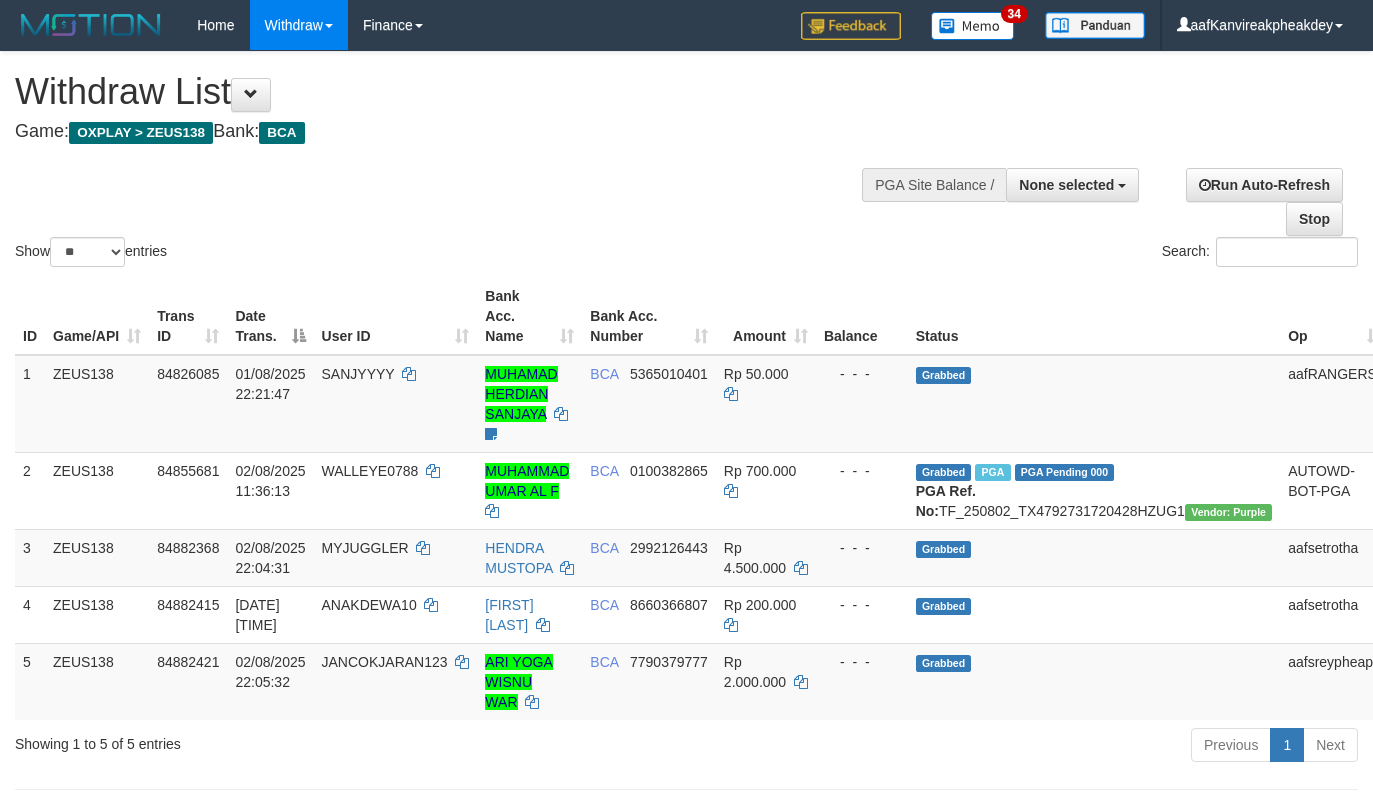 select 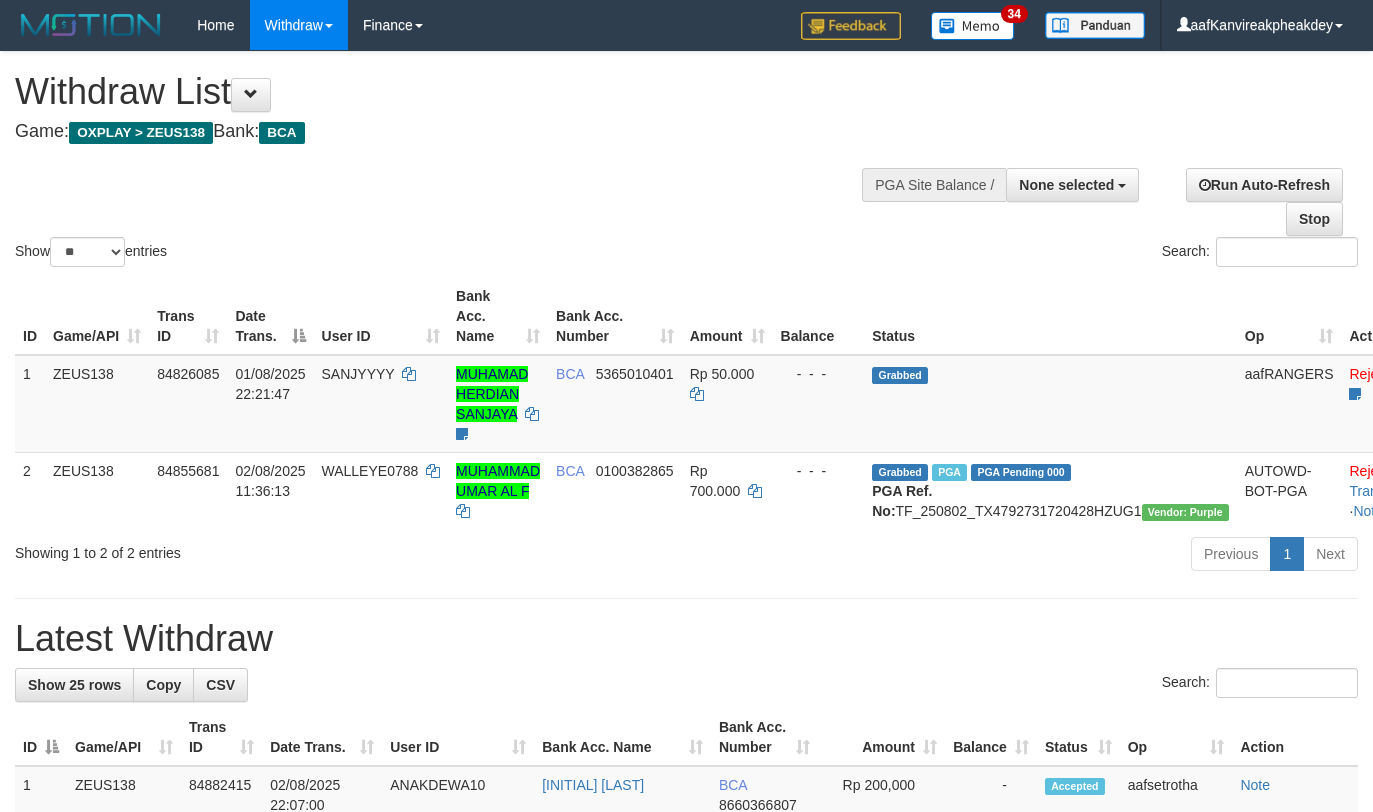 select 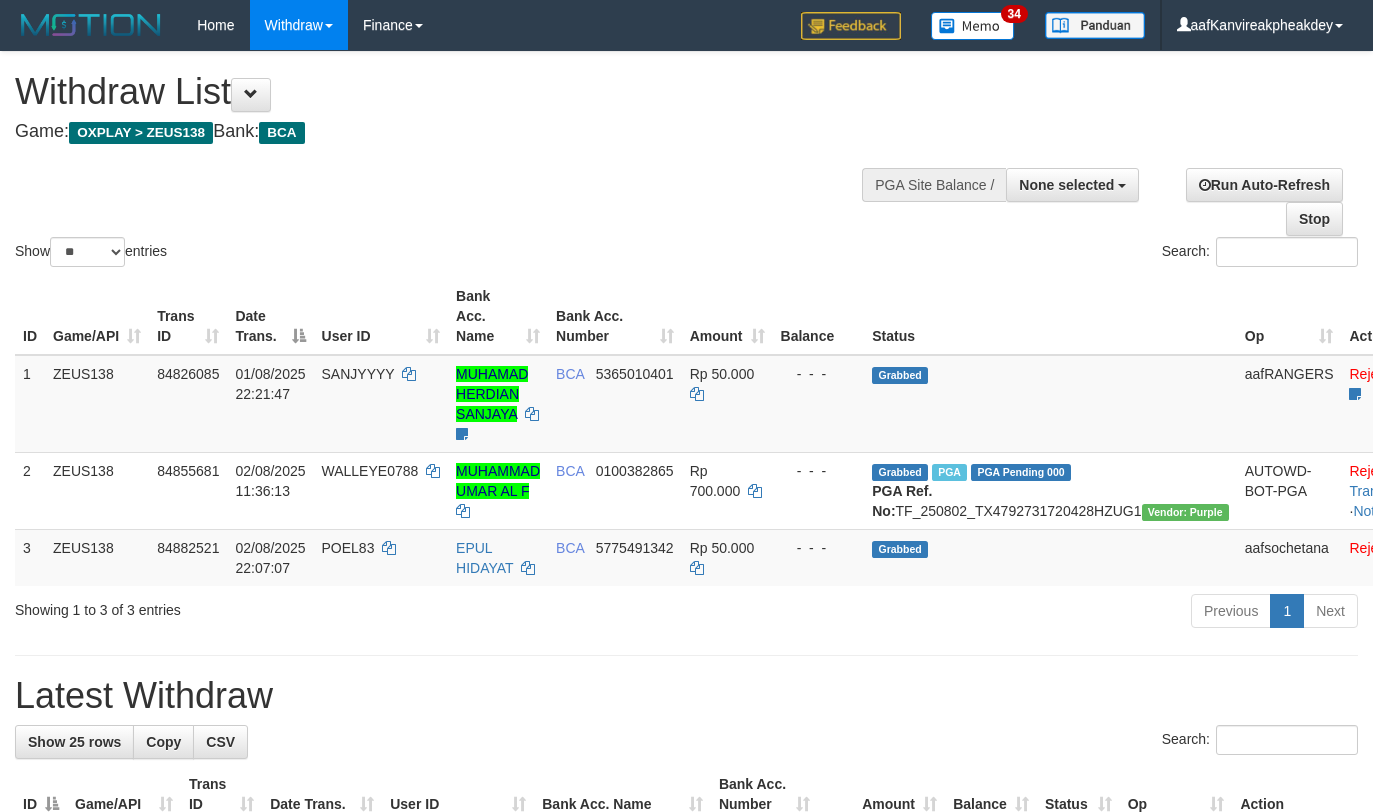 select 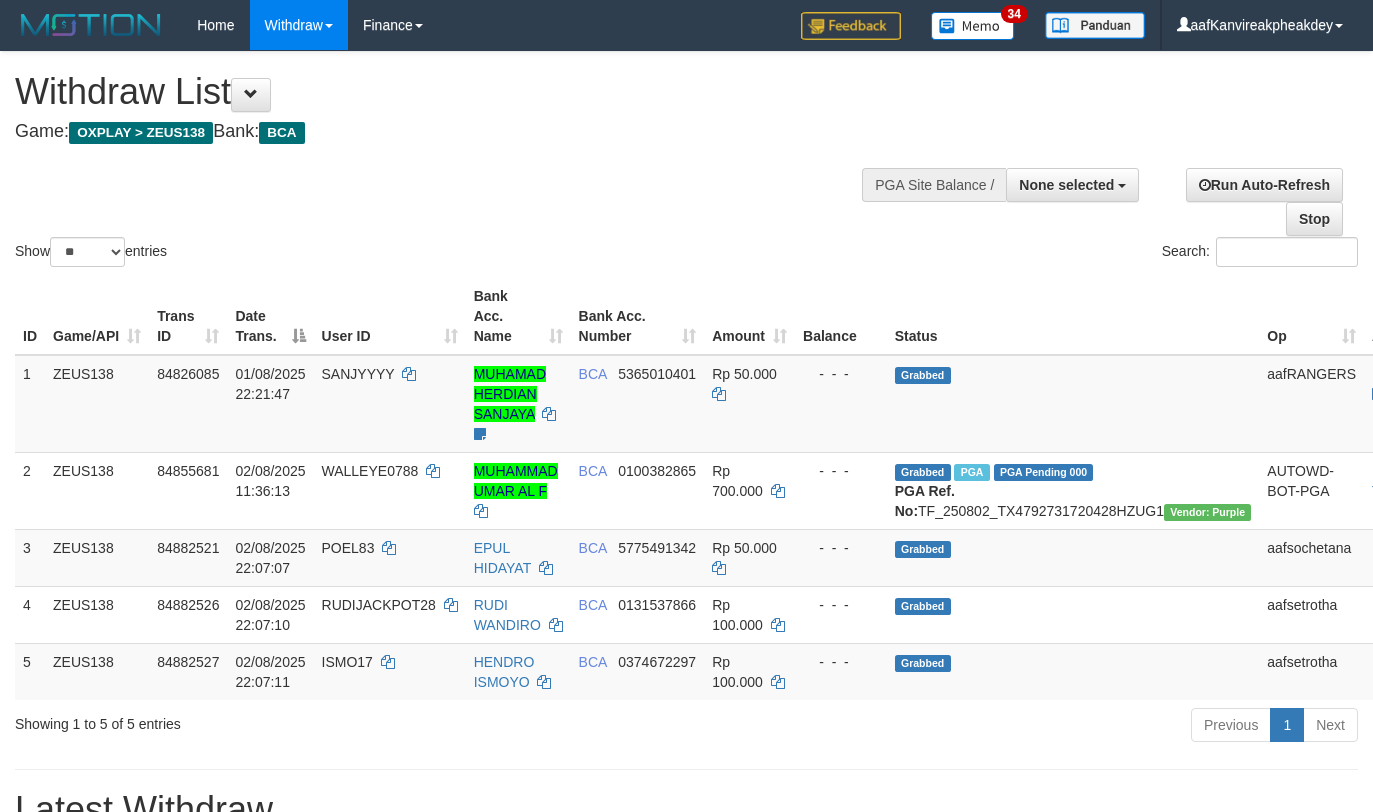 select 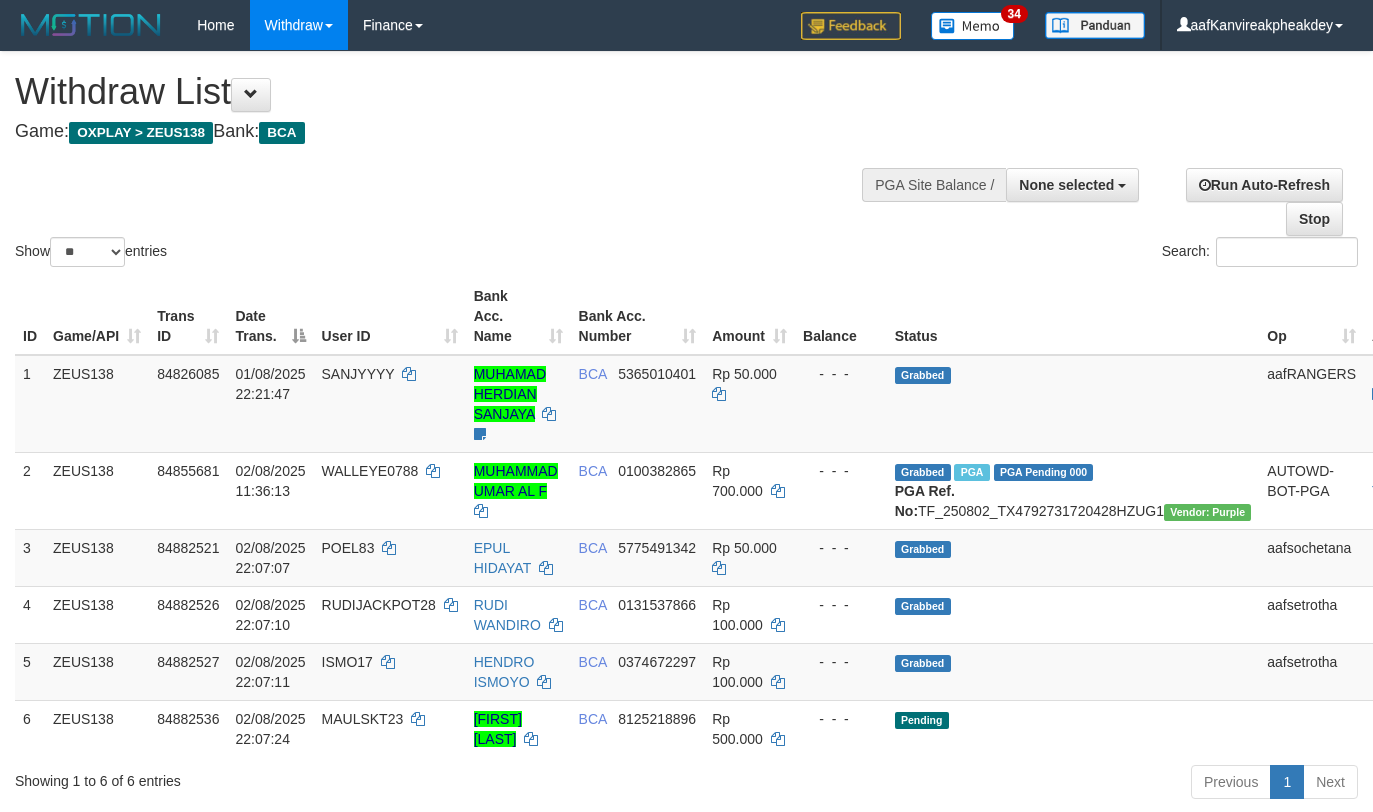 select 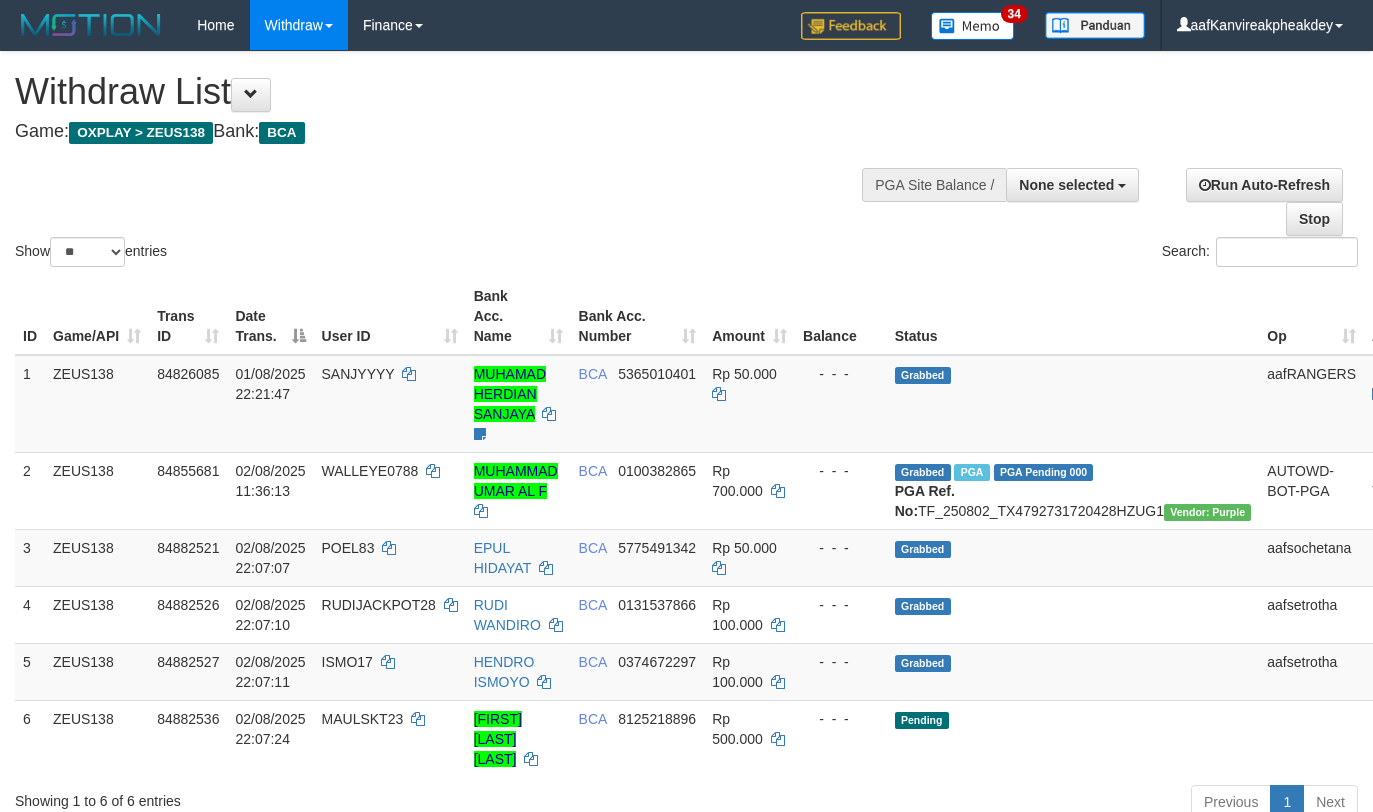 select 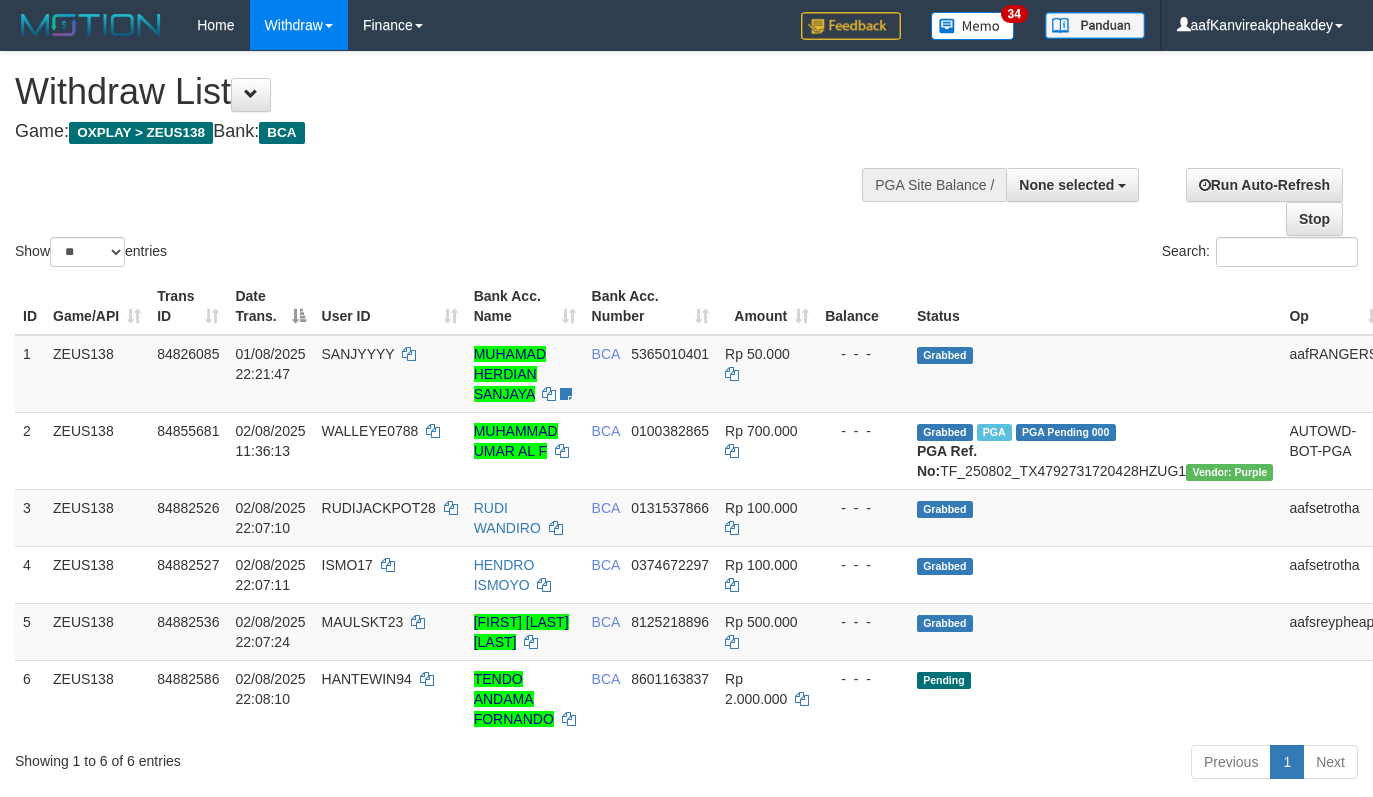 select 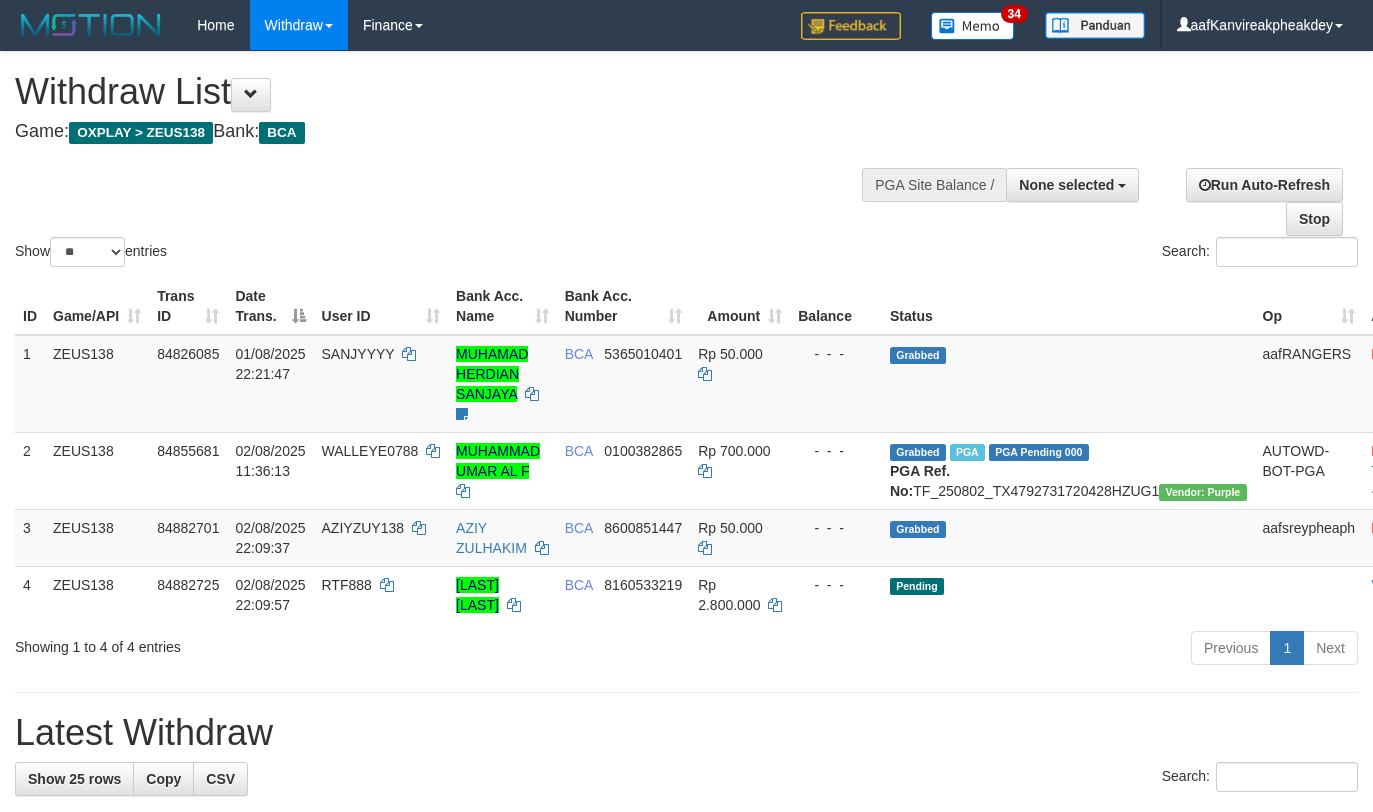select 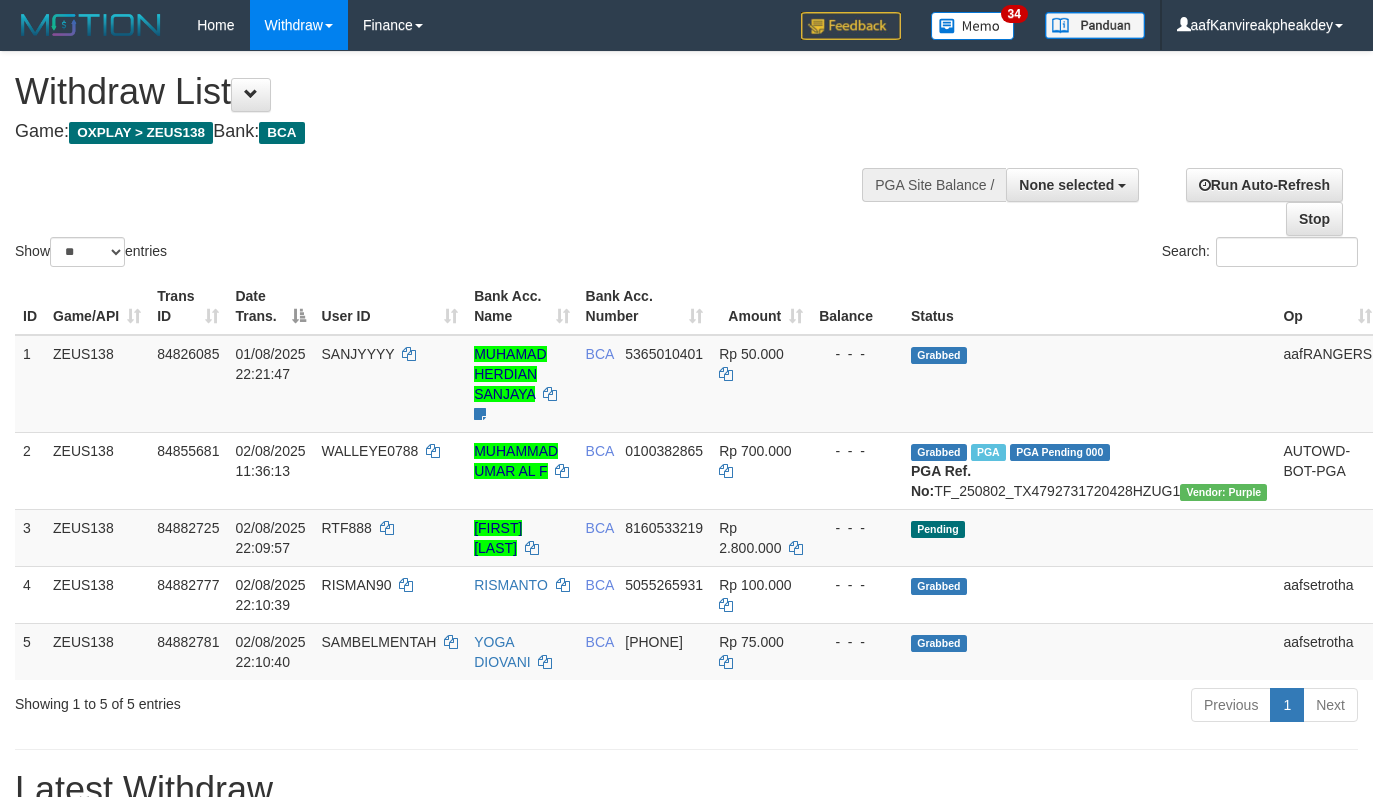 select 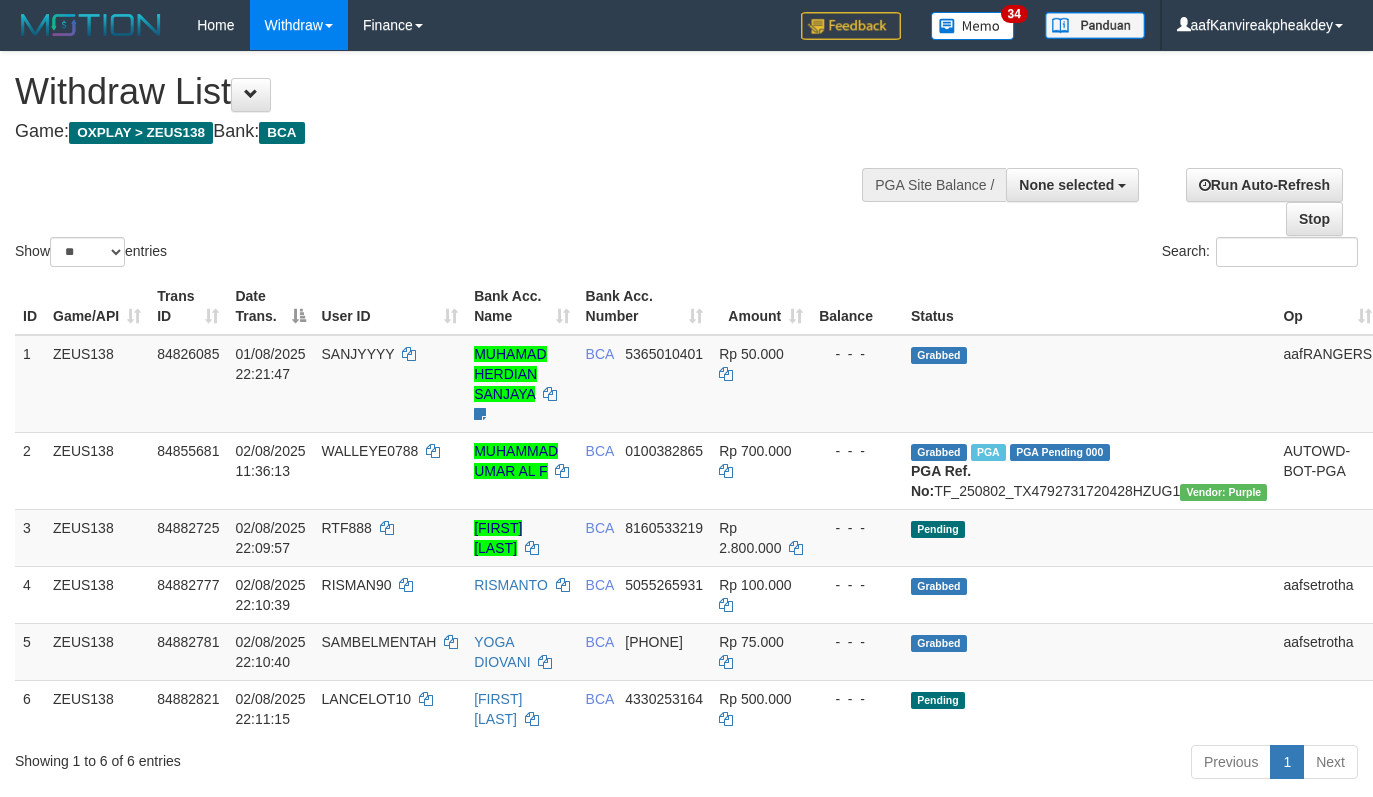 select 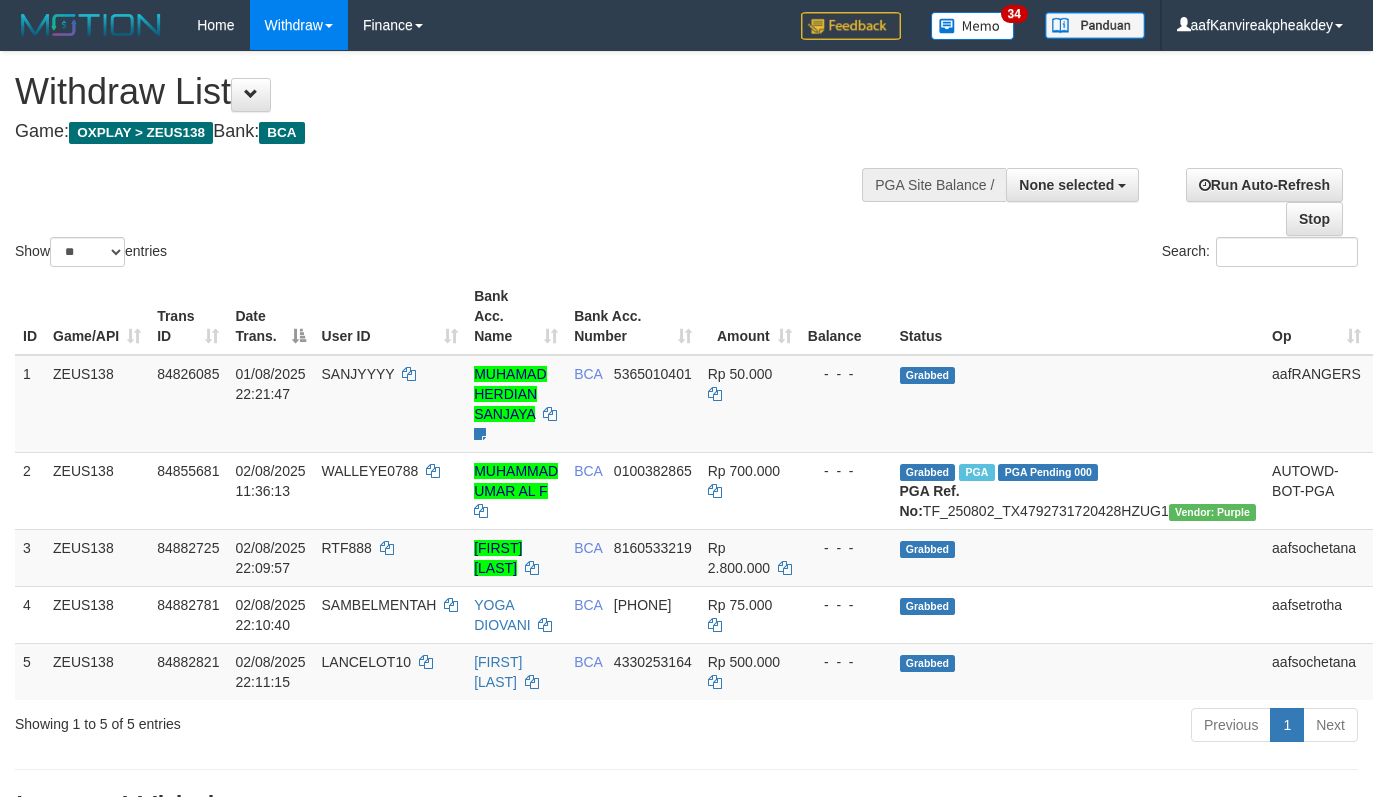 select 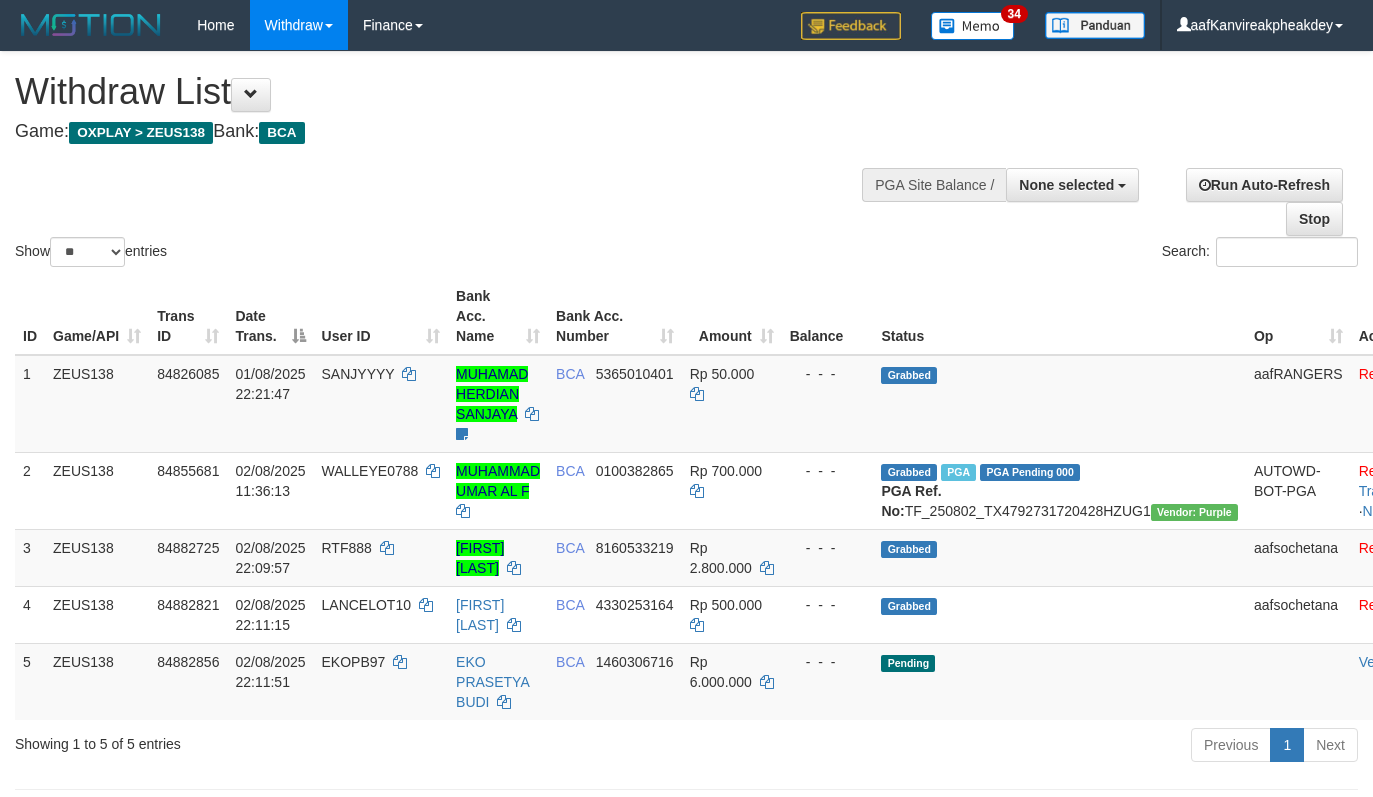 select 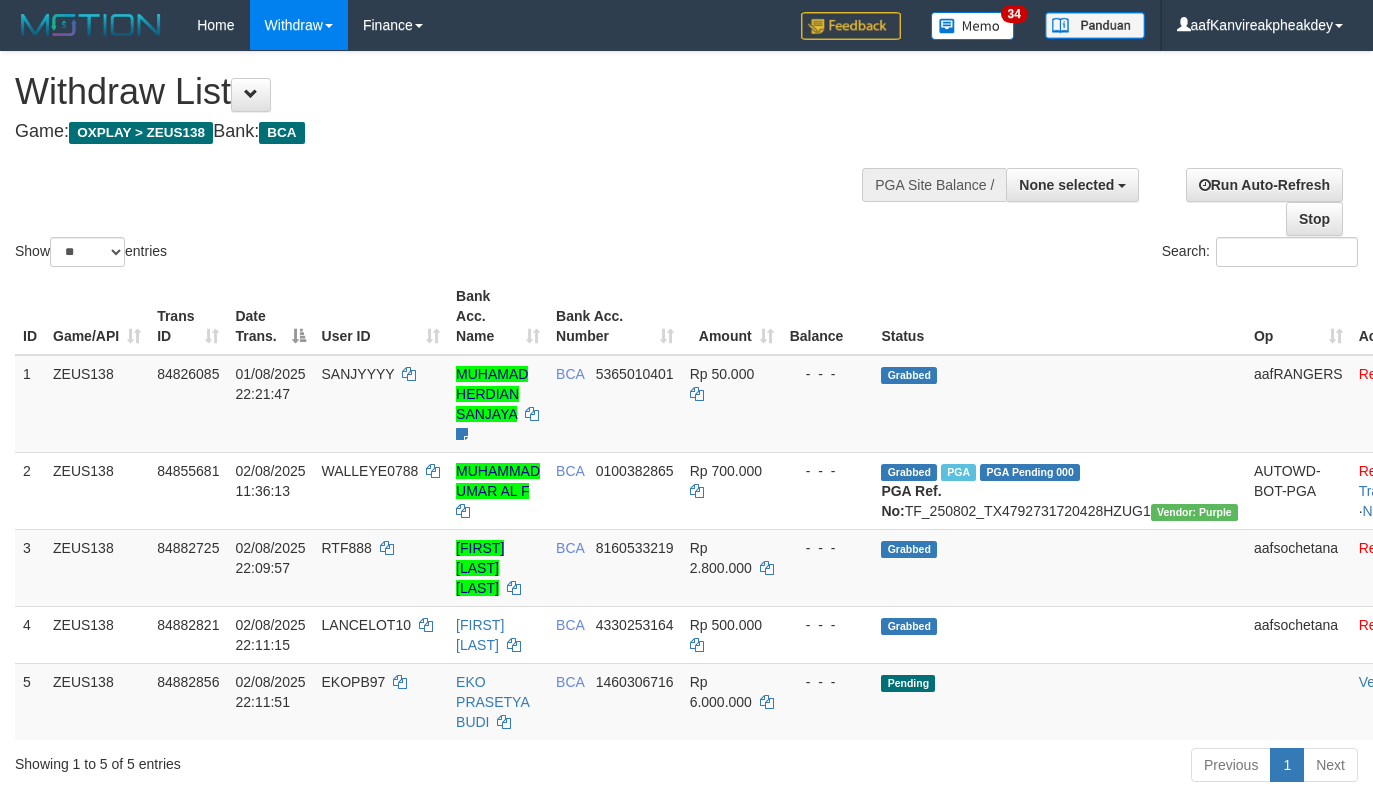 select 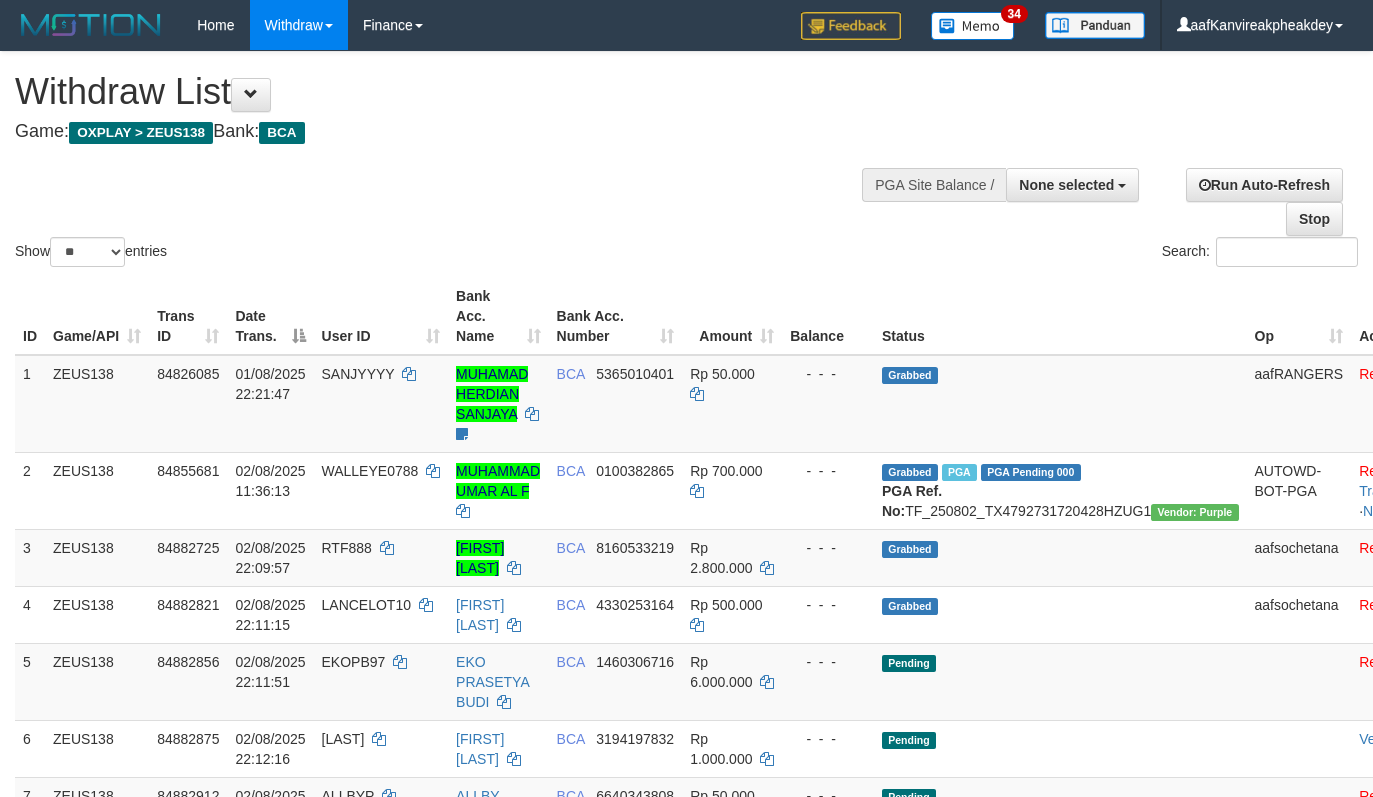 select 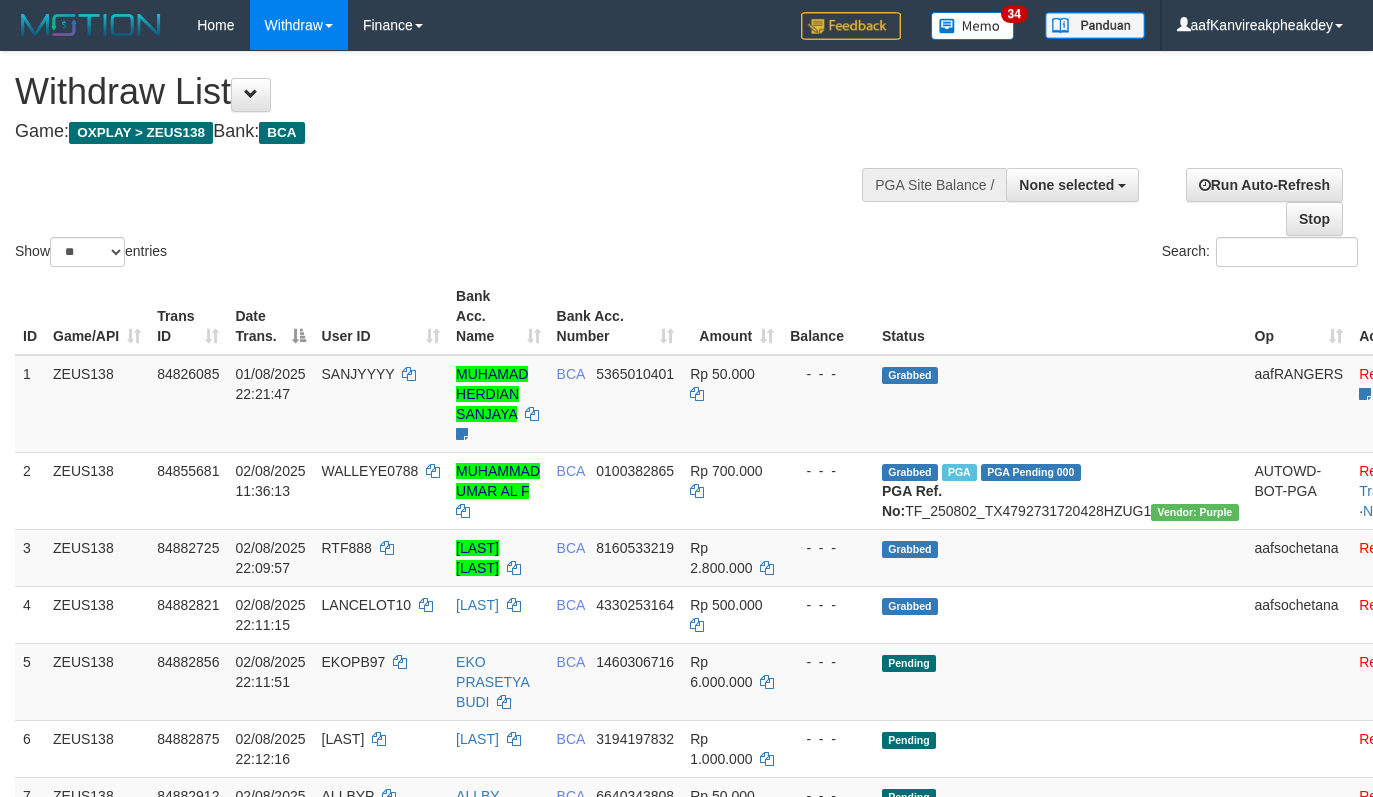 select 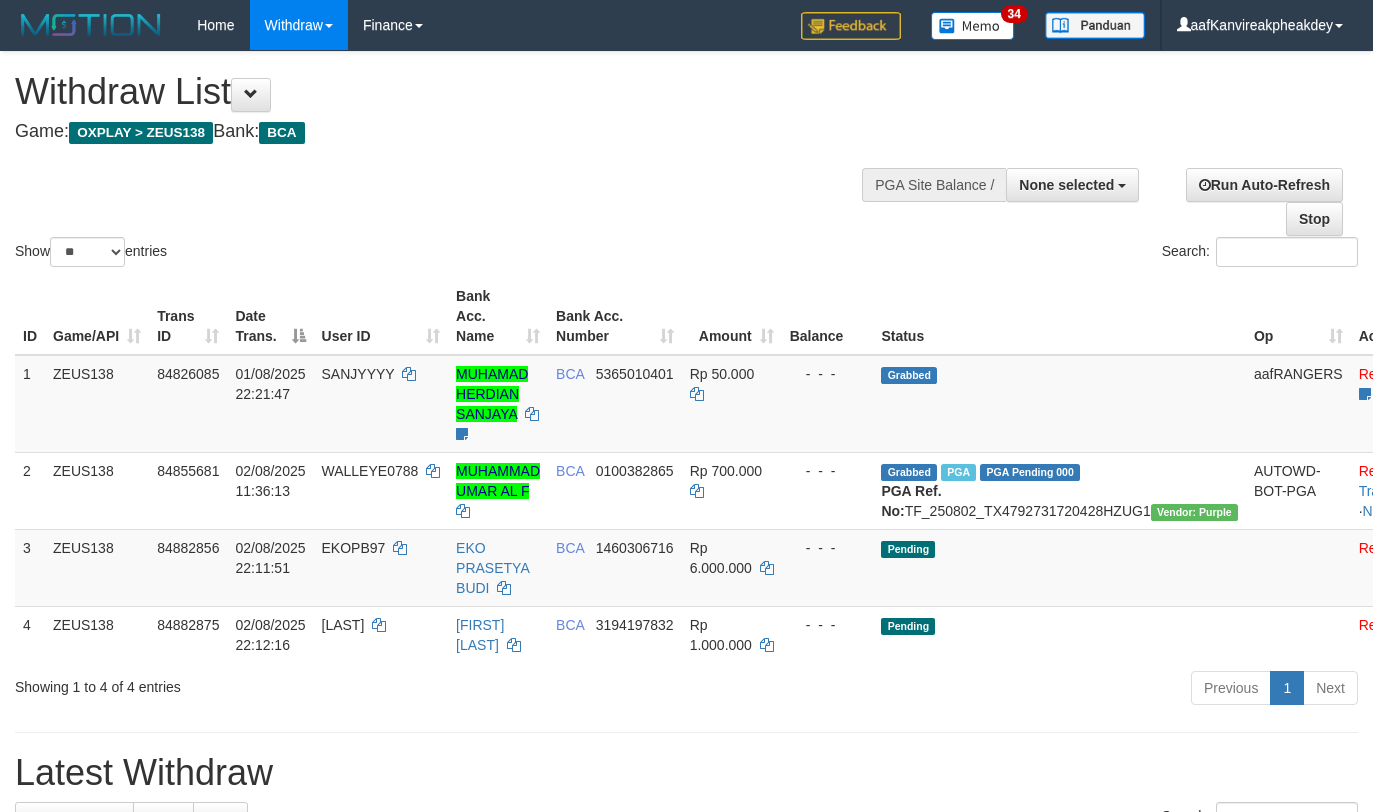 select 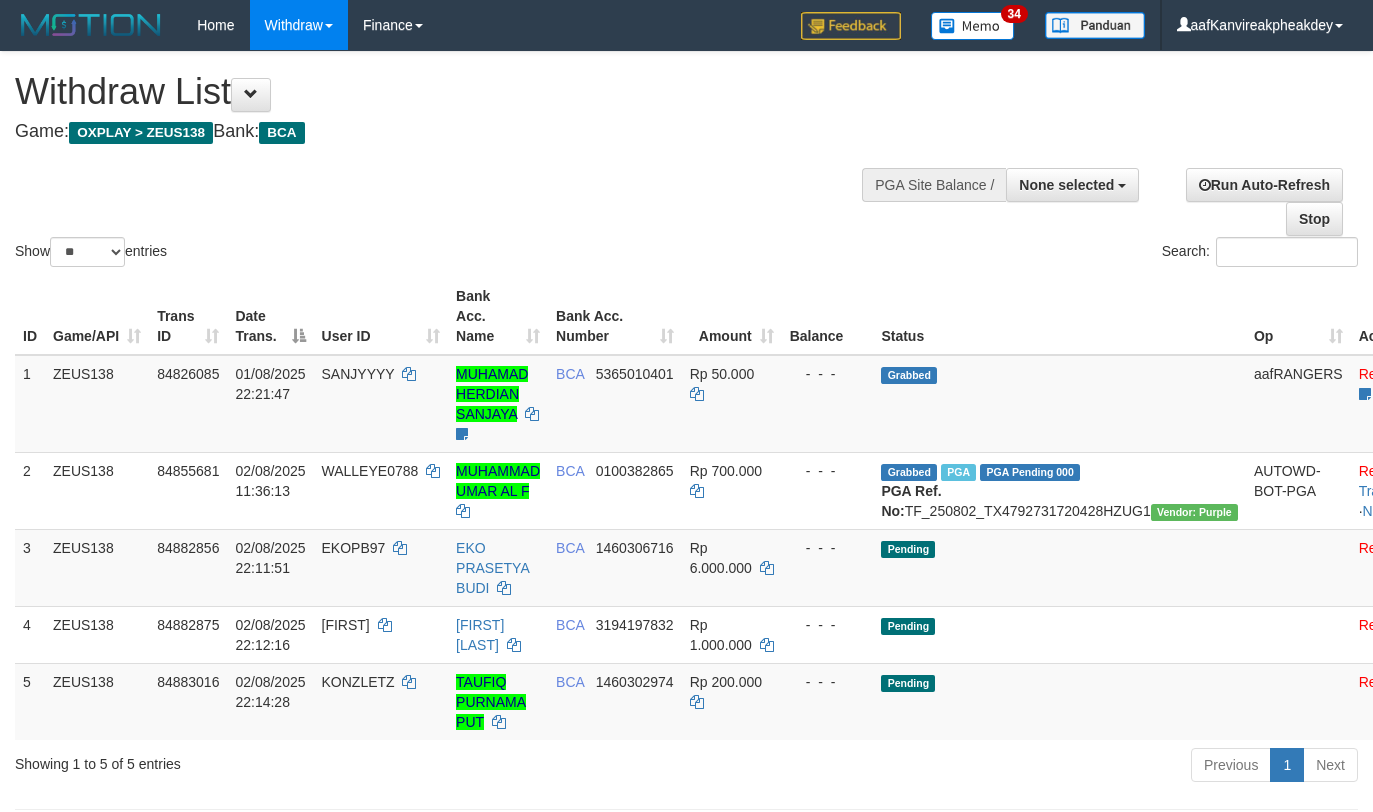 select 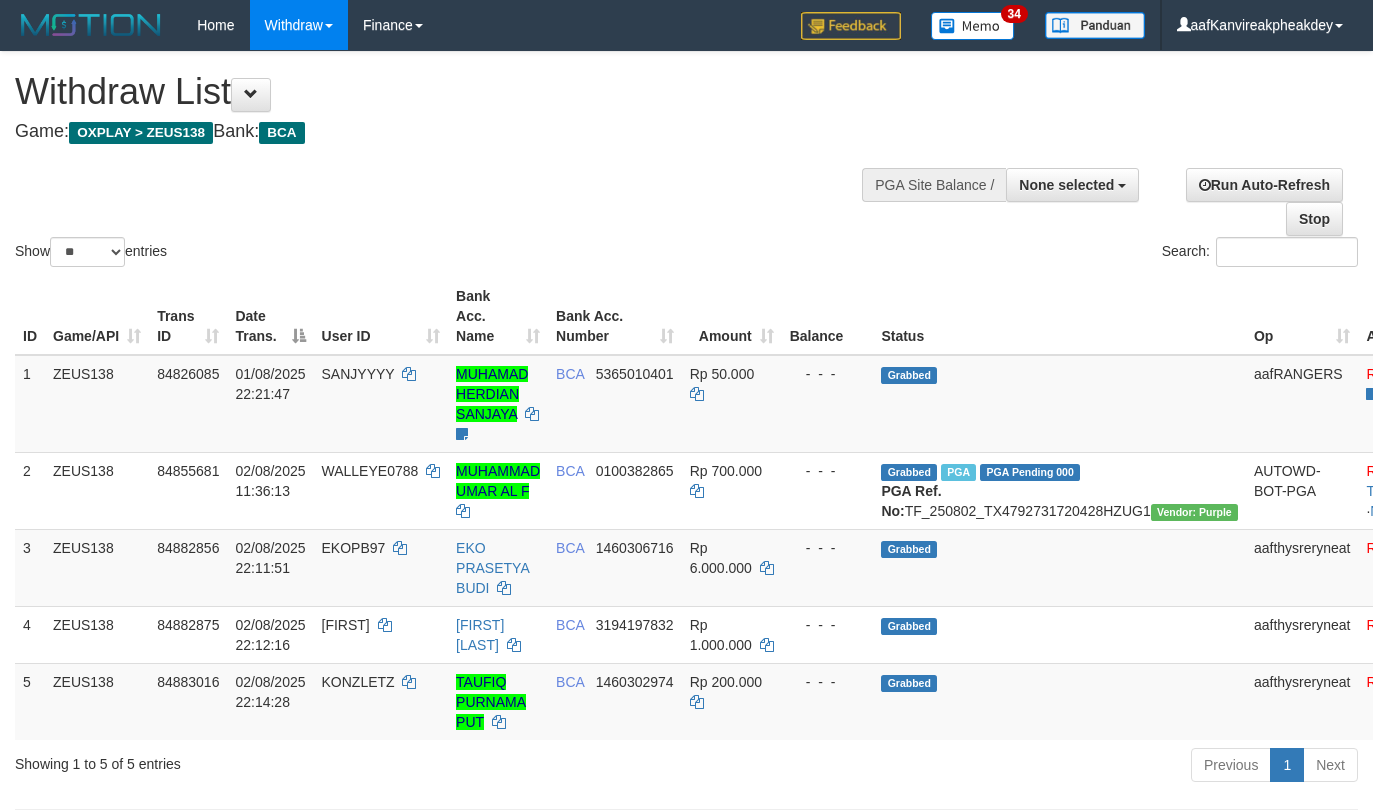 select 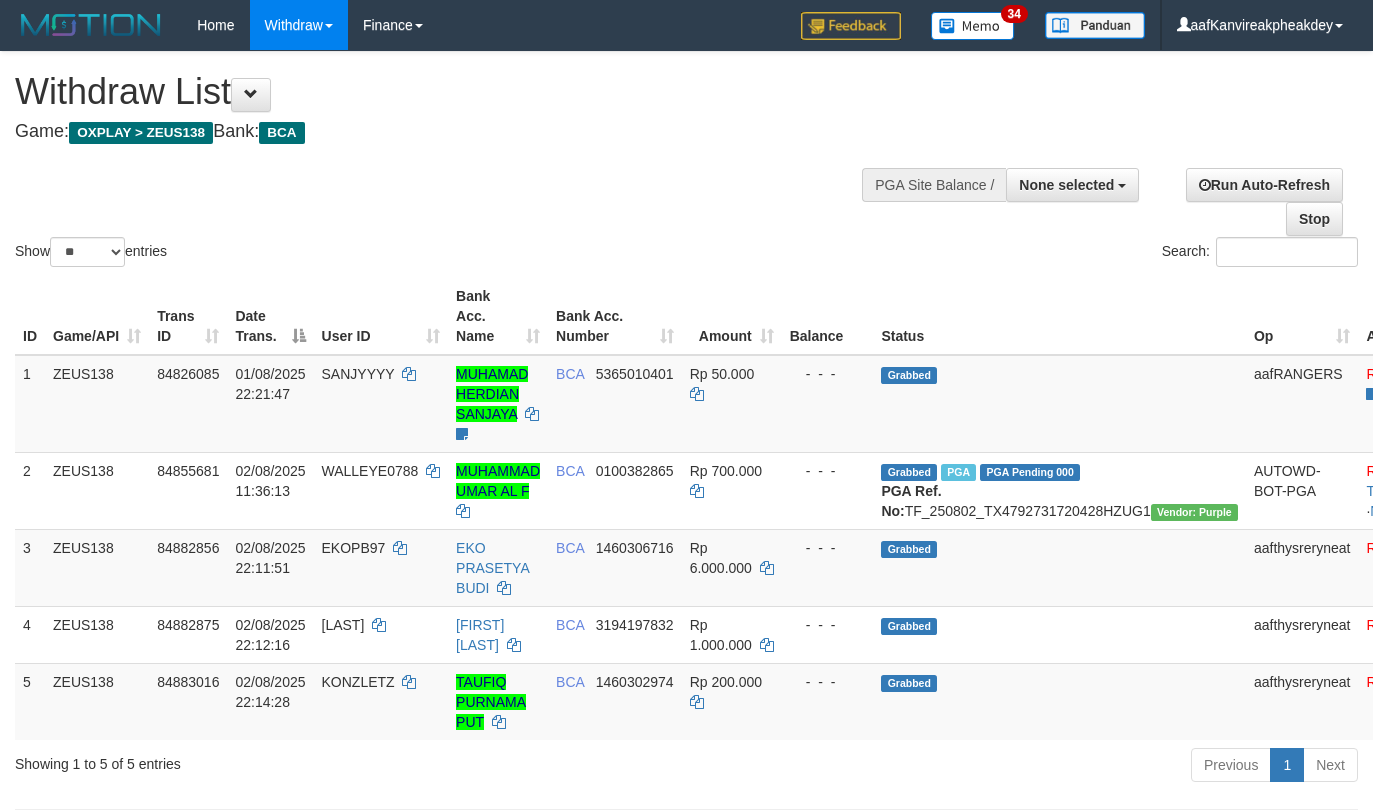 select 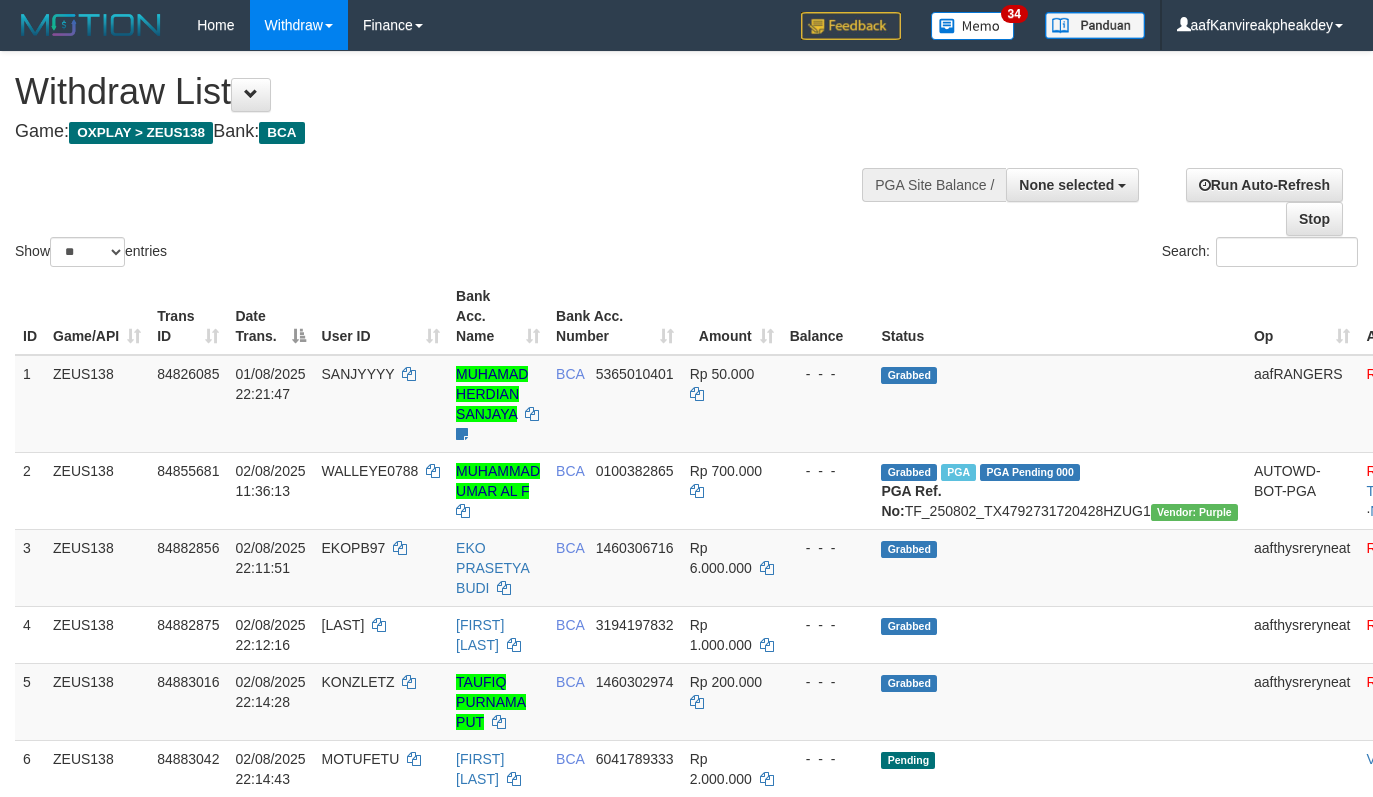 select 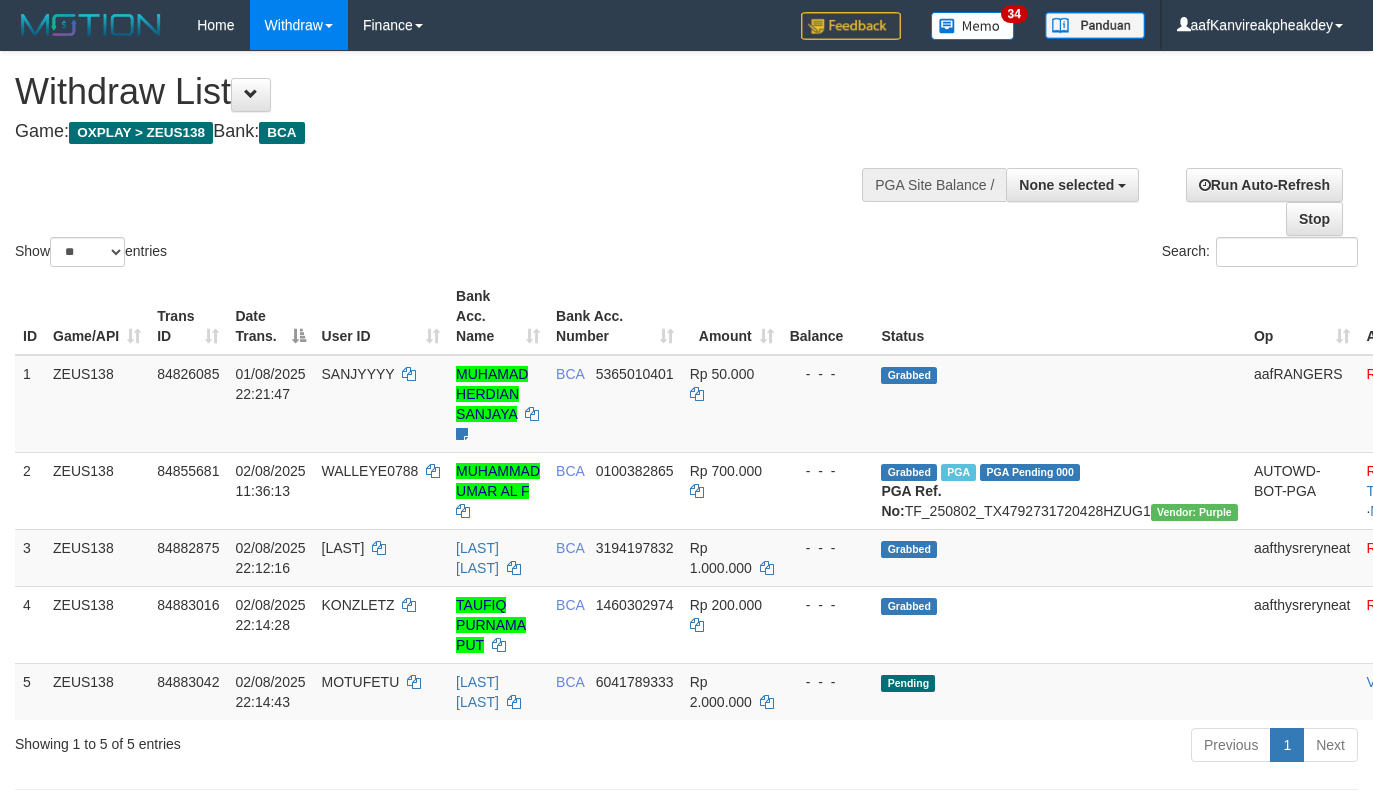 select 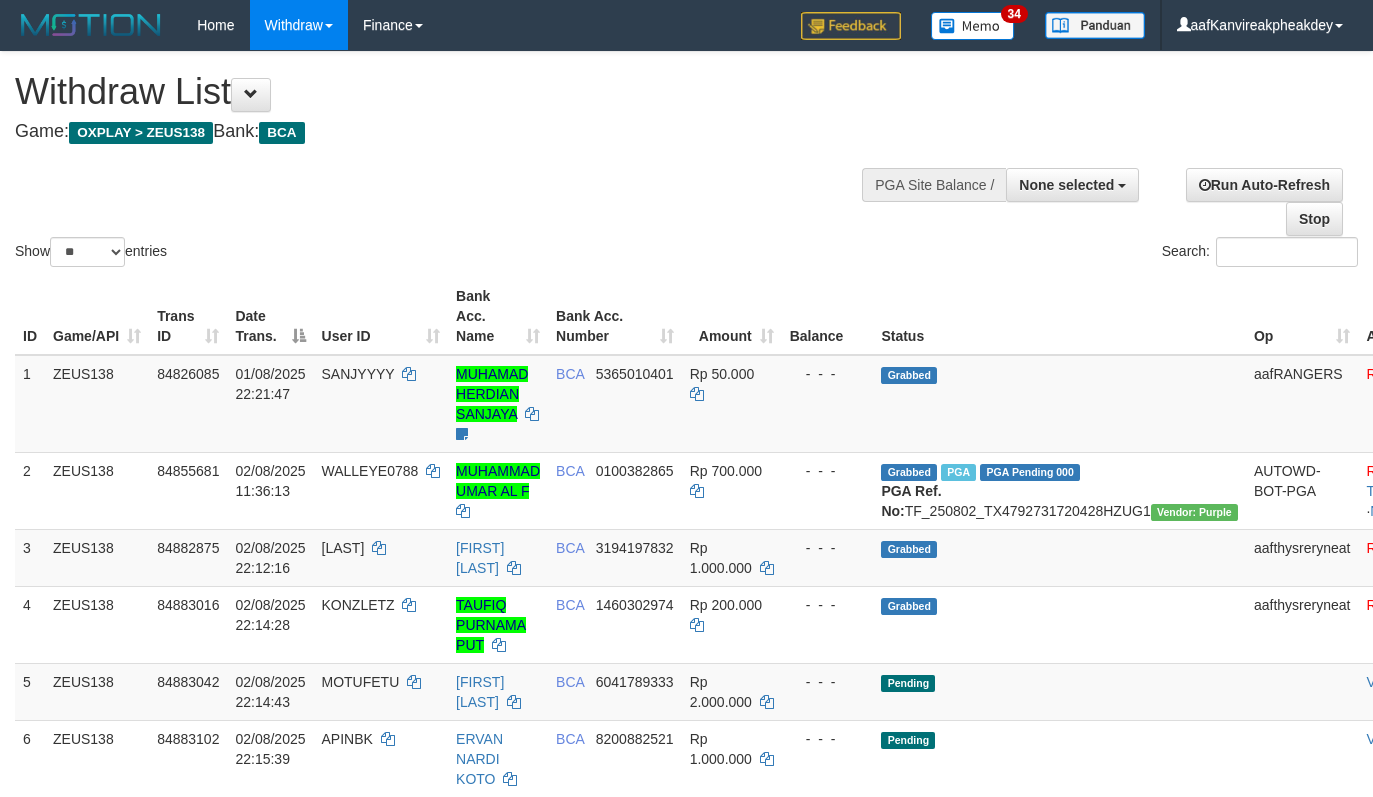 select 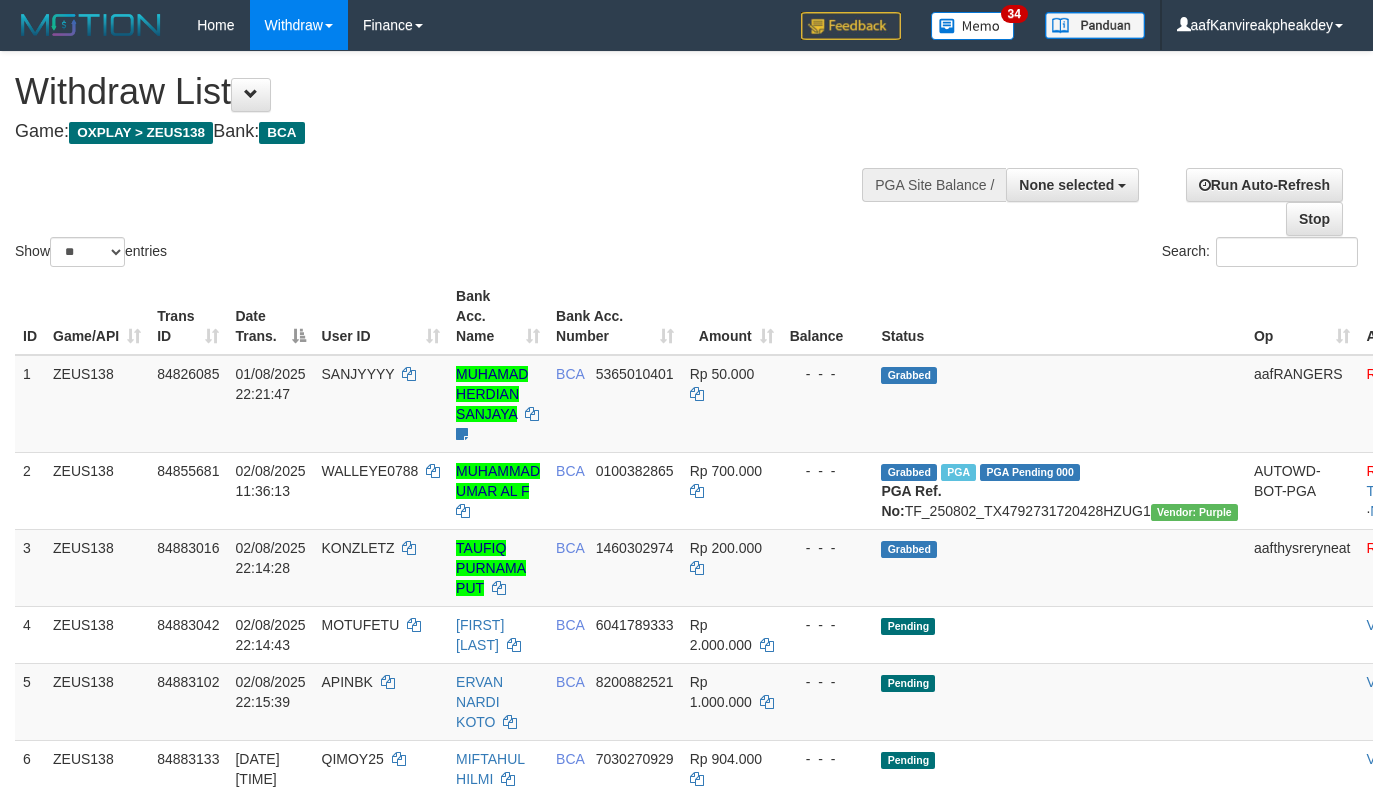select 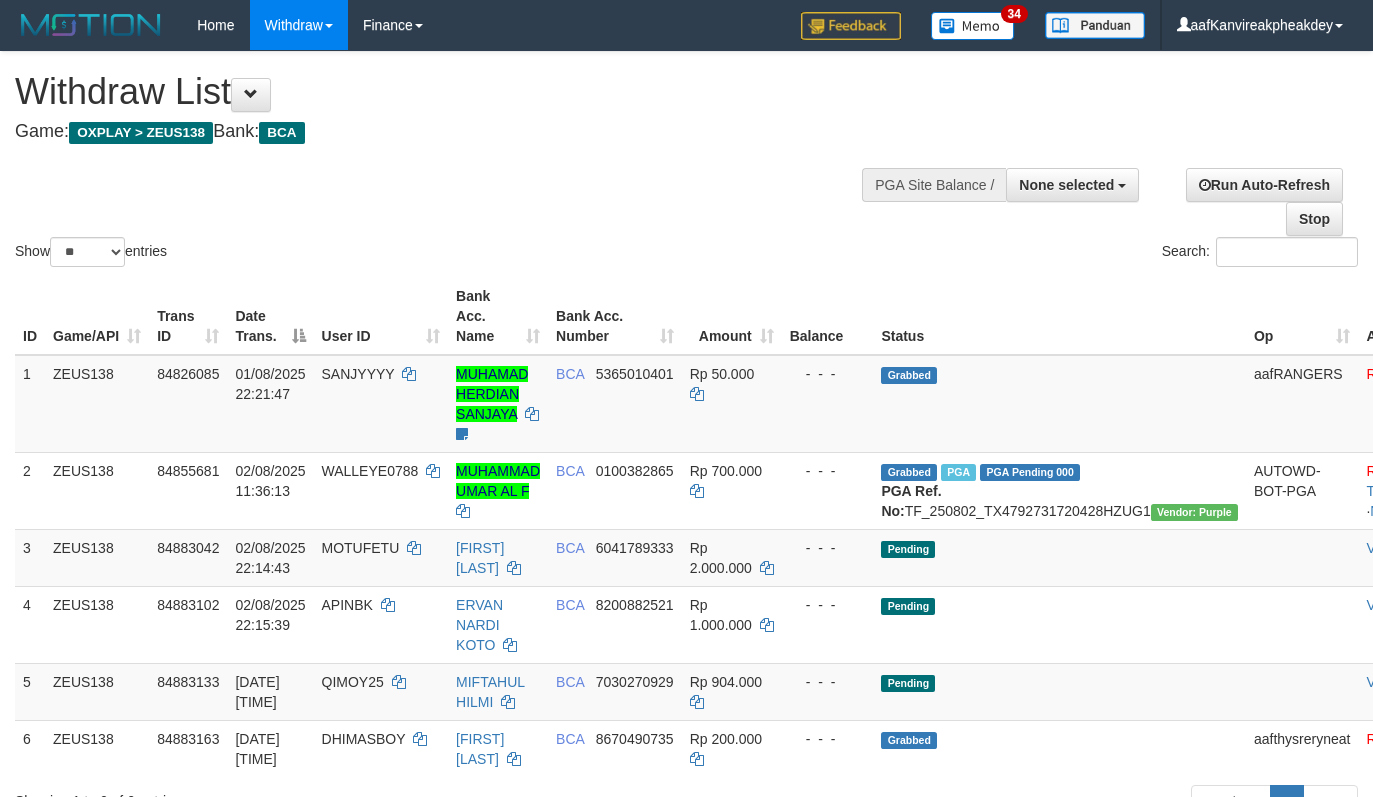 select 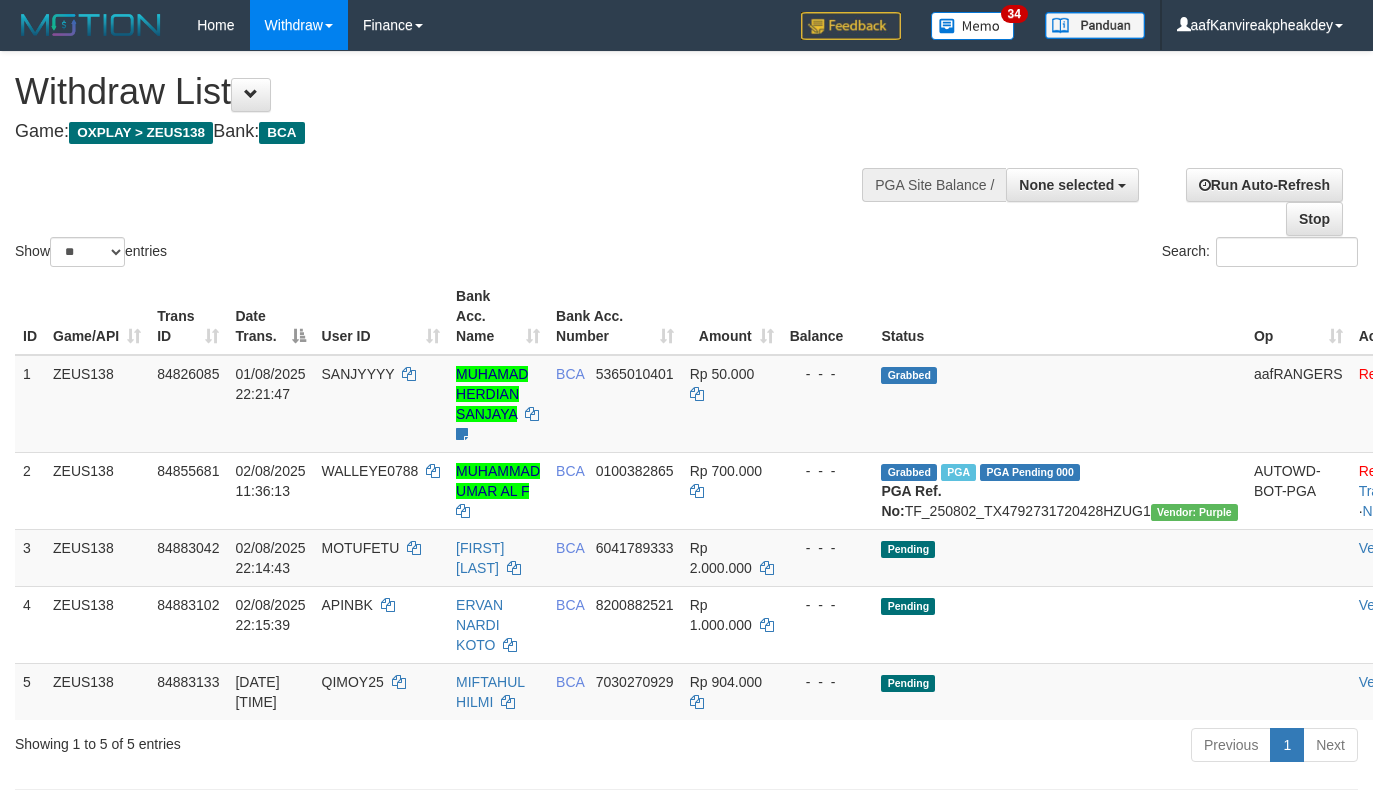 select 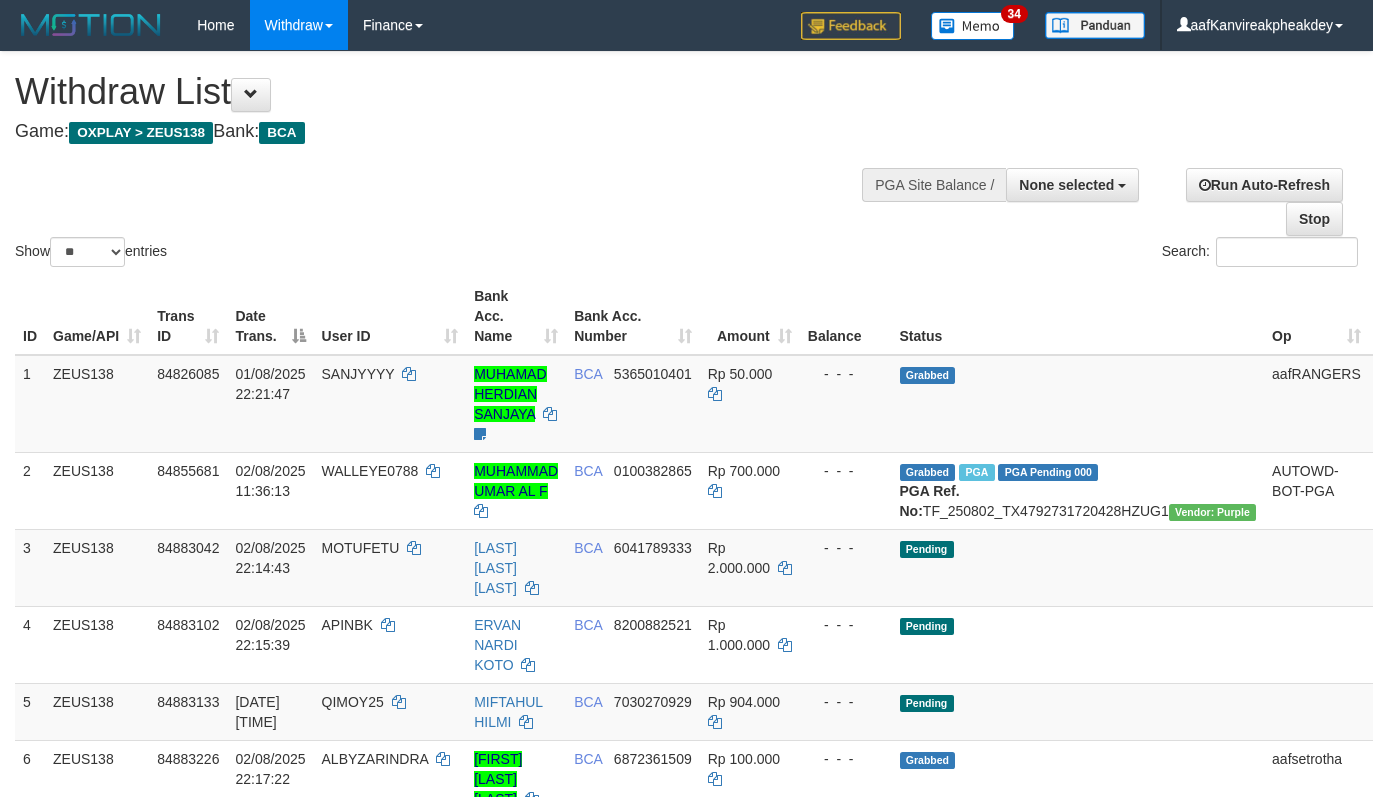 select 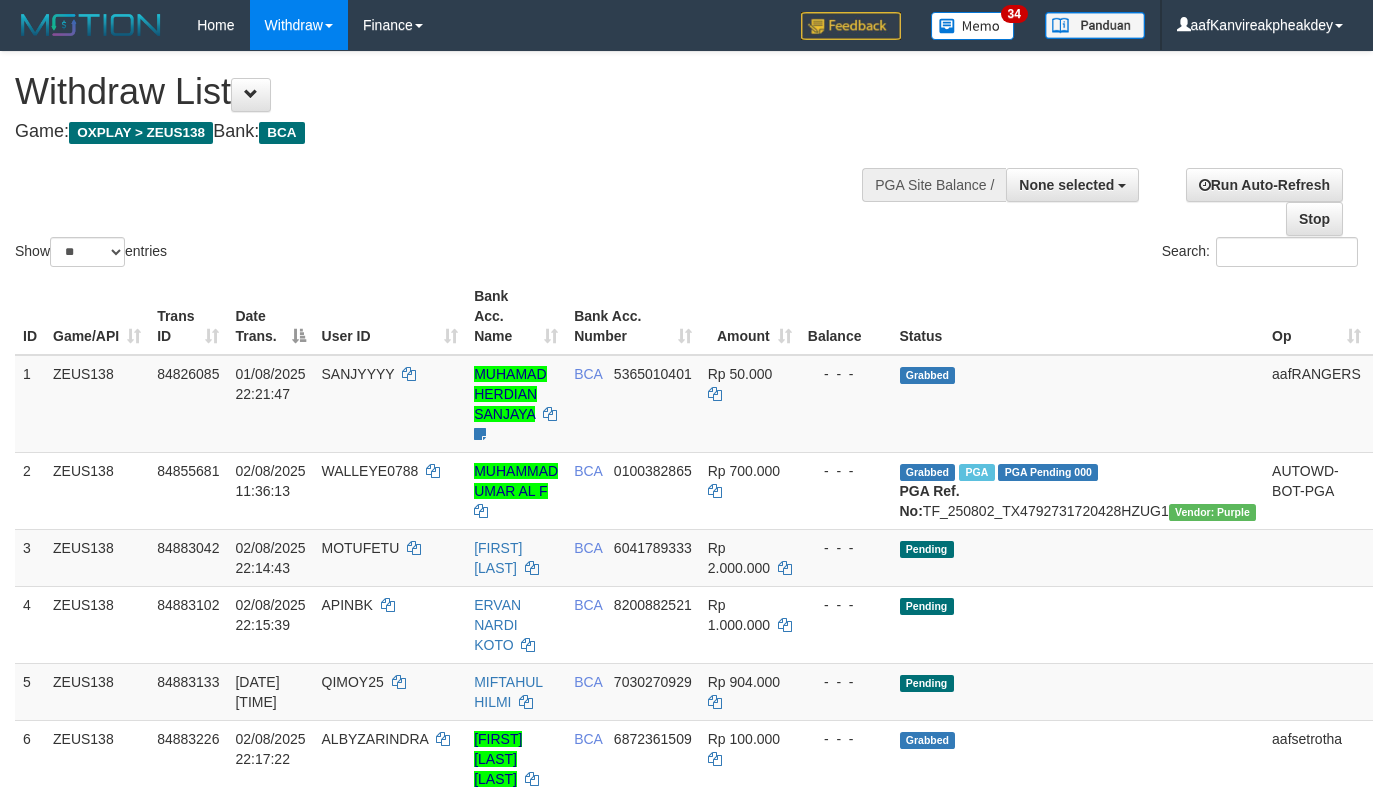 select 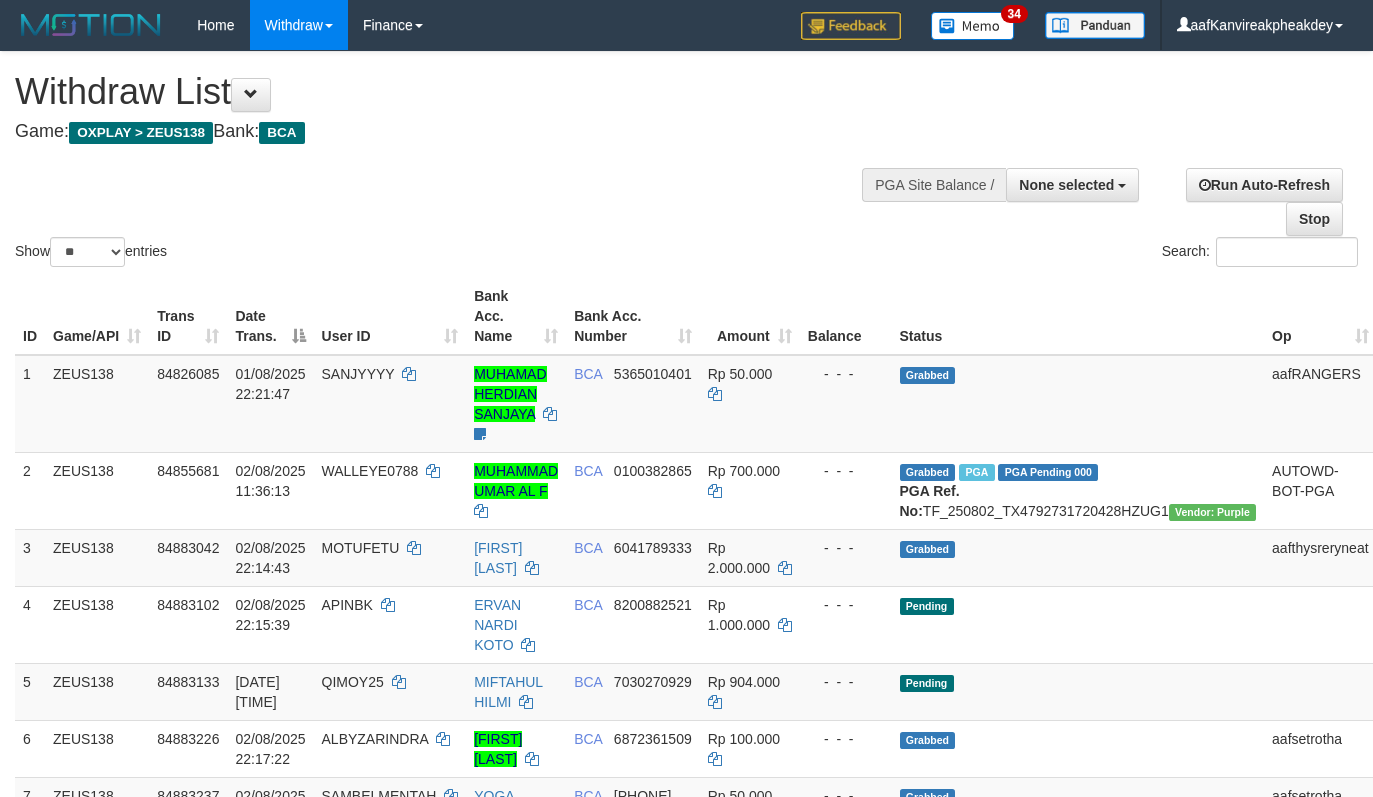 select 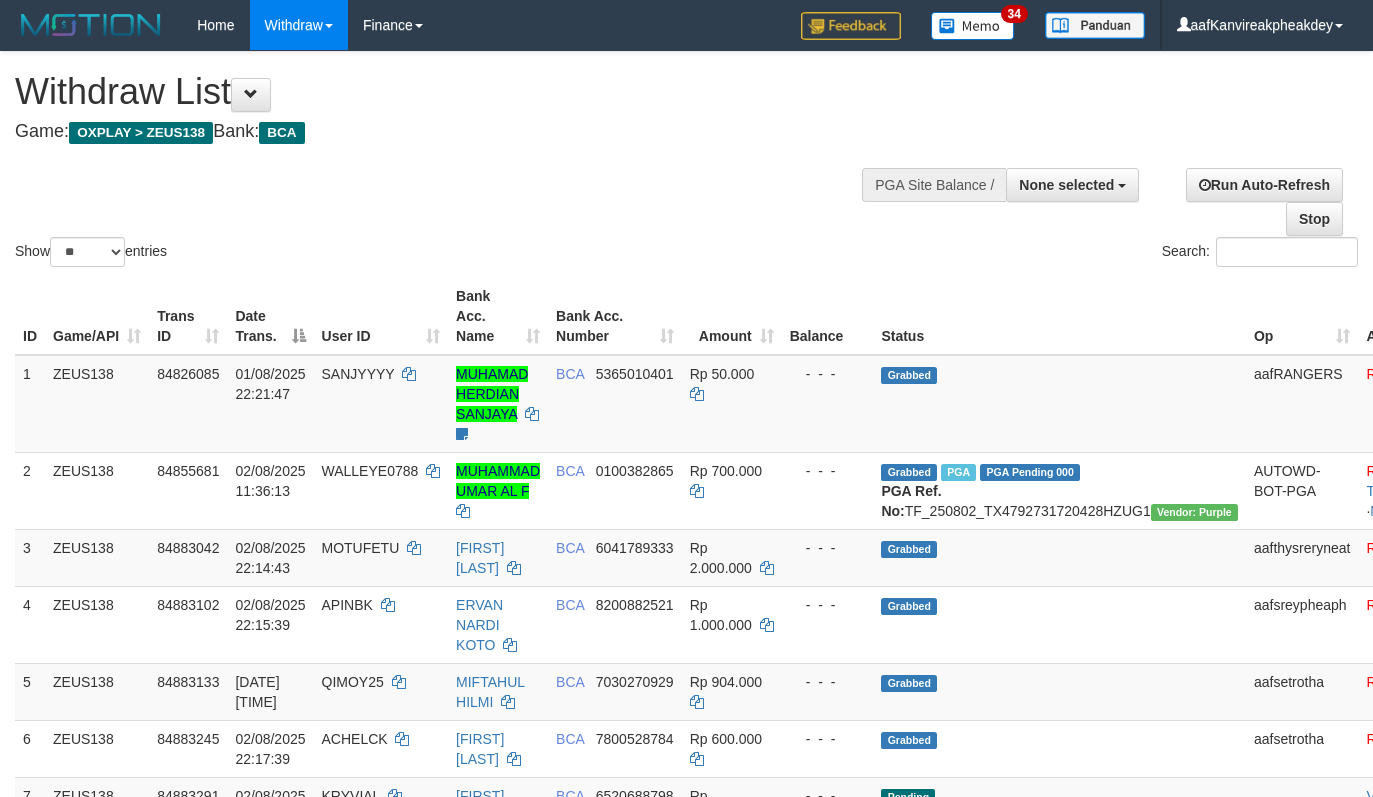 select 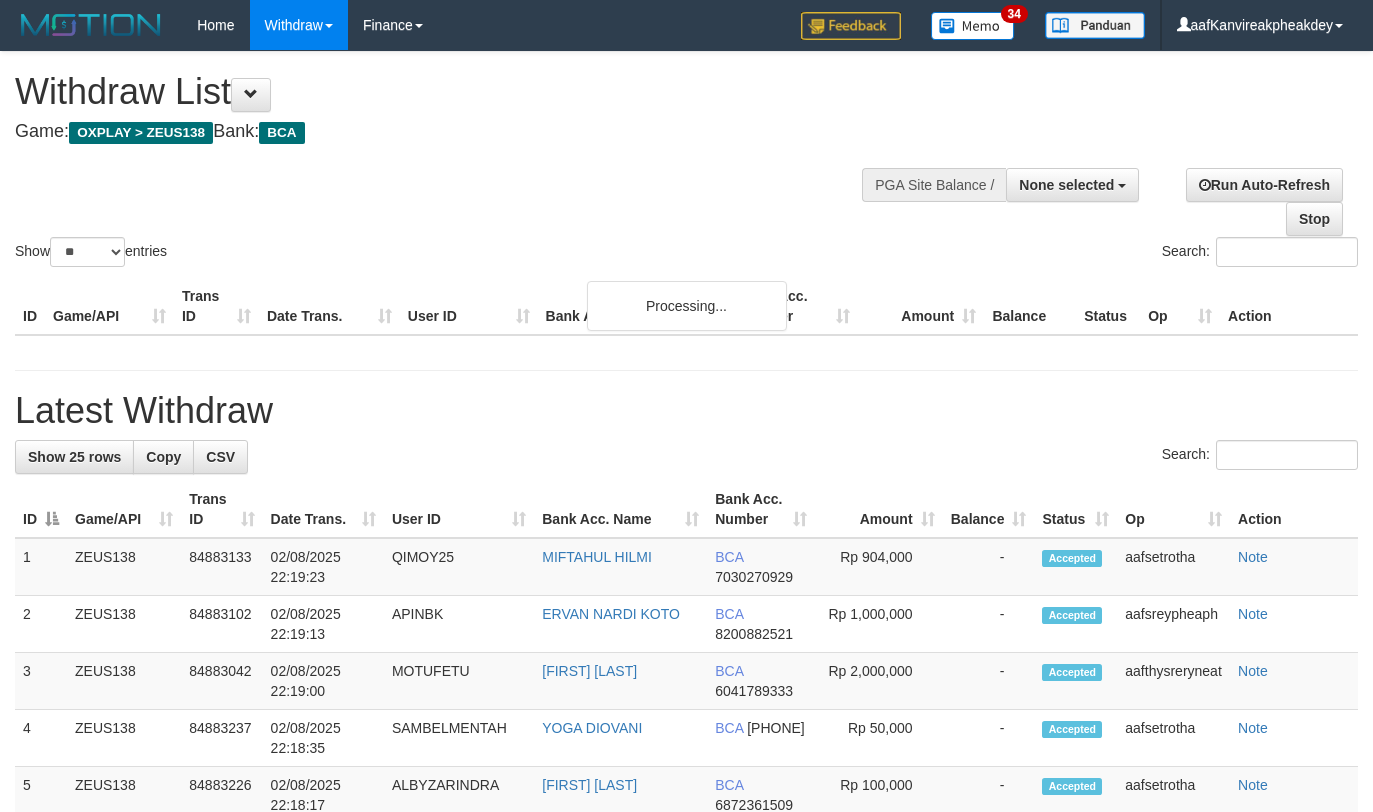 select 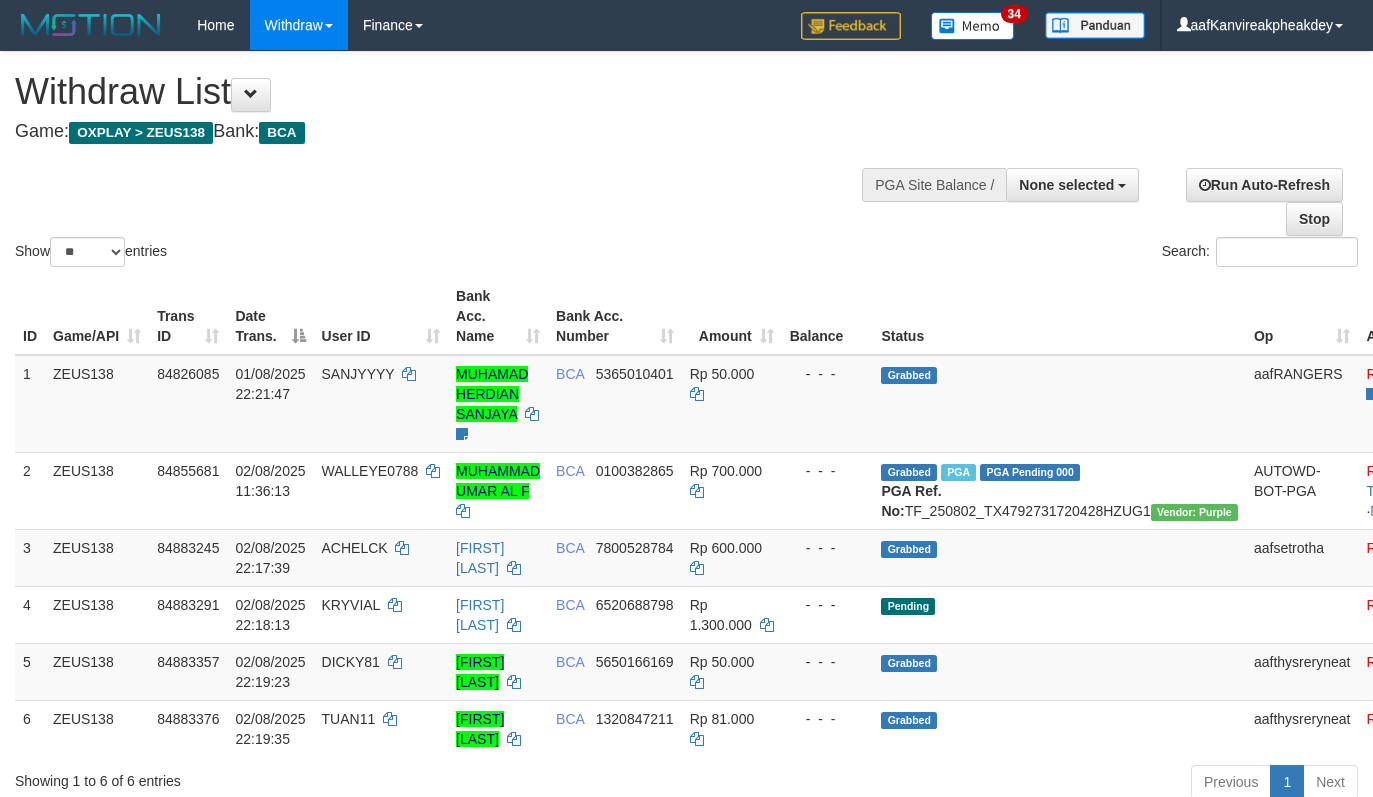 select 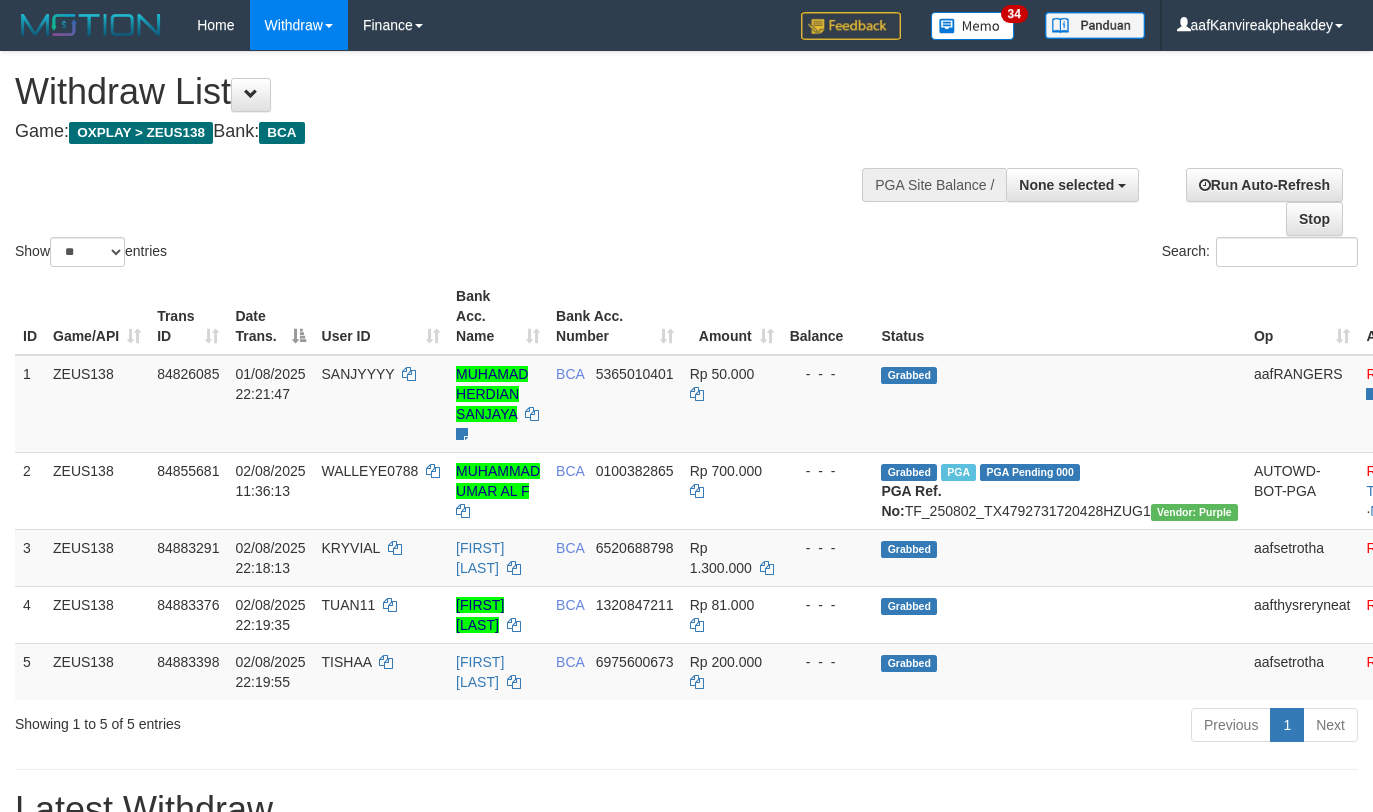 select 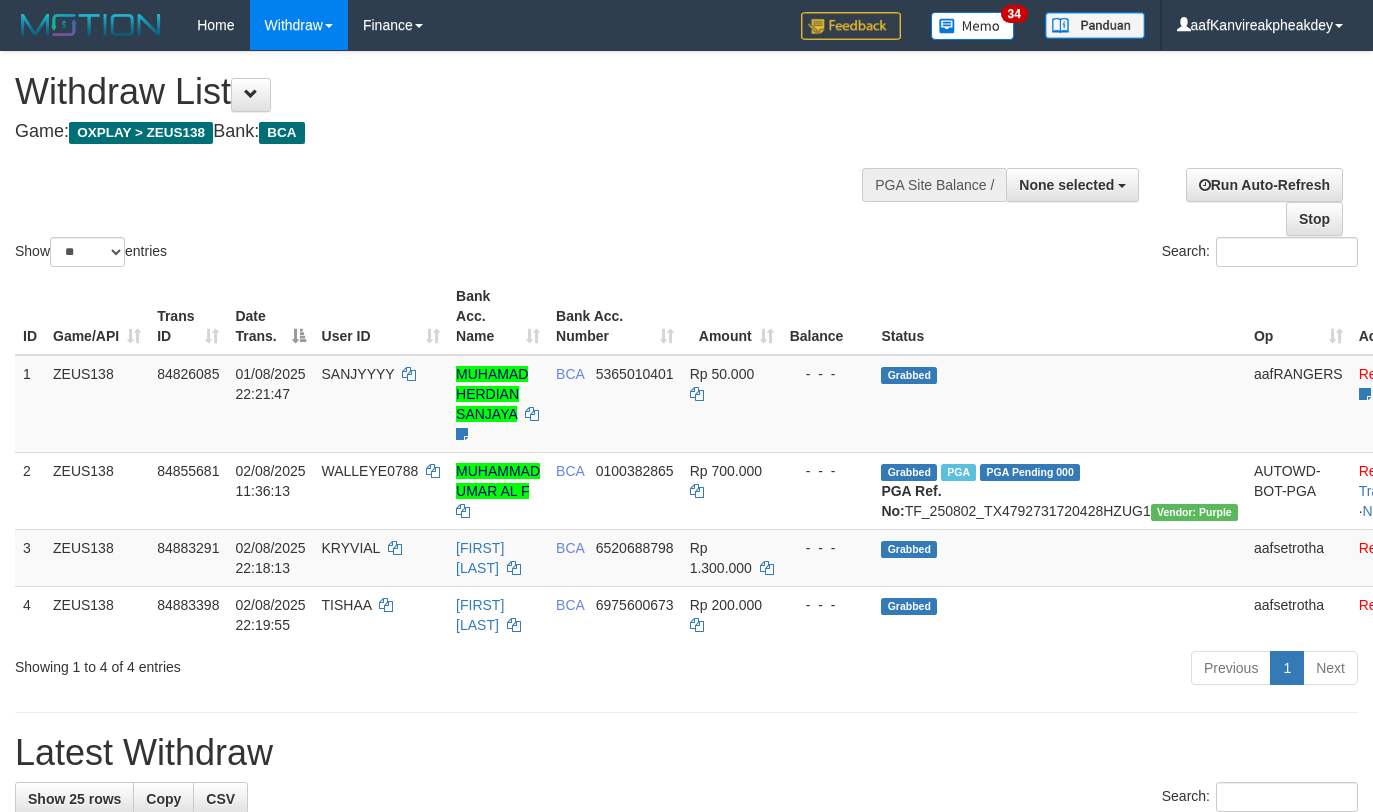 select 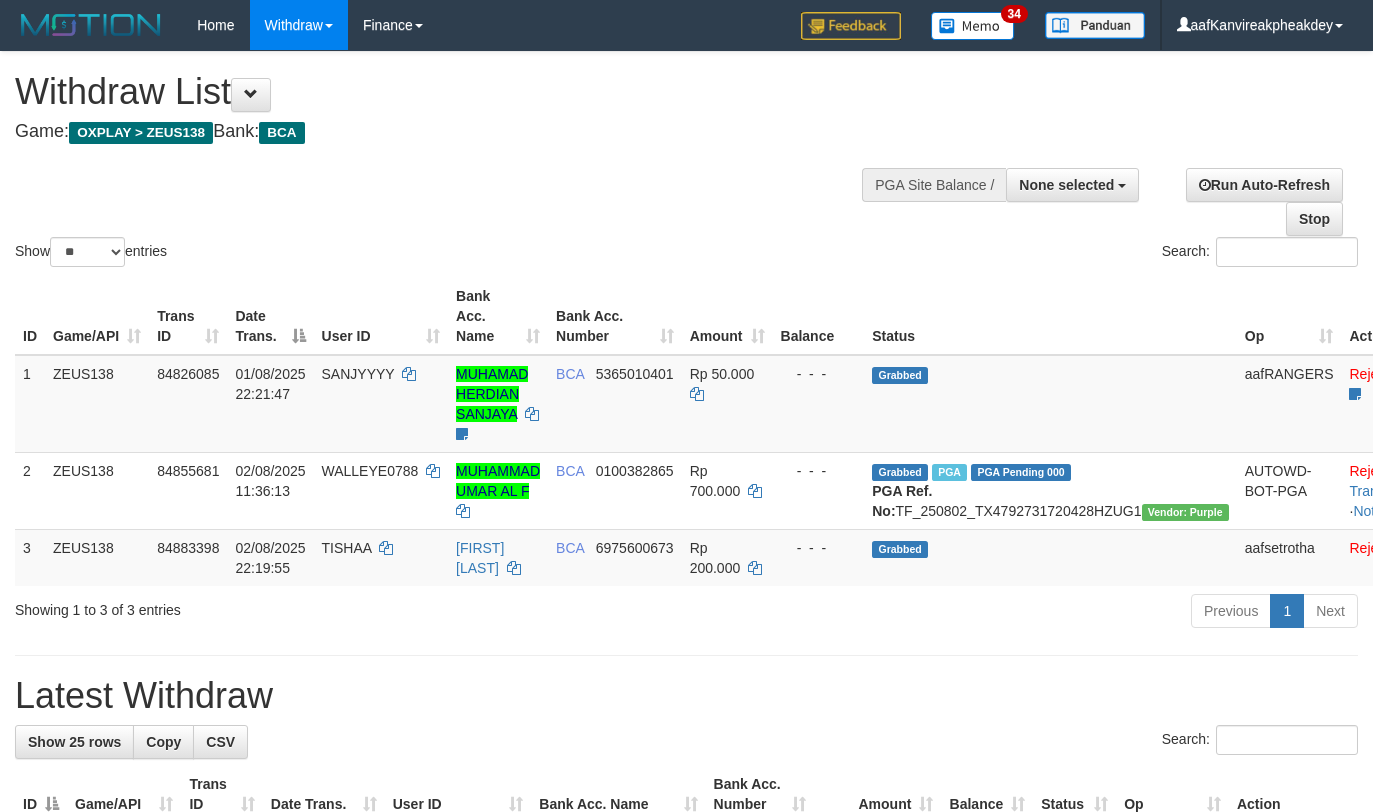 select 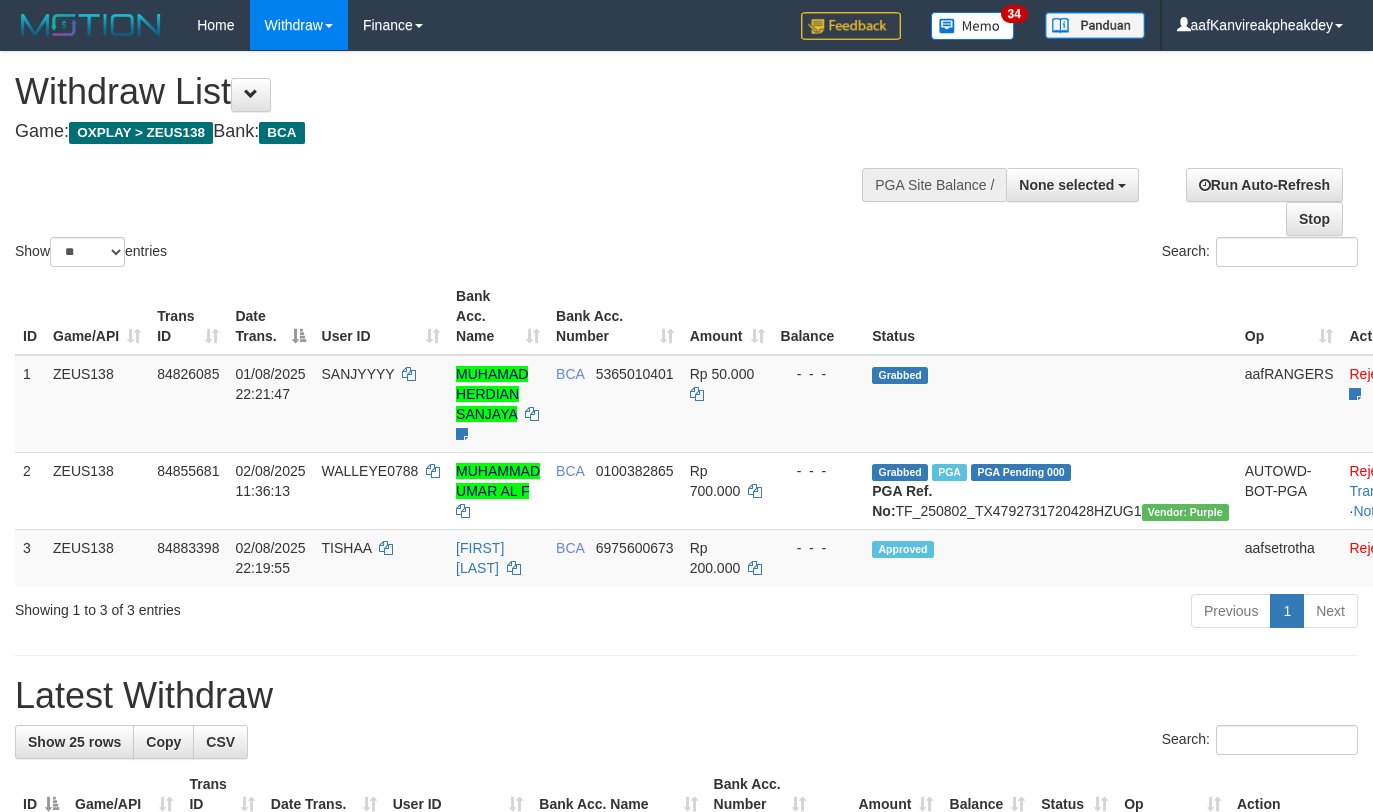 select 